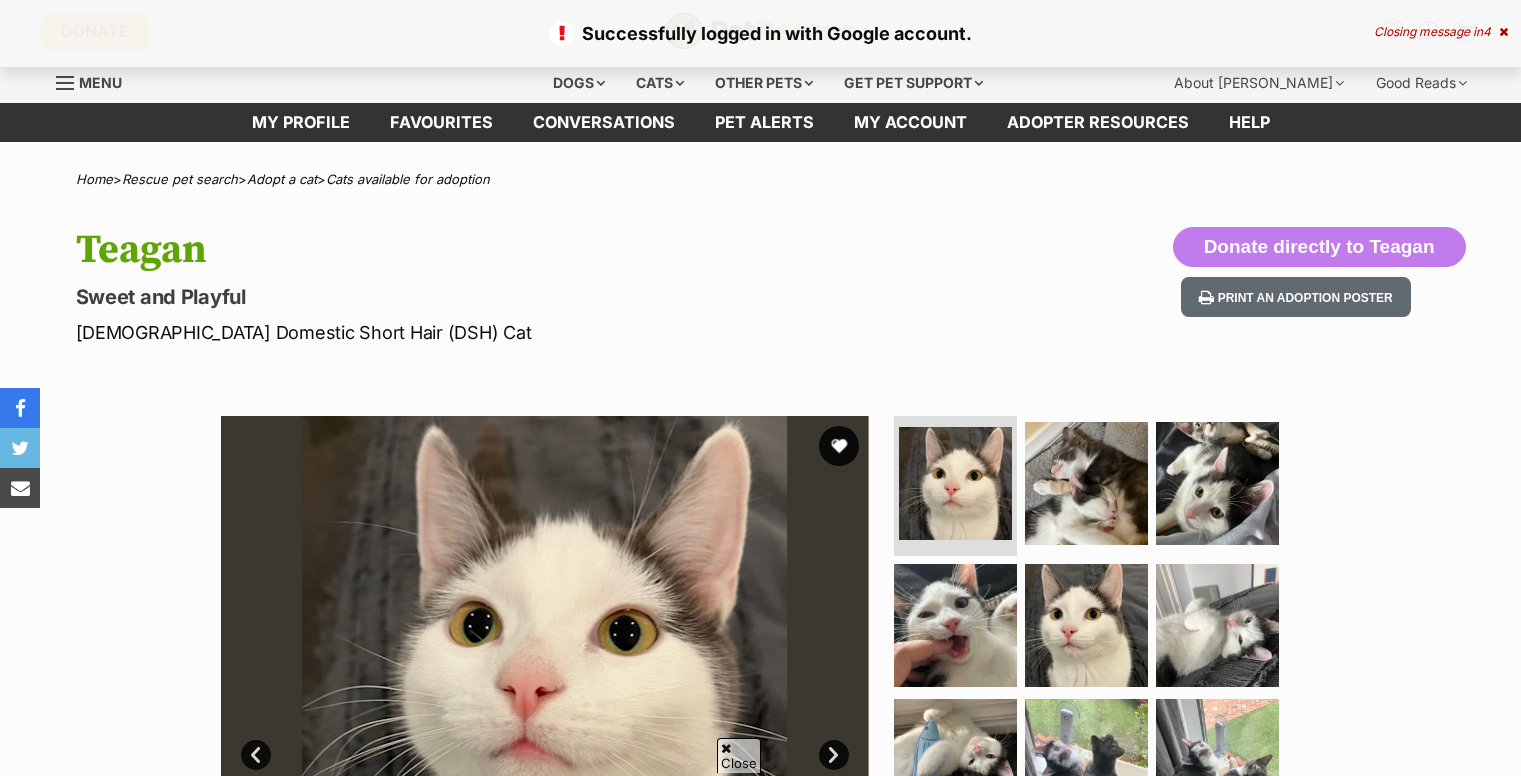 scroll, scrollTop: 420, scrollLeft: 0, axis: vertical 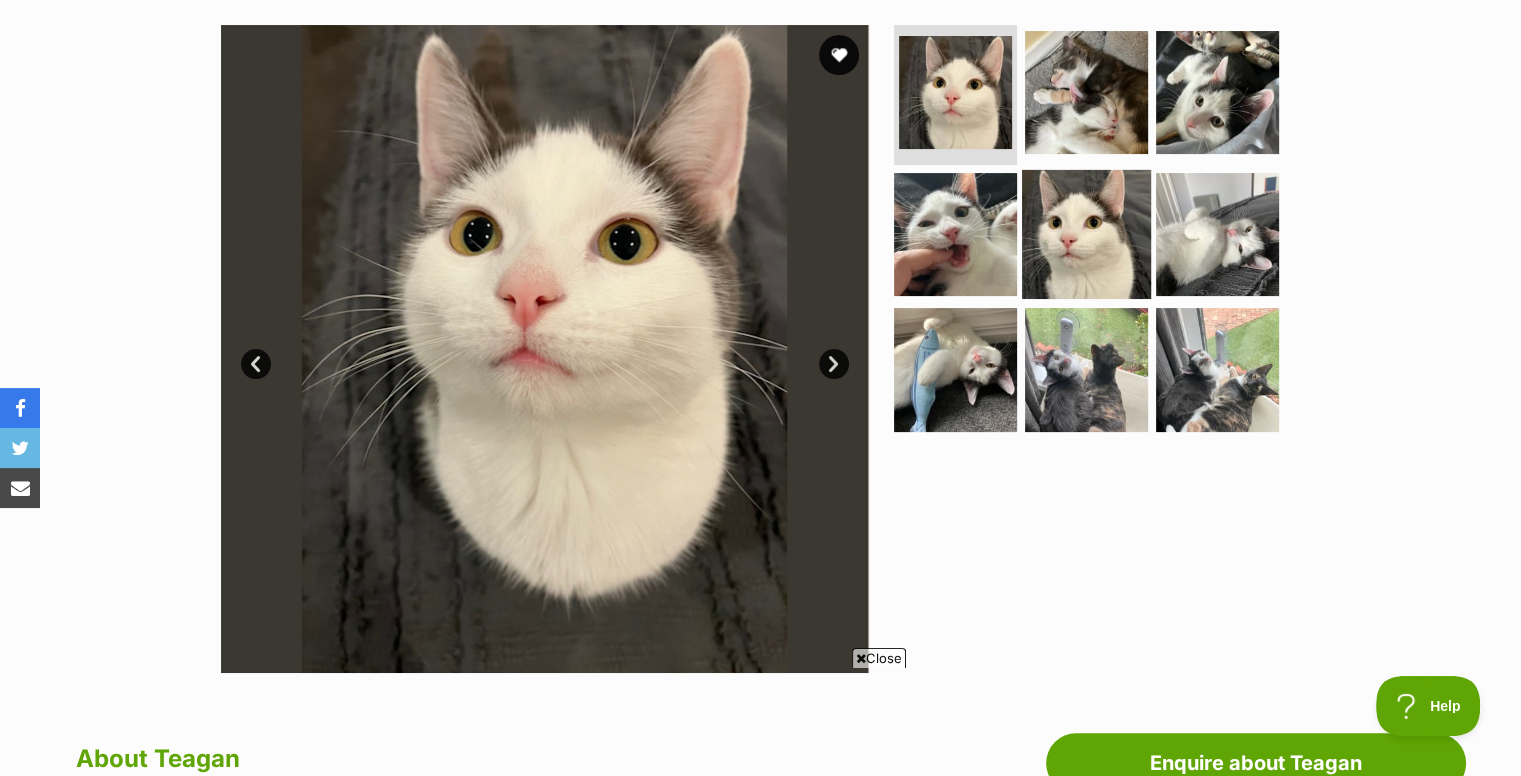 click at bounding box center (1086, 233) 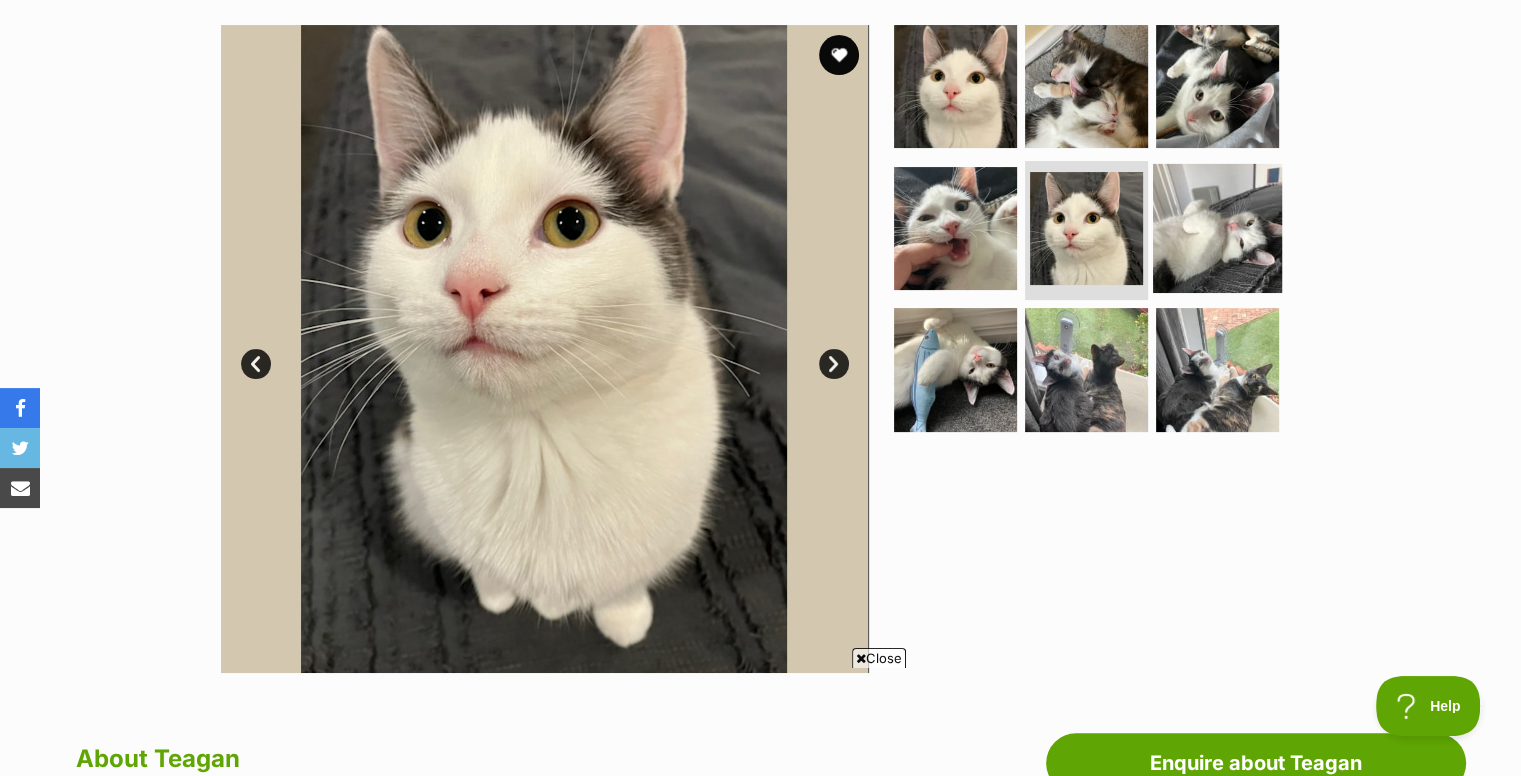 click at bounding box center [1217, 227] 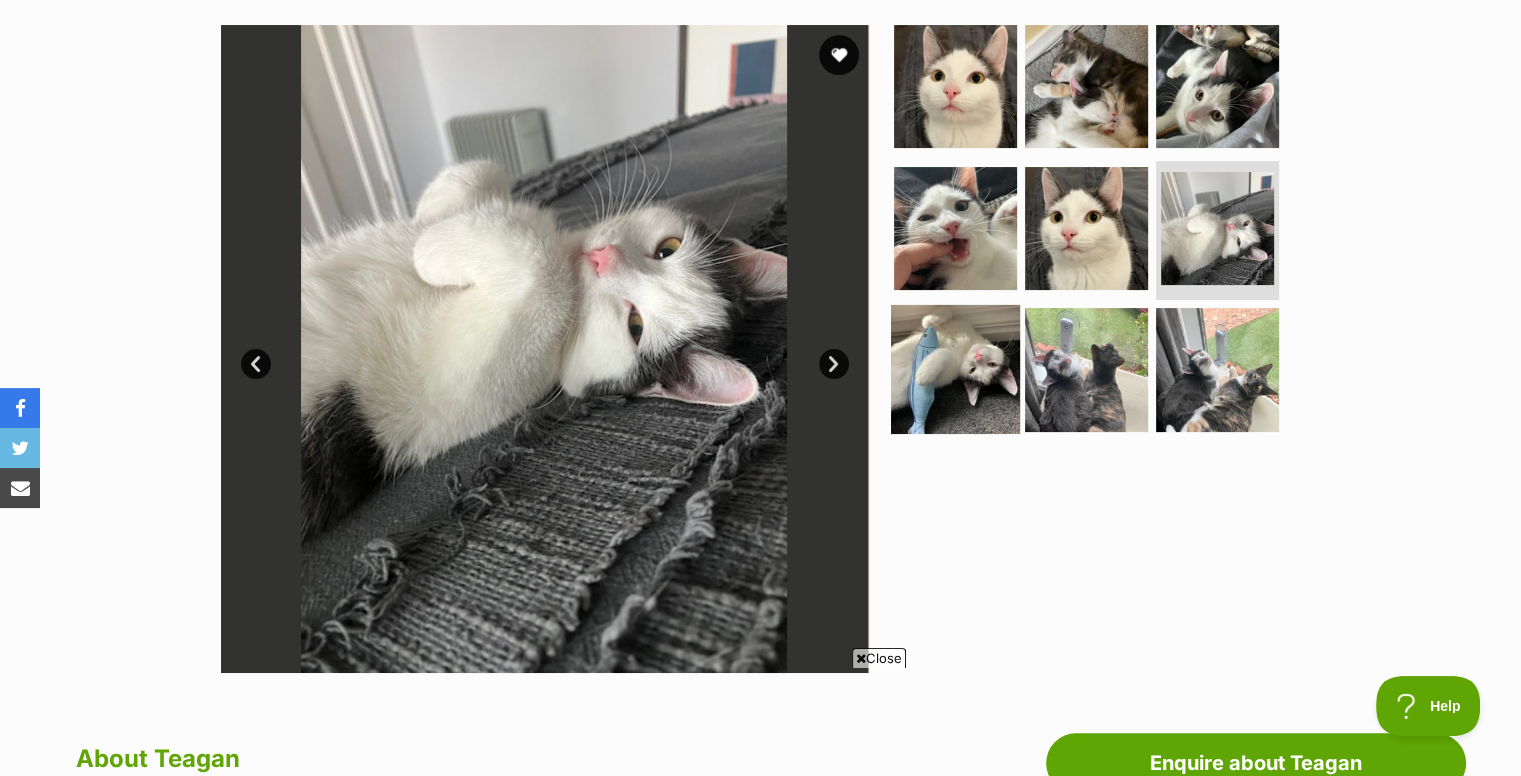 click at bounding box center [955, 369] 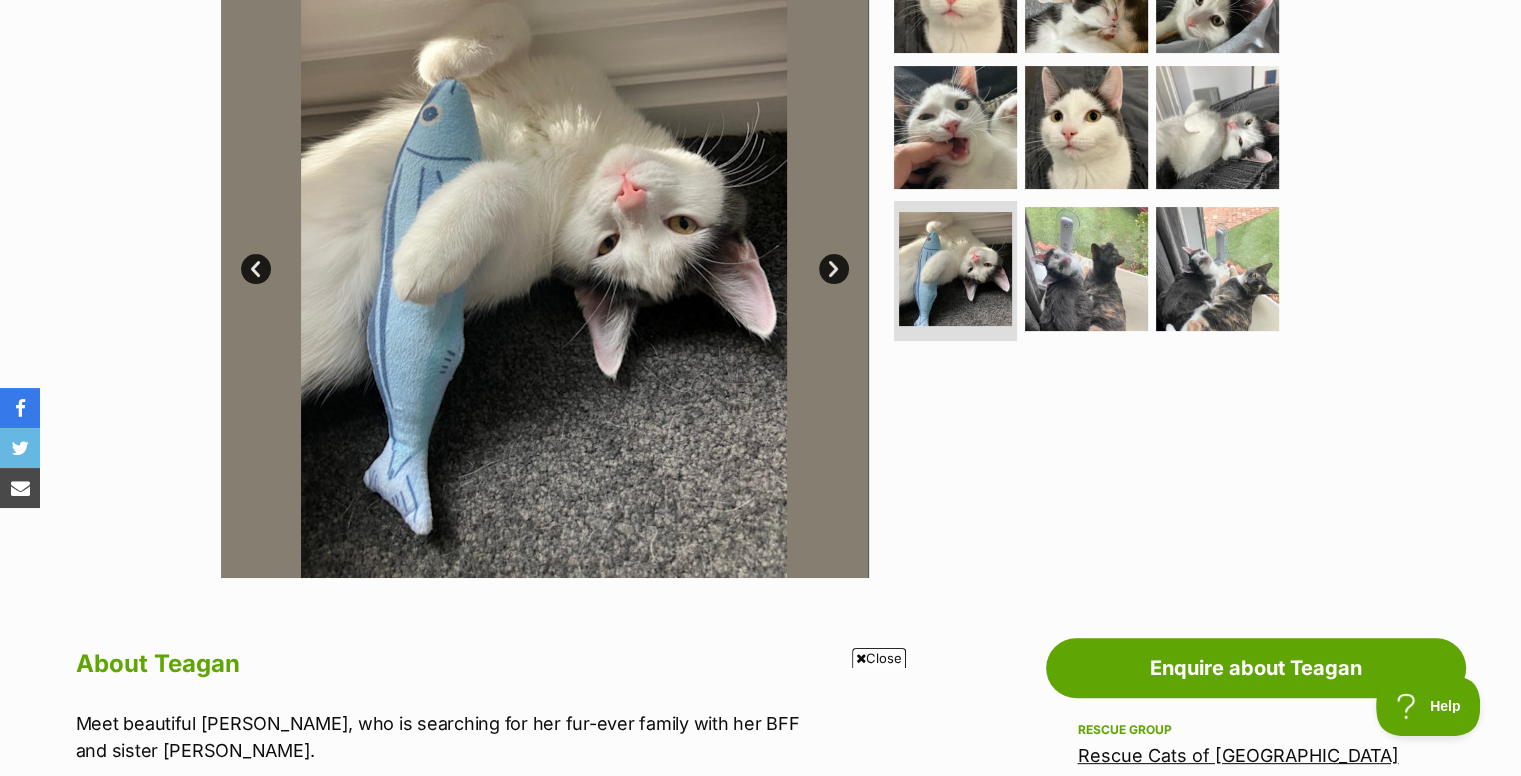scroll, scrollTop: 487, scrollLeft: 0, axis: vertical 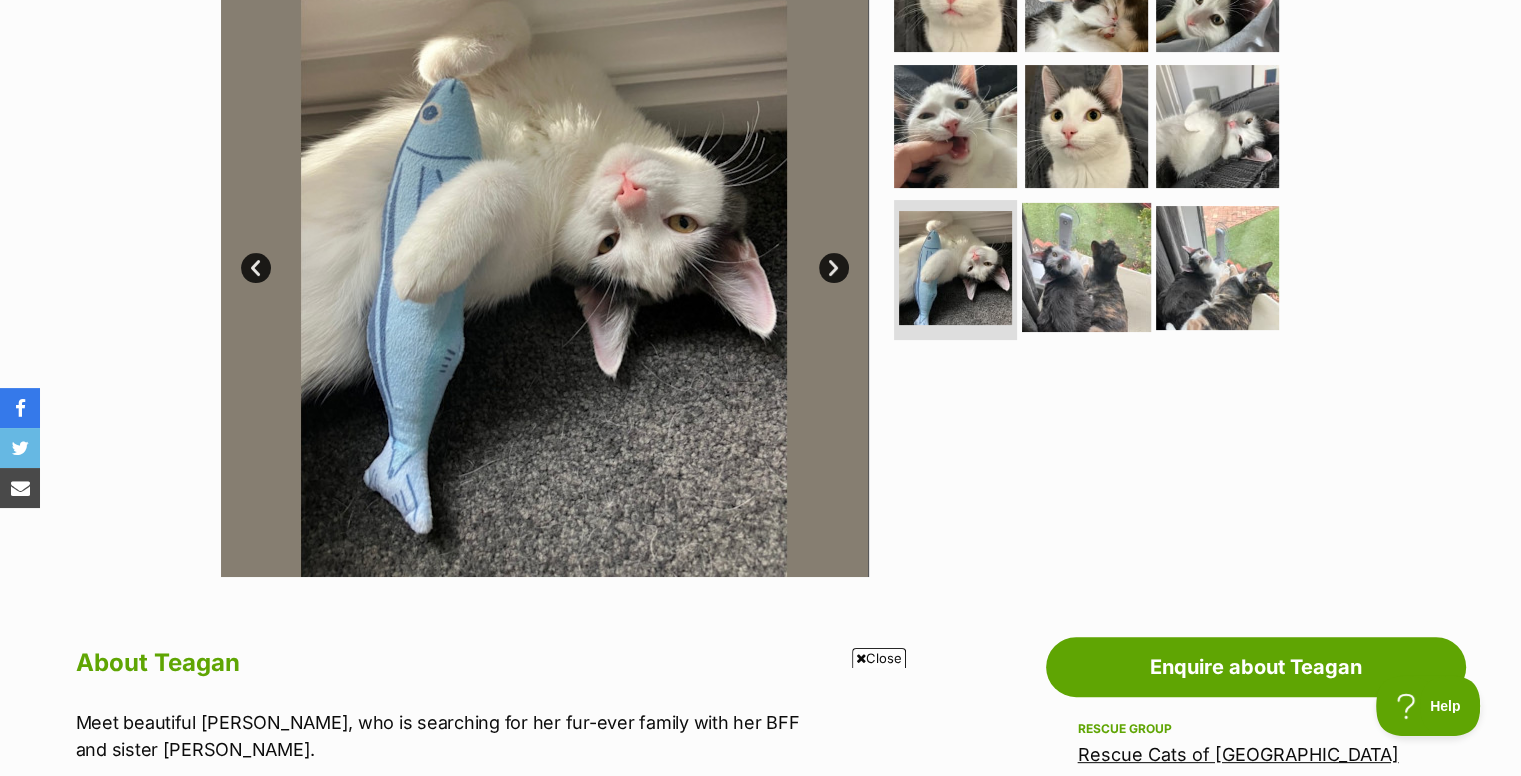 click at bounding box center [1086, 267] 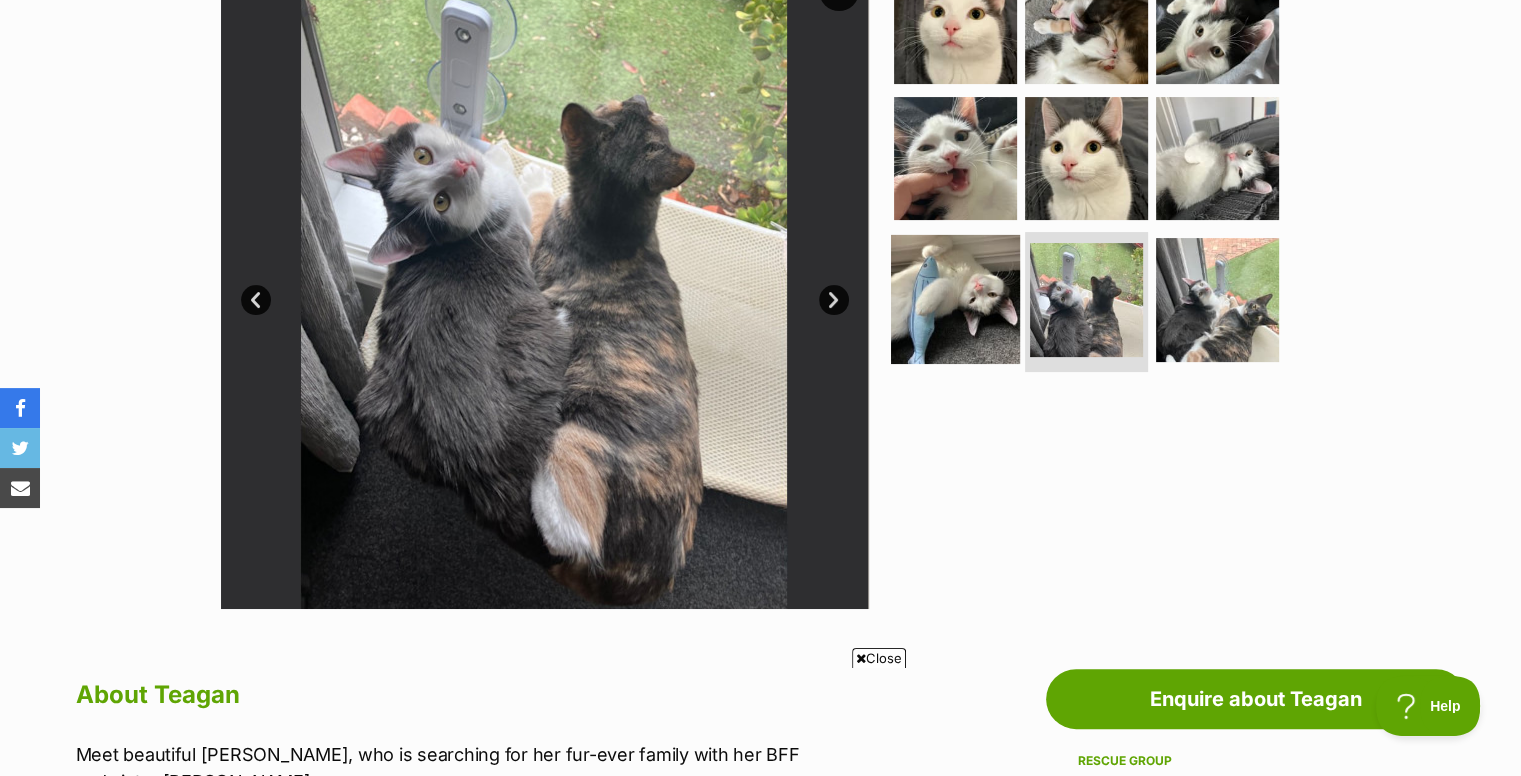 scroll, scrollTop: 358, scrollLeft: 0, axis: vertical 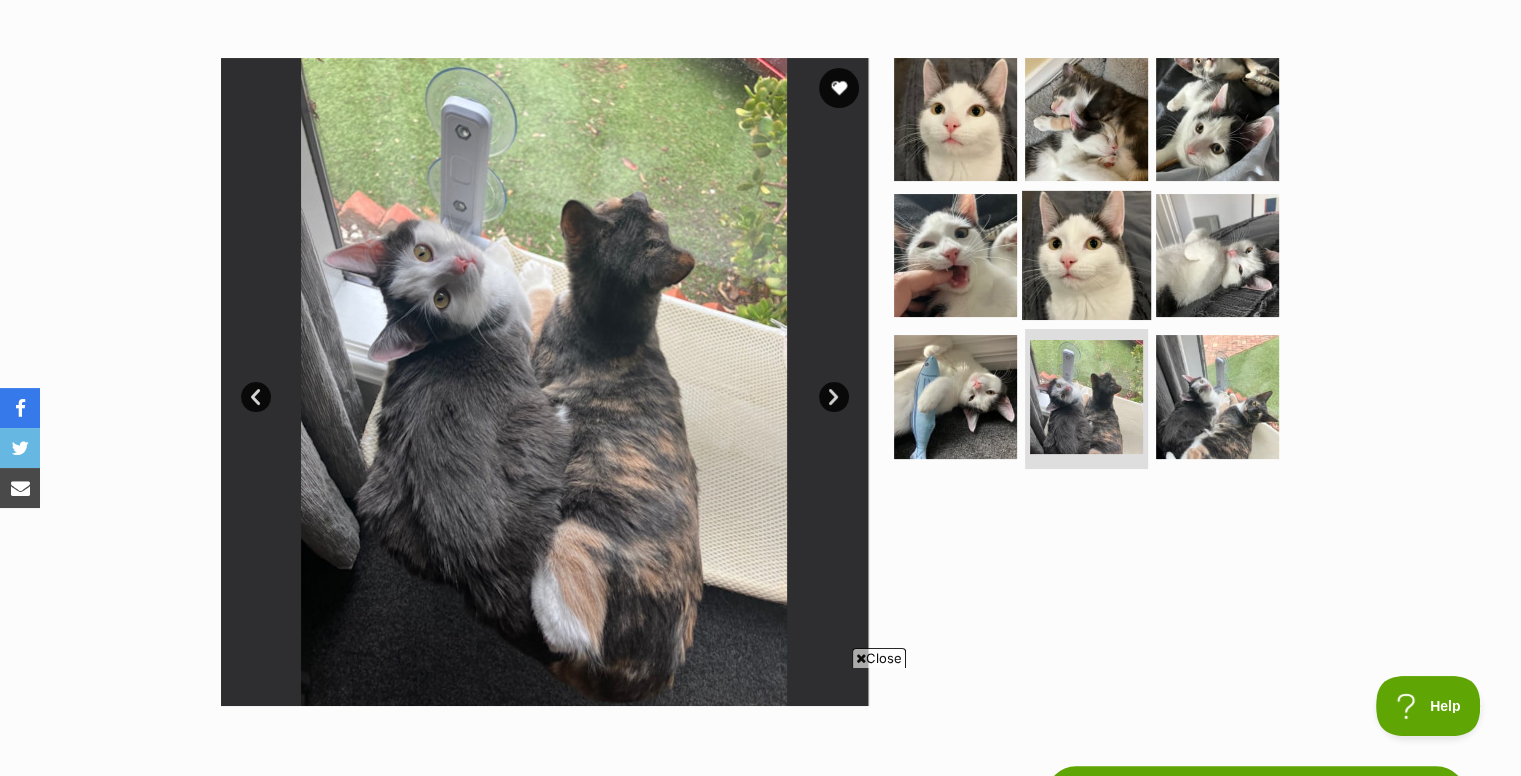 click at bounding box center [1086, 254] 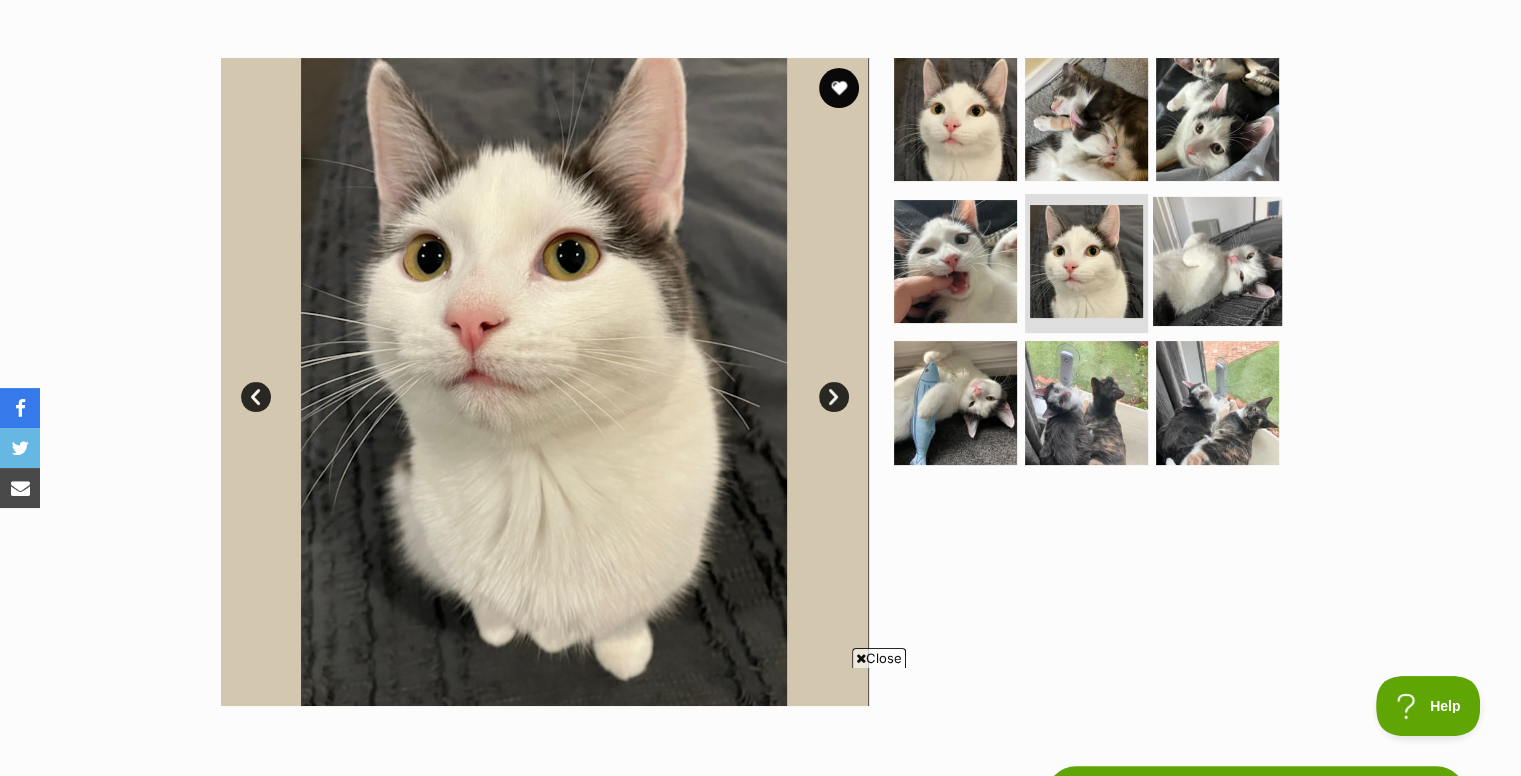 click at bounding box center (1217, 260) 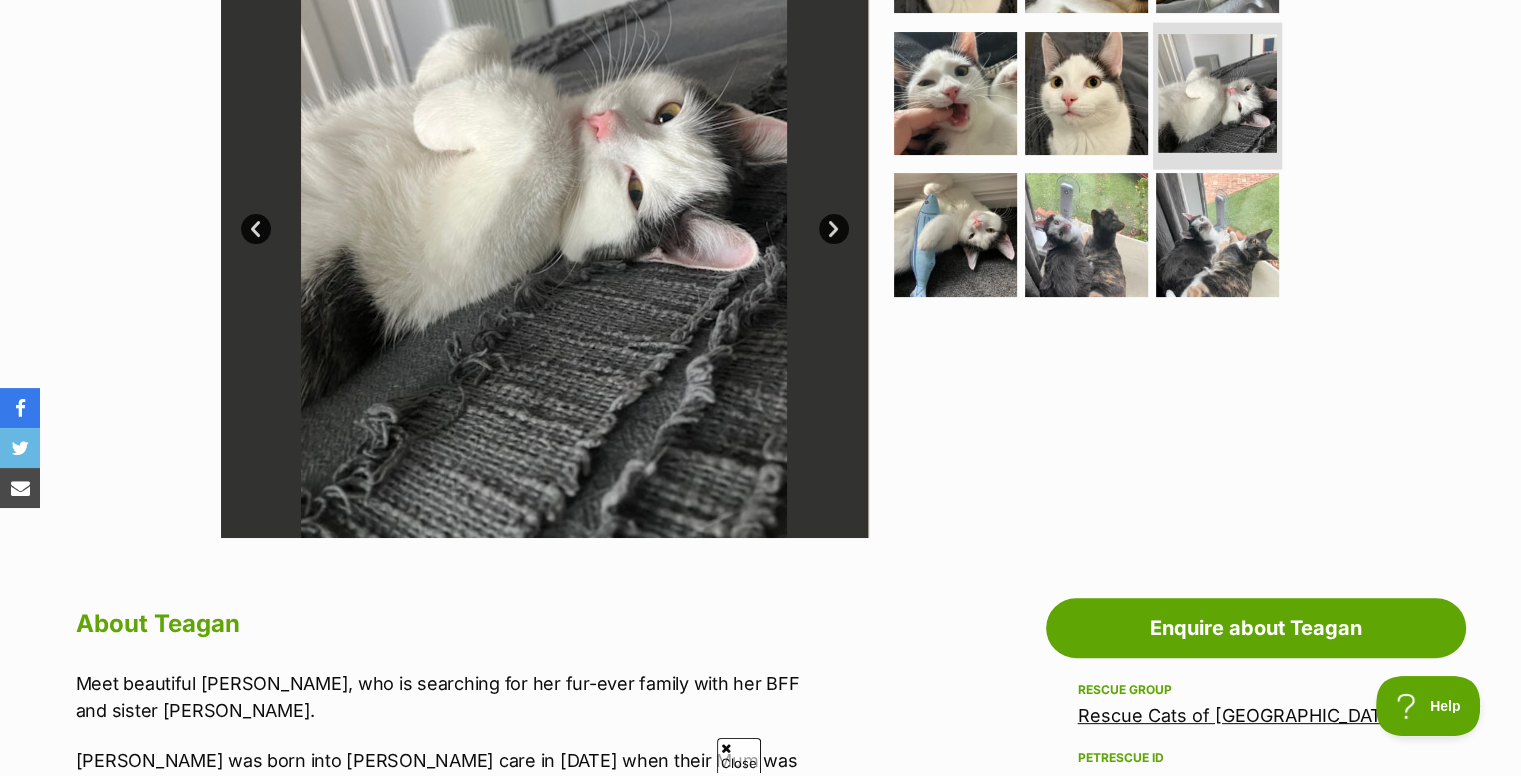 scroll, scrollTop: 0, scrollLeft: 0, axis: both 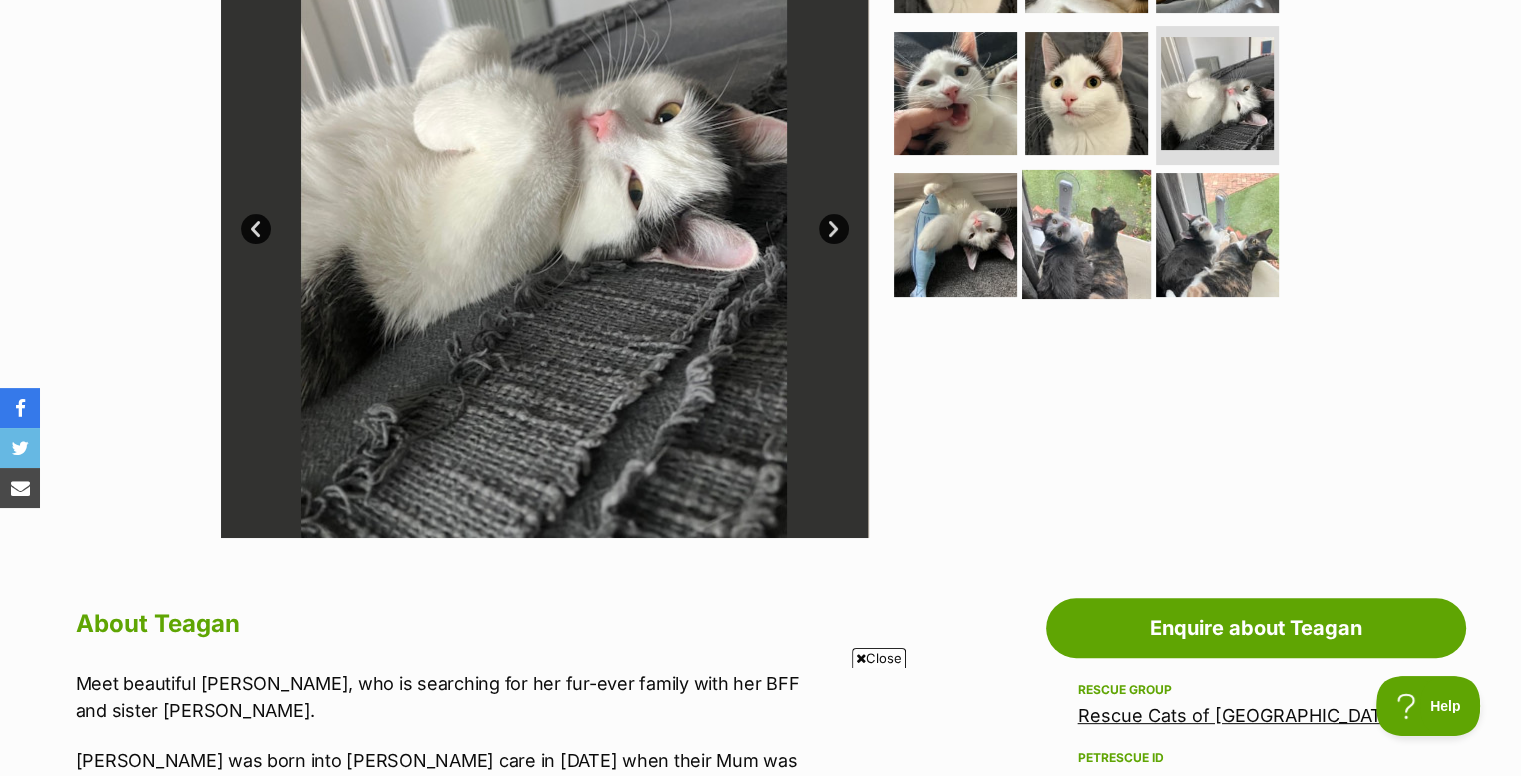 click at bounding box center (1086, 234) 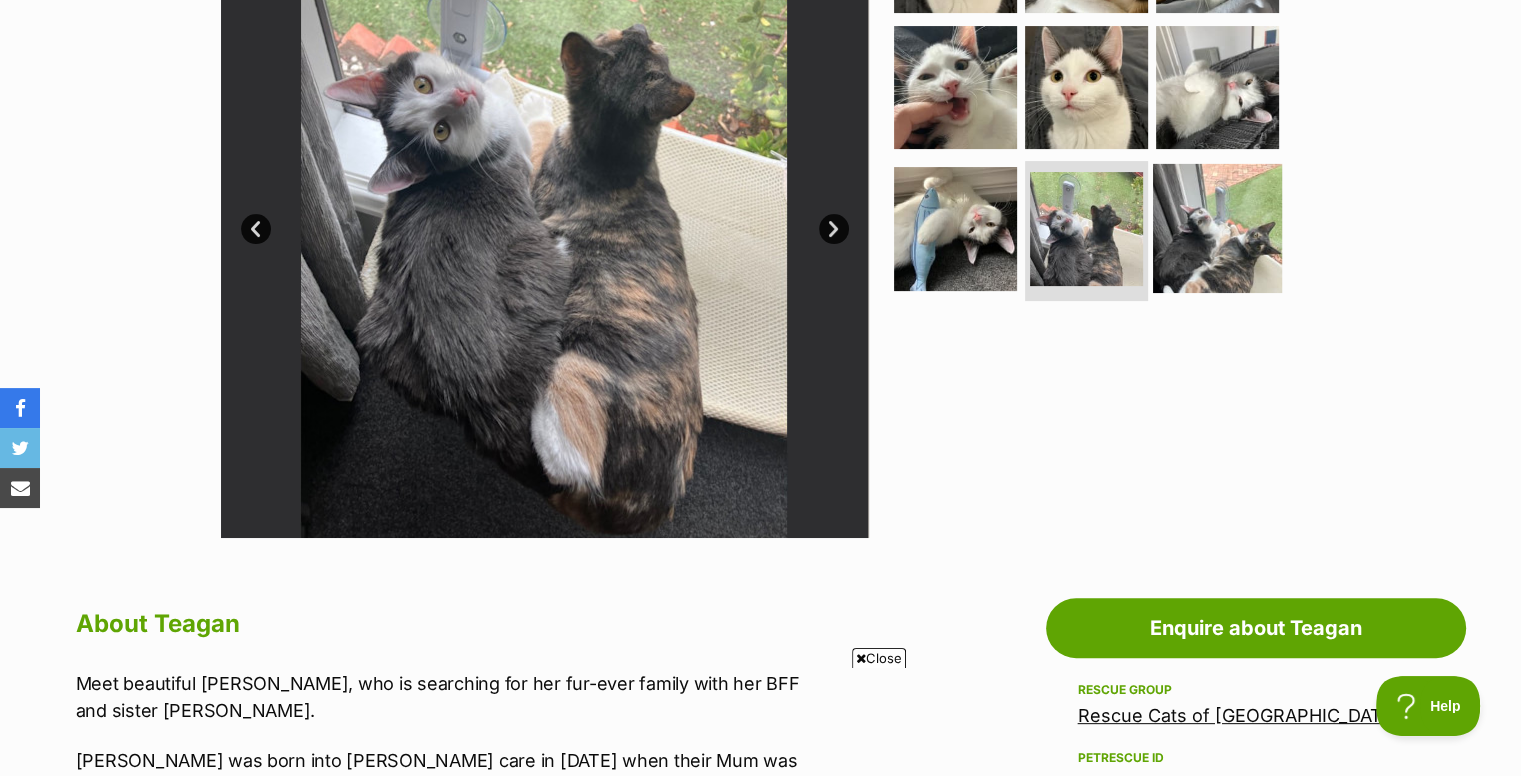 click at bounding box center (1217, 228) 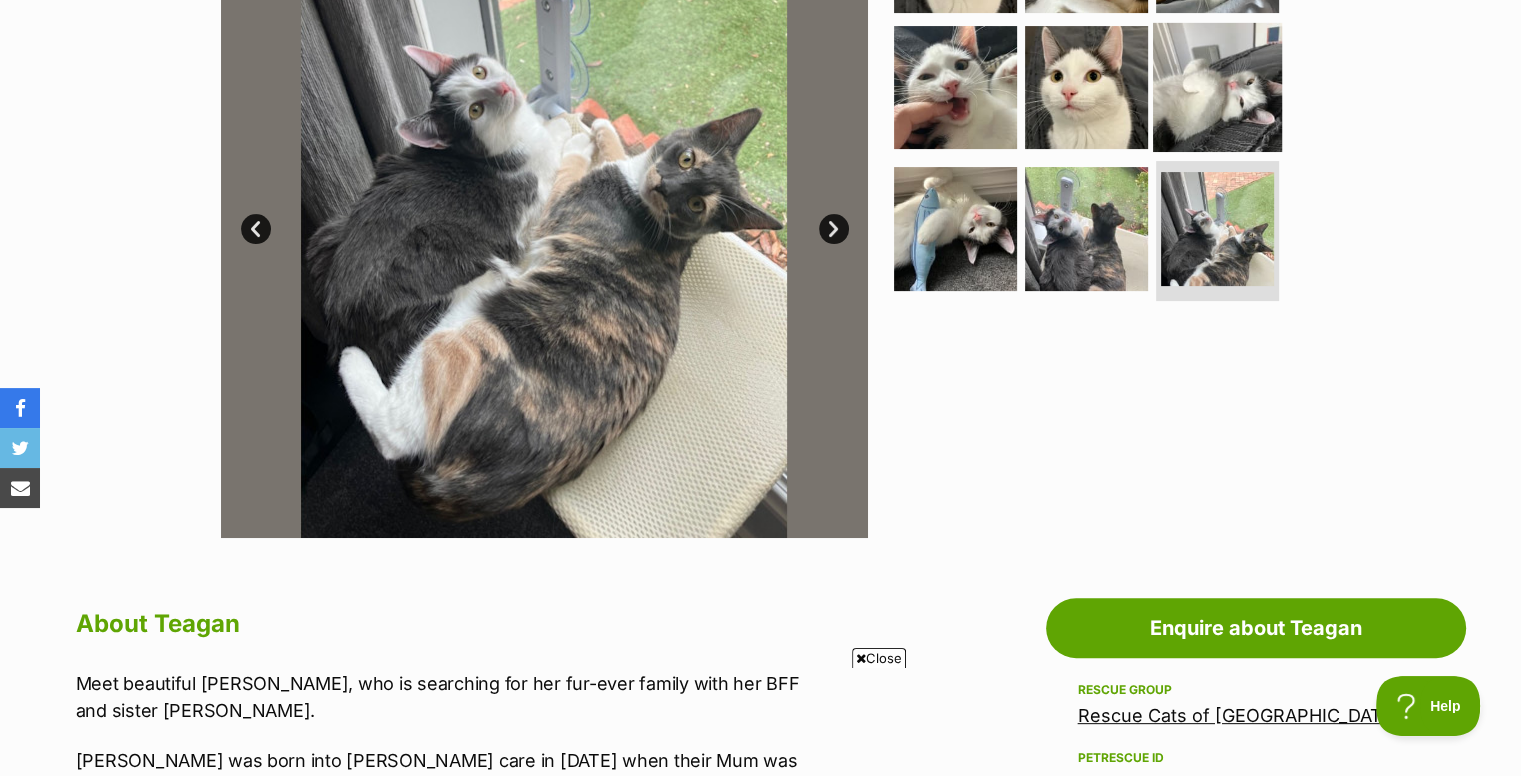 click at bounding box center (1217, 86) 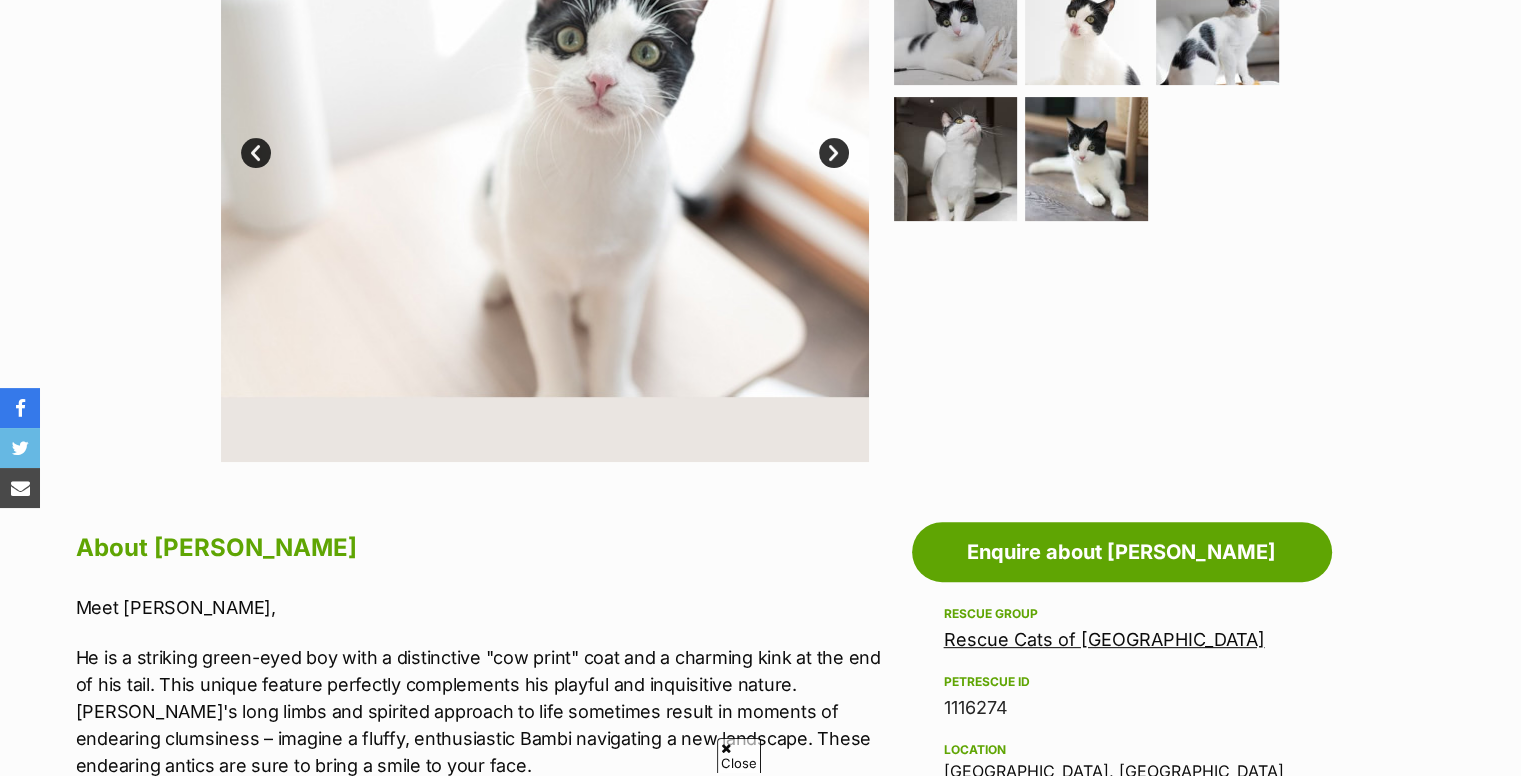 scroll, scrollTop: 0, scrollLeft: 0, axis: both 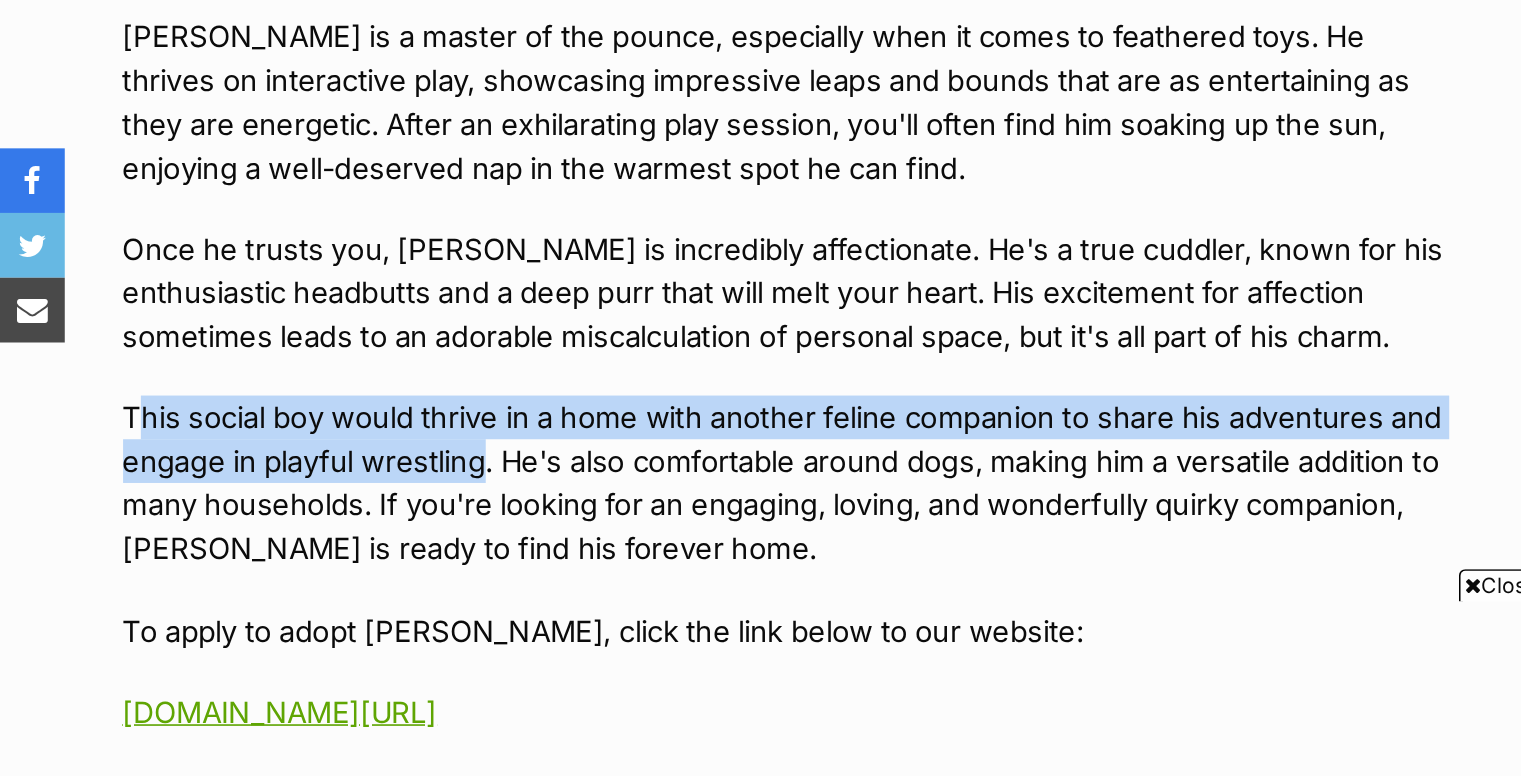 drag, startPoint x: 83, startPoint y: 546, endPoint x: 299, endPoint y: 589, distance: 220.23851 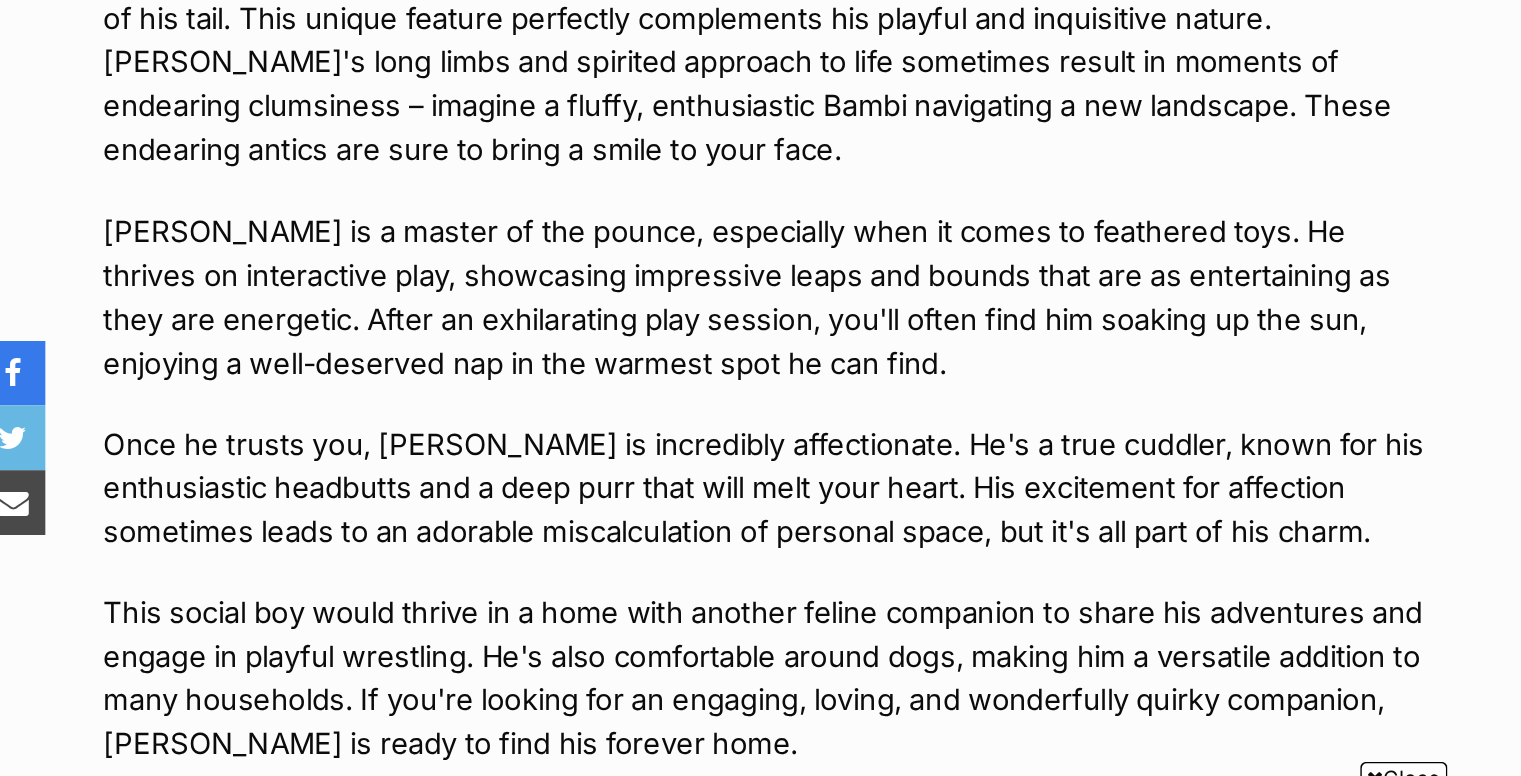 scroll, scrollTop: 1098, scrollLeft: 0, axis: vertical 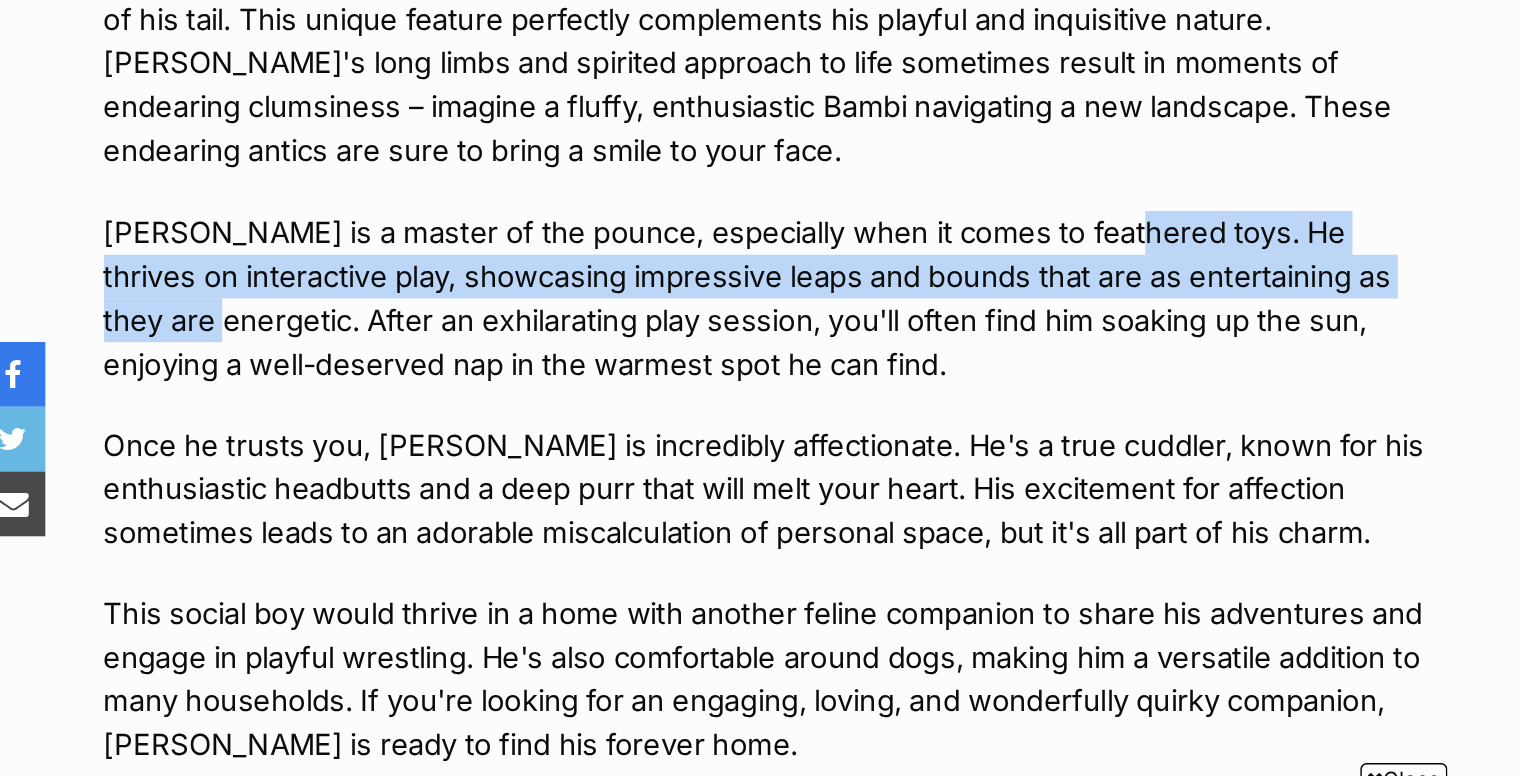 drag, startPoint x: 685, startPoint y: 320, endPoint x: 841, endPoint y: 350, distance: 158.85843 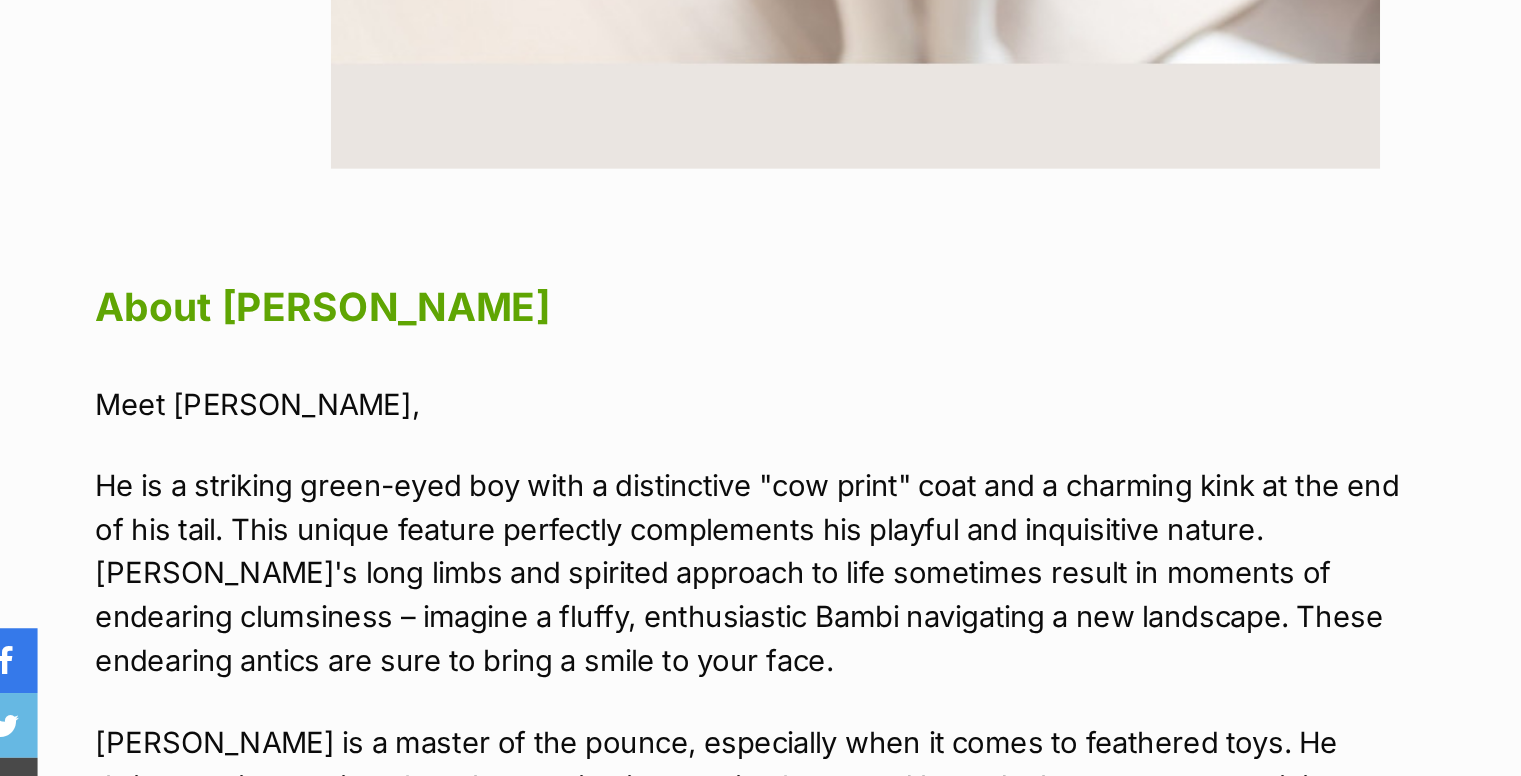 scroll, scrollTop: 0, scrollLeft: 0, axis: both 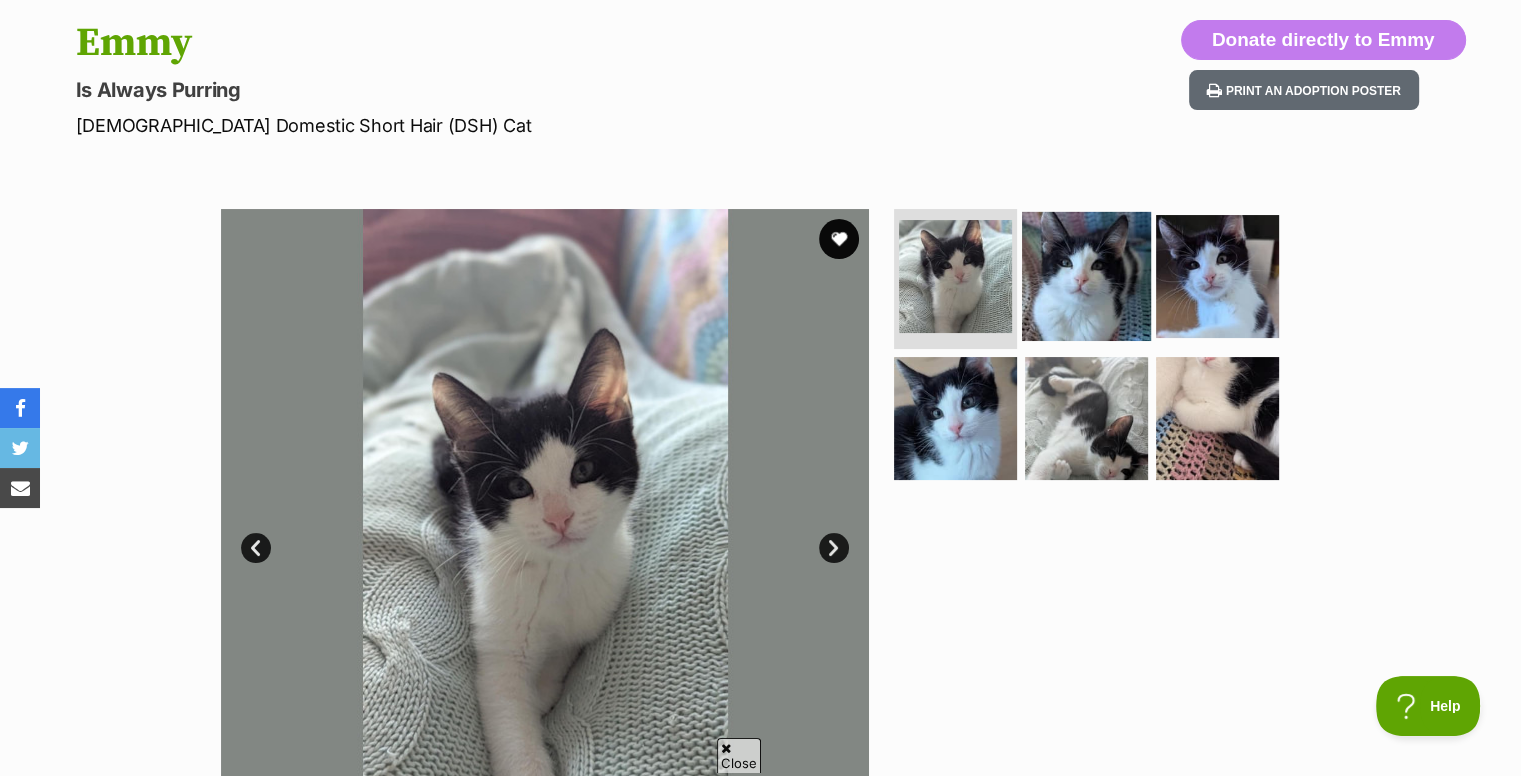 click at bounding box center (1086, 276) 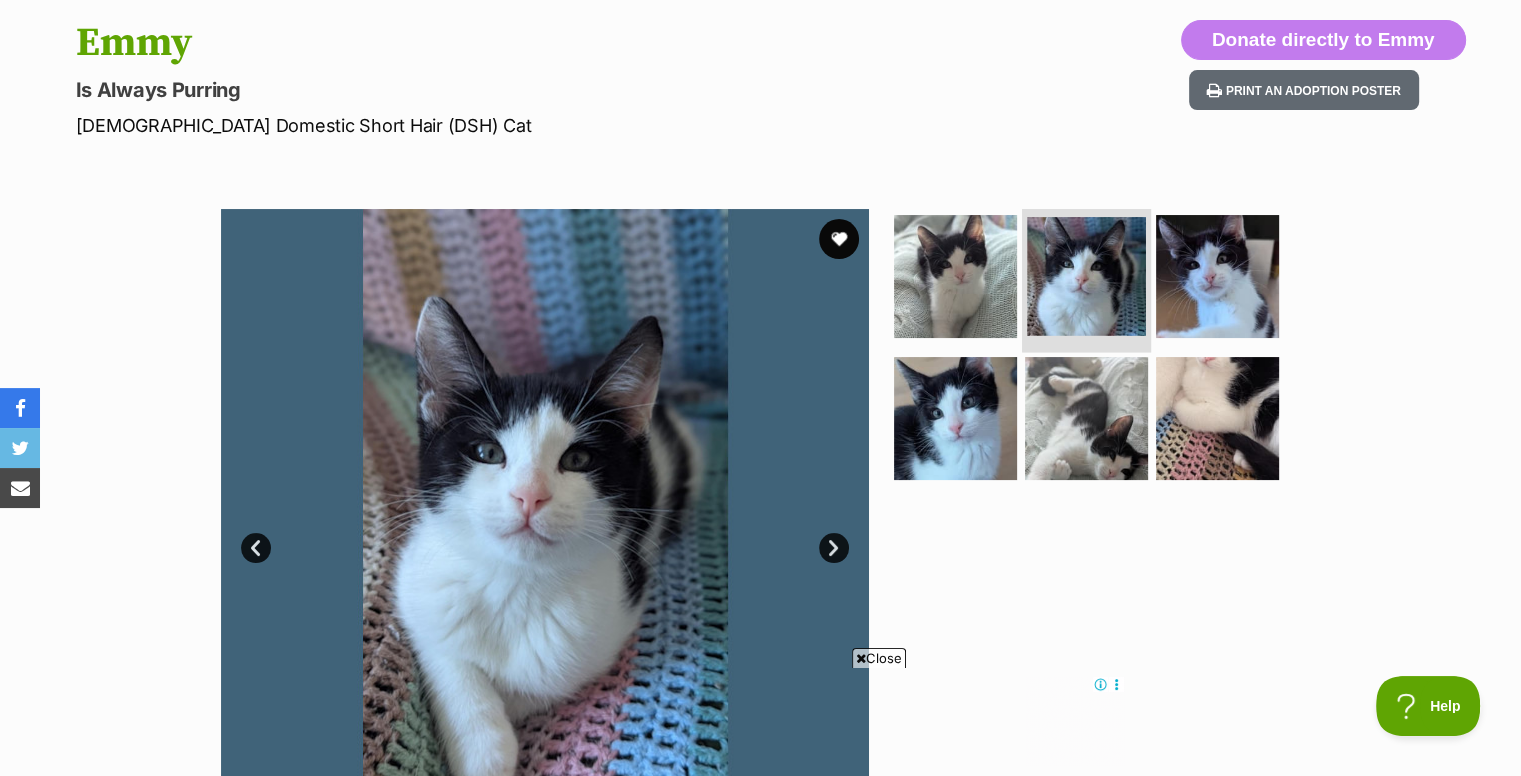 scroll, scrollTop: 0, scrollLeft: 0, axis: both 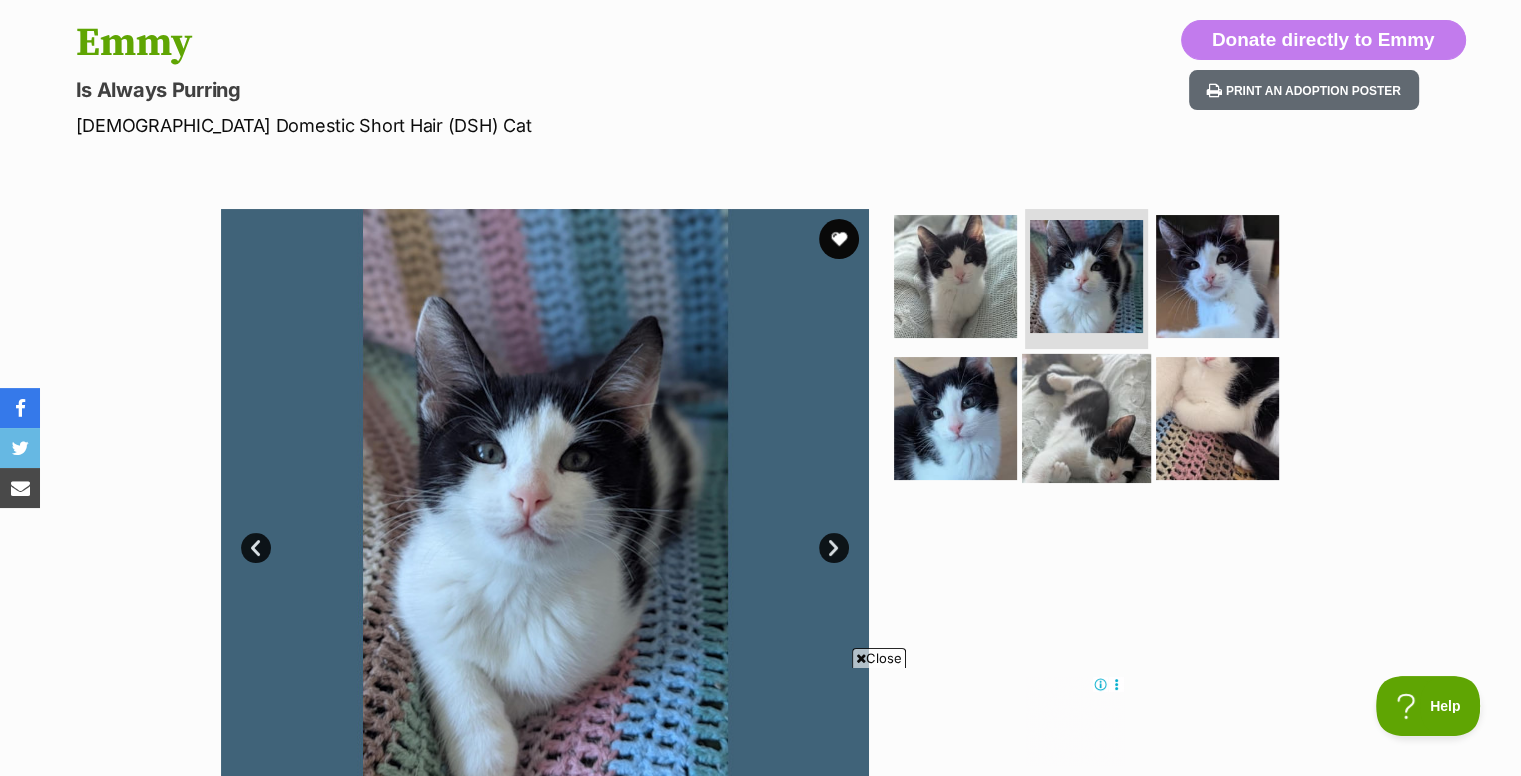 click at bounding box center [1086, 417] 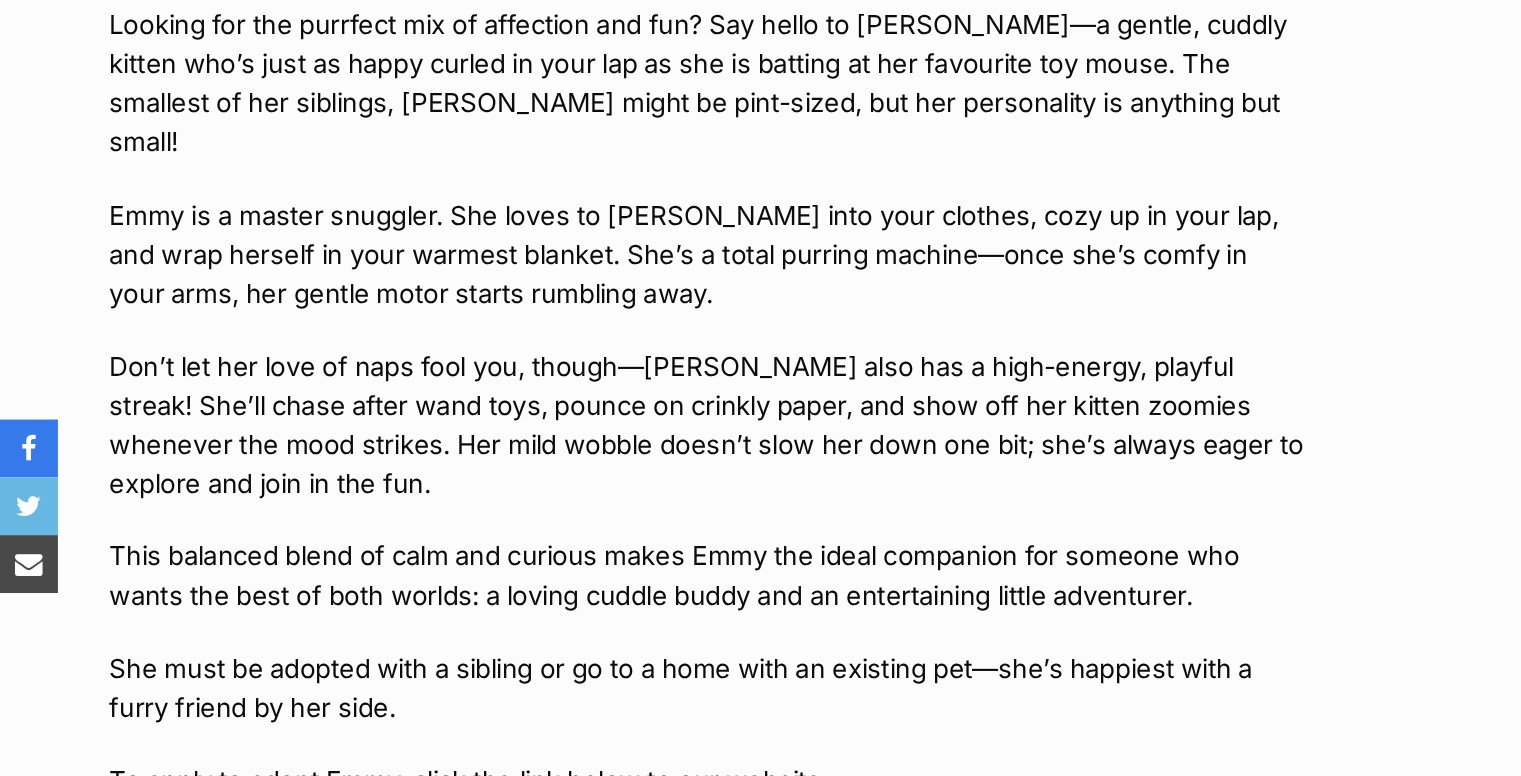 scroll, scrollTop: 1144, scrollLeft: 0, axis: vertical 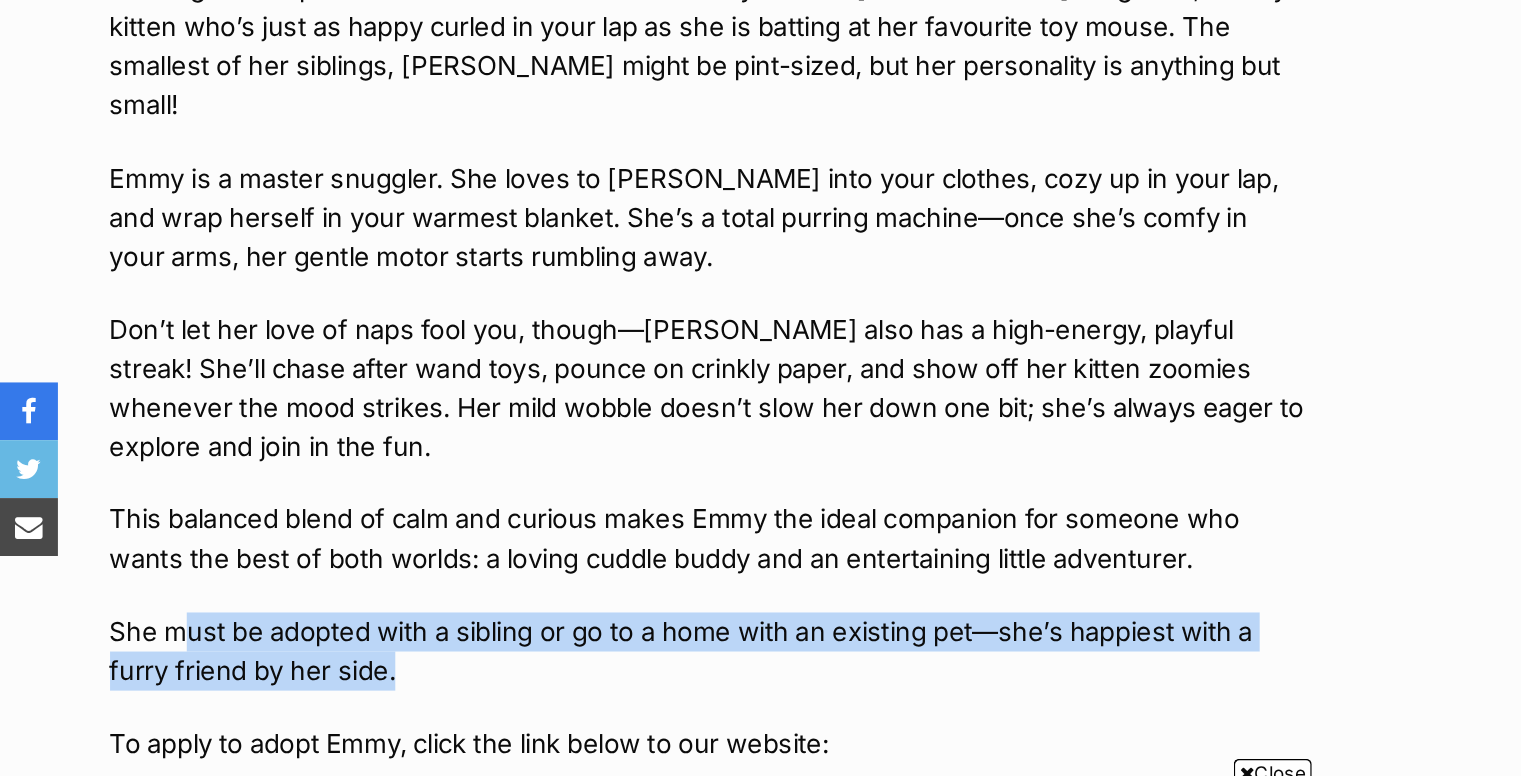 drag, startPoint x: 121, startPoint y: 528, endPoint x: 365, endPoint y: 567, distance: 247.09715 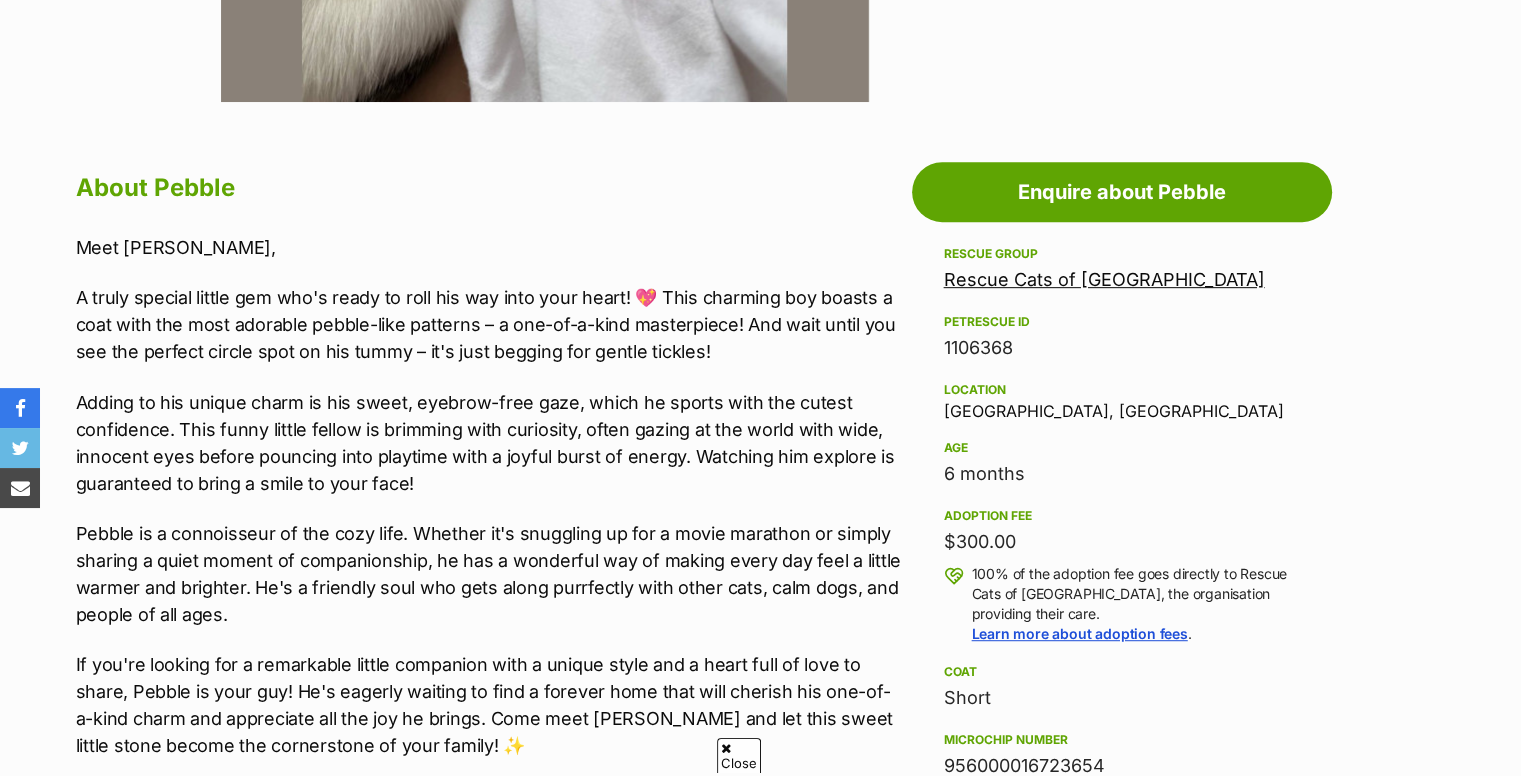 scroll, scrollTop: 0, scrollLeft: 0, axis: both 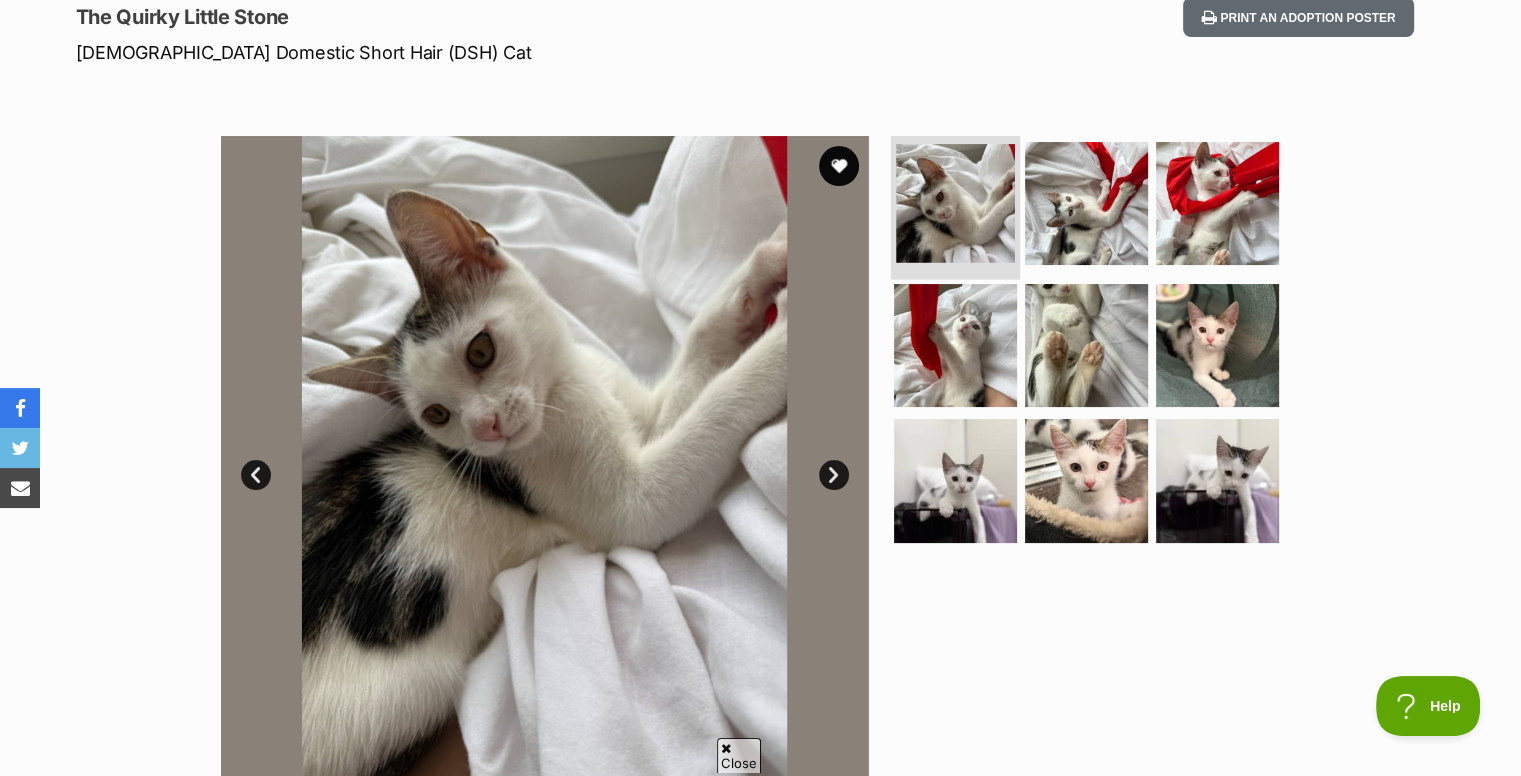 click at bounding box center [955, 203] 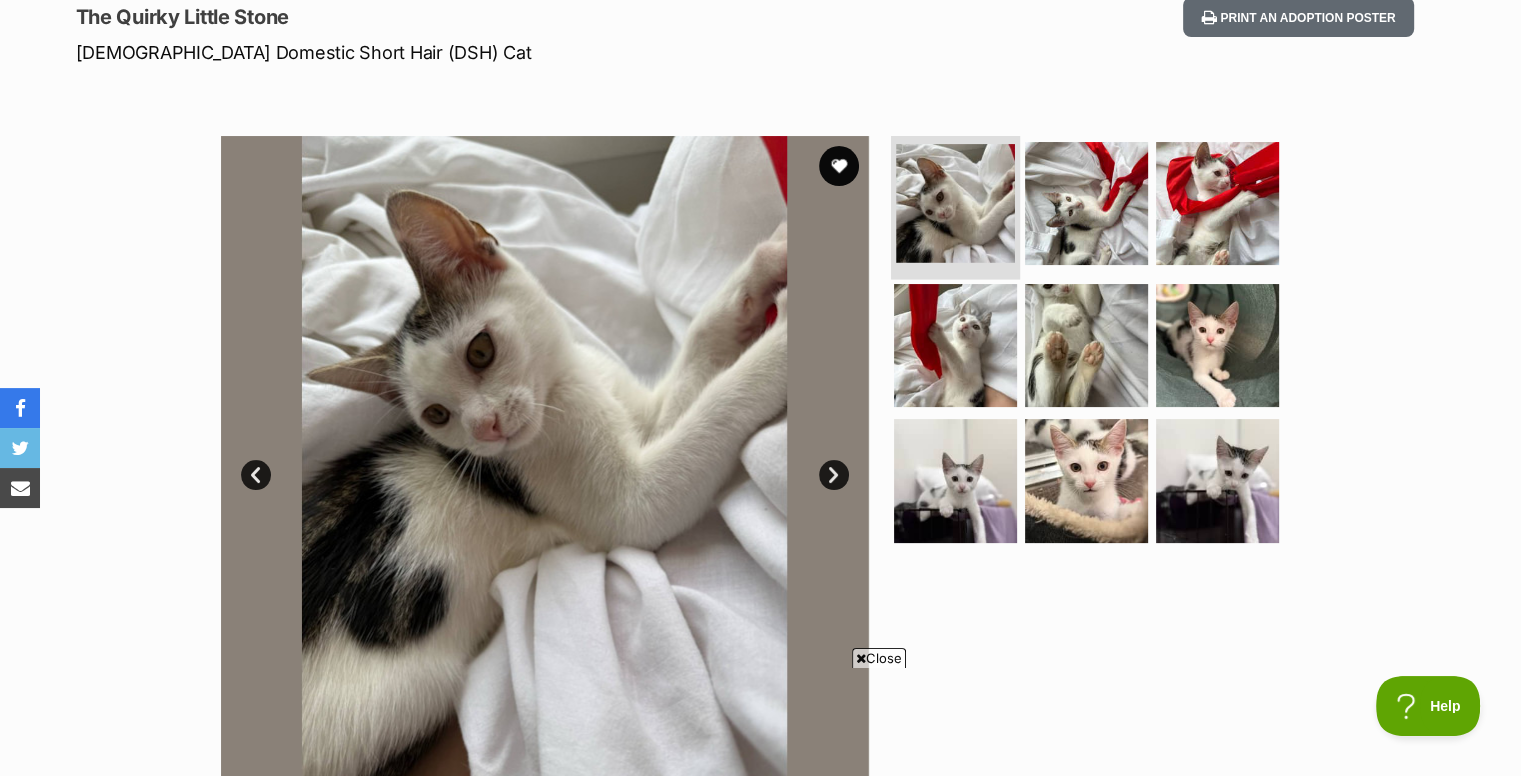 click at bounding box center [955, 203] 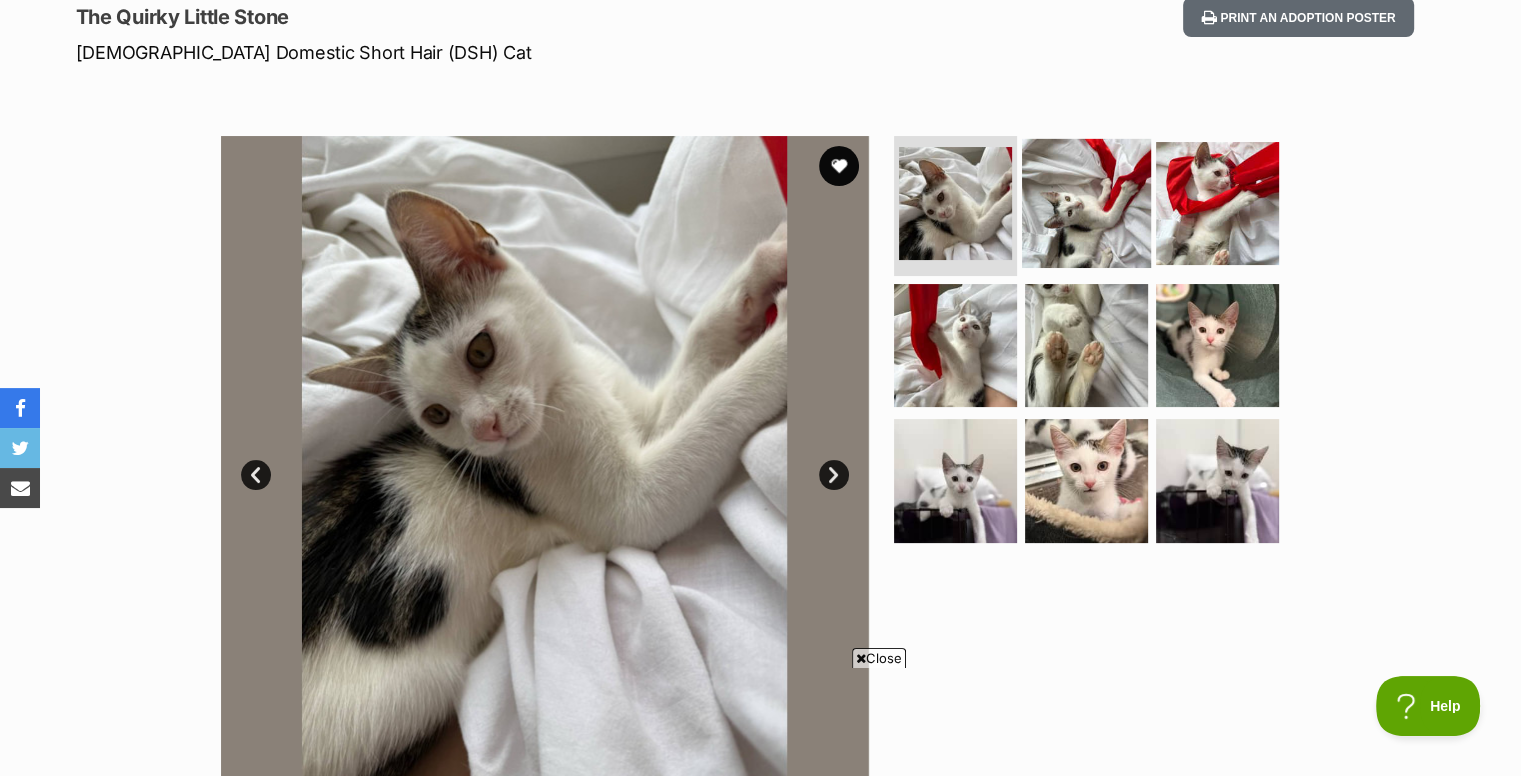 click at bounding box center [1086, 203] 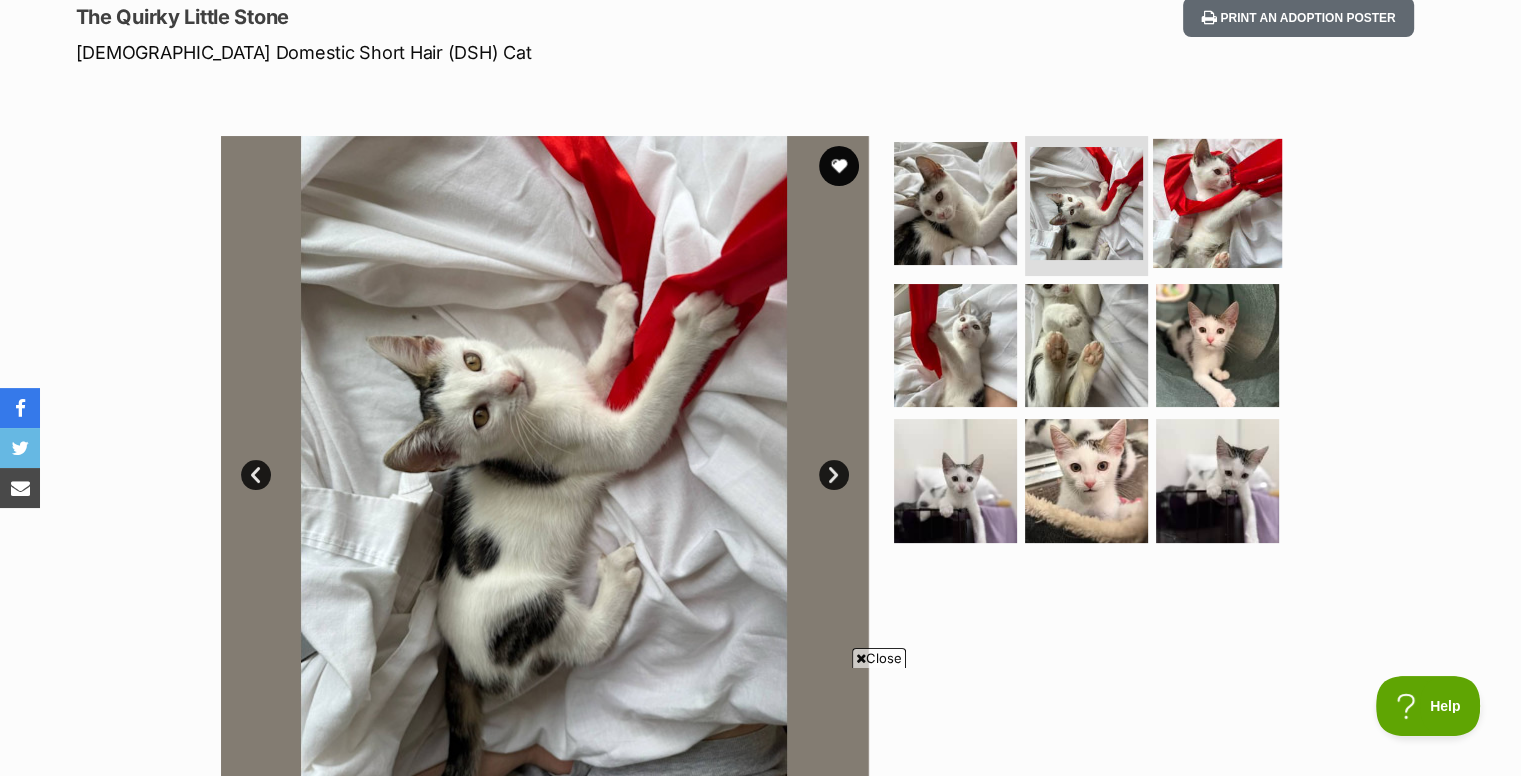click at bounding box center (1217, 203) 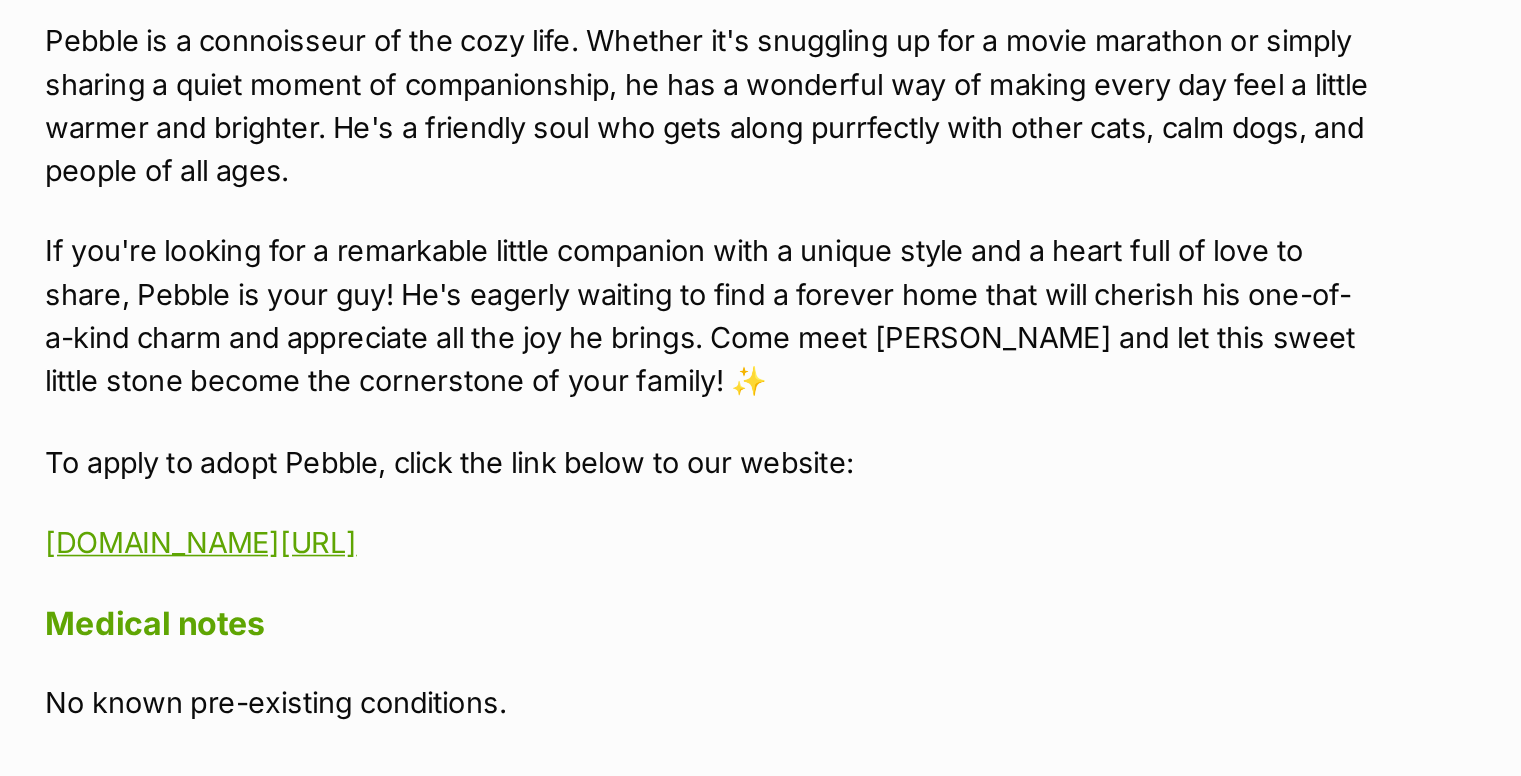 scroll, scrollTop: 1388, scrollLeft: 0, axis: vertical 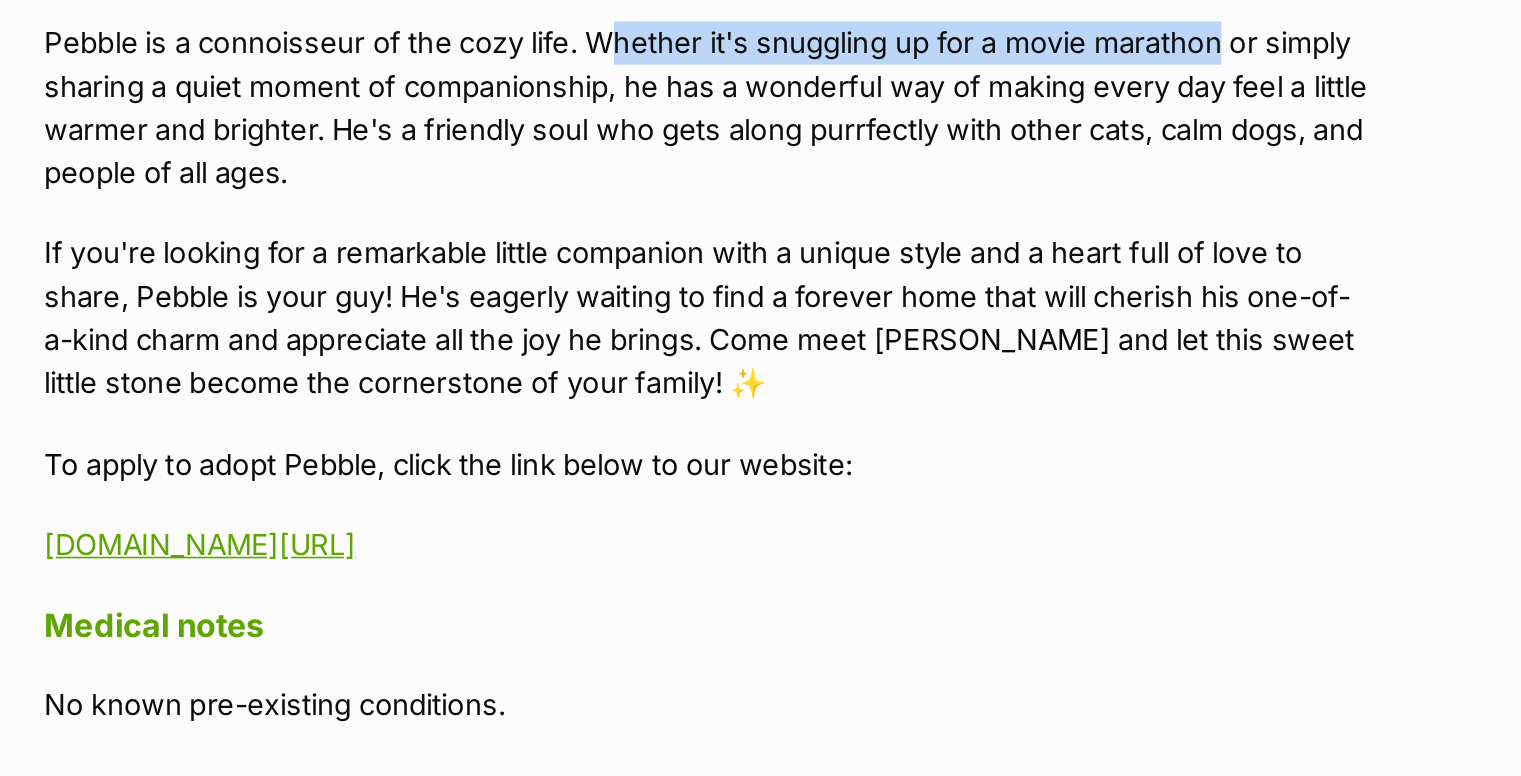 drag, startPoint x: 420, startPoint y: 102, endPoint x: 802, endPoint y: 110, distance: 382.08377 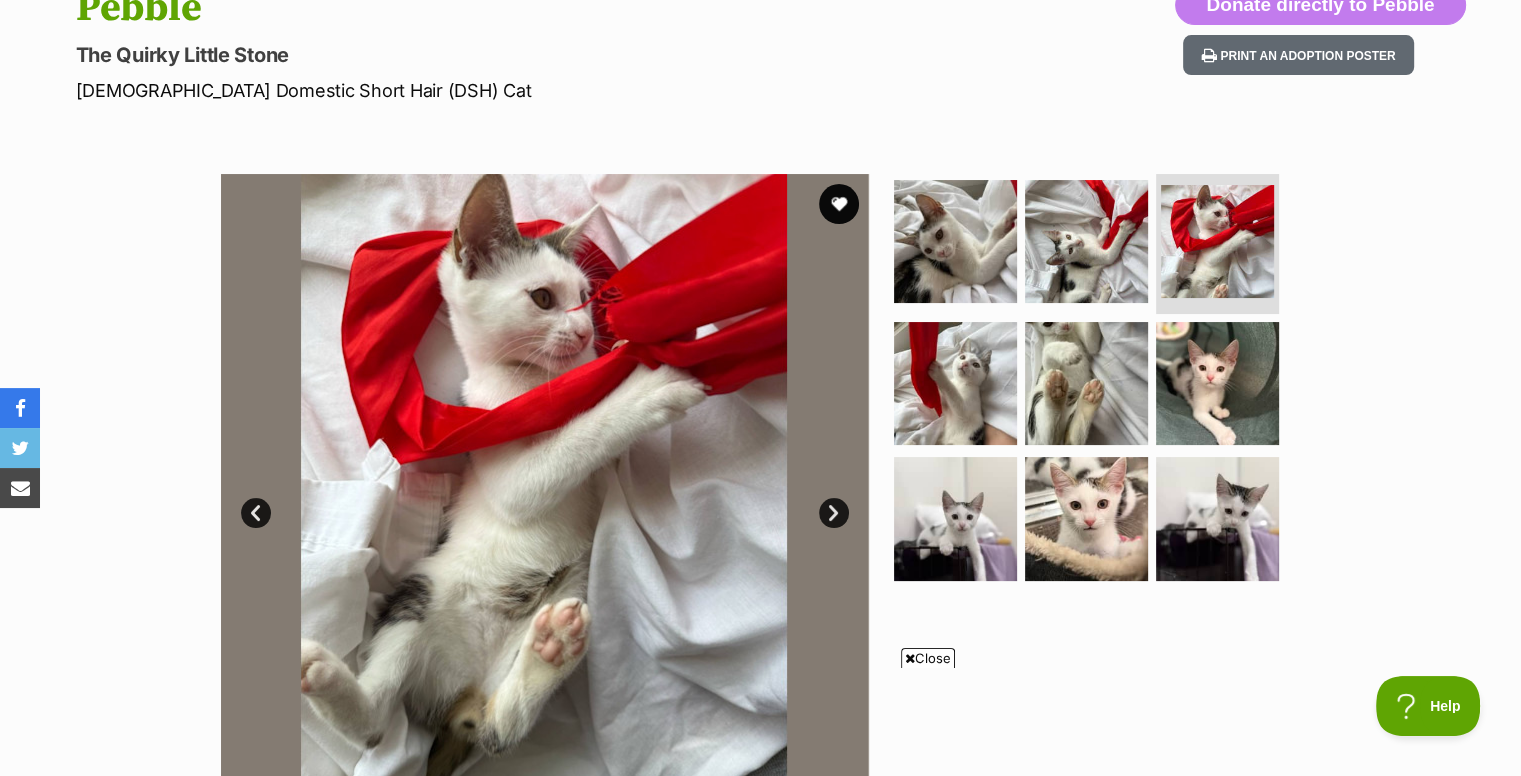 scroll, scrollTop: 0, scrollLeft: 0, axis: both 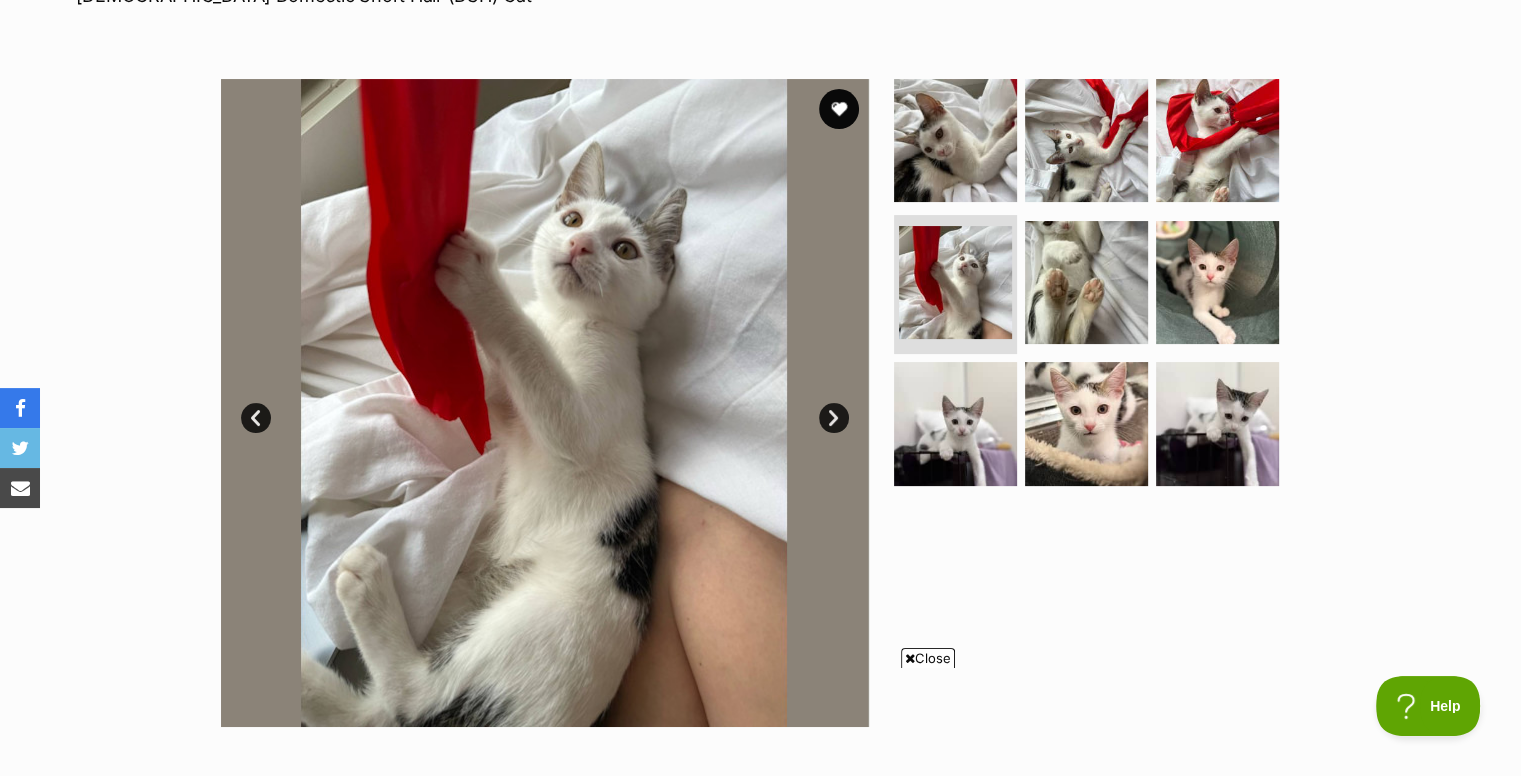 click on "Next" at bounding box center [834, 418] 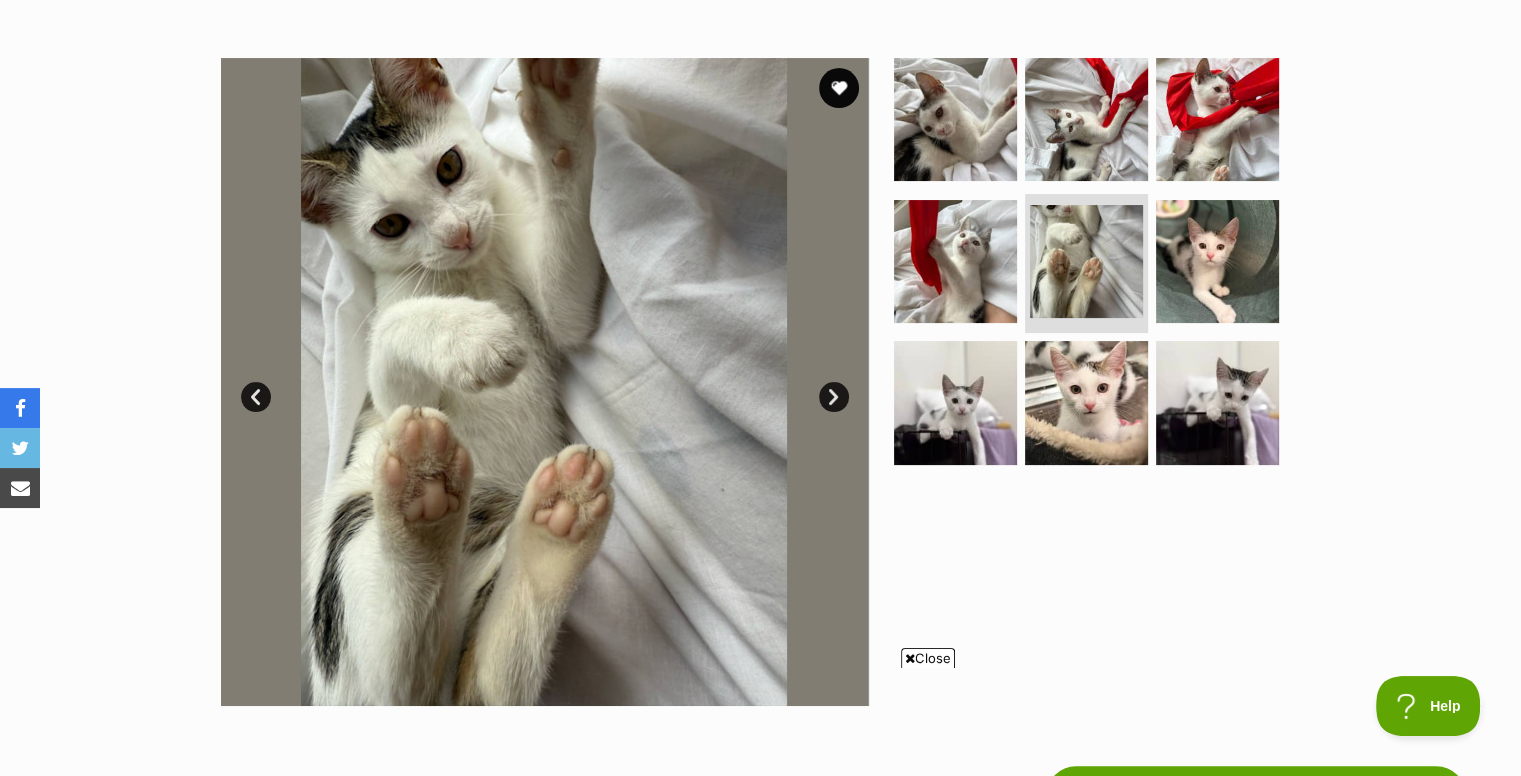 scroll, scrollTop: 357, scrollLeft: 0, axis: vertical 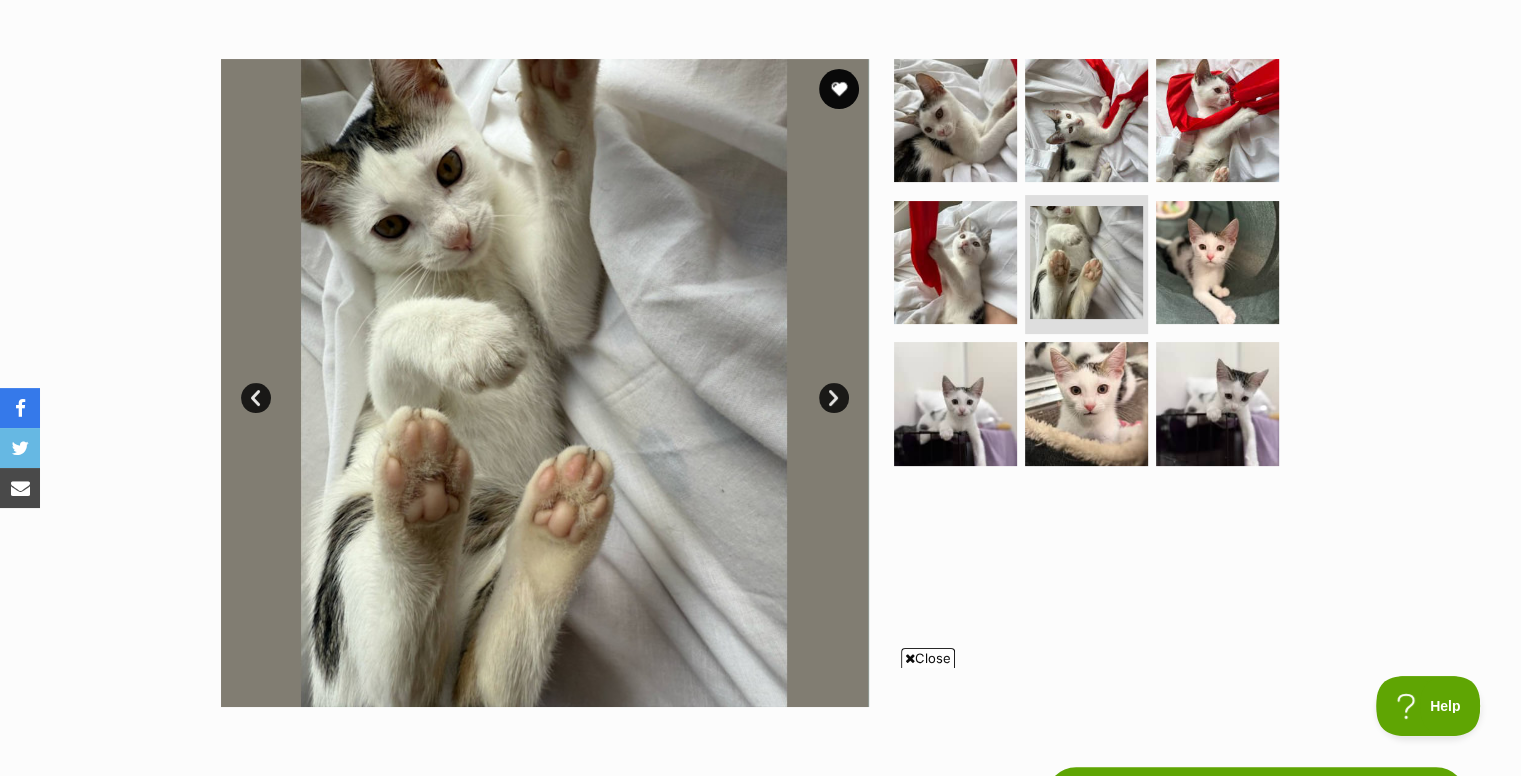 click on "Next" at bounding box center [834, 398] 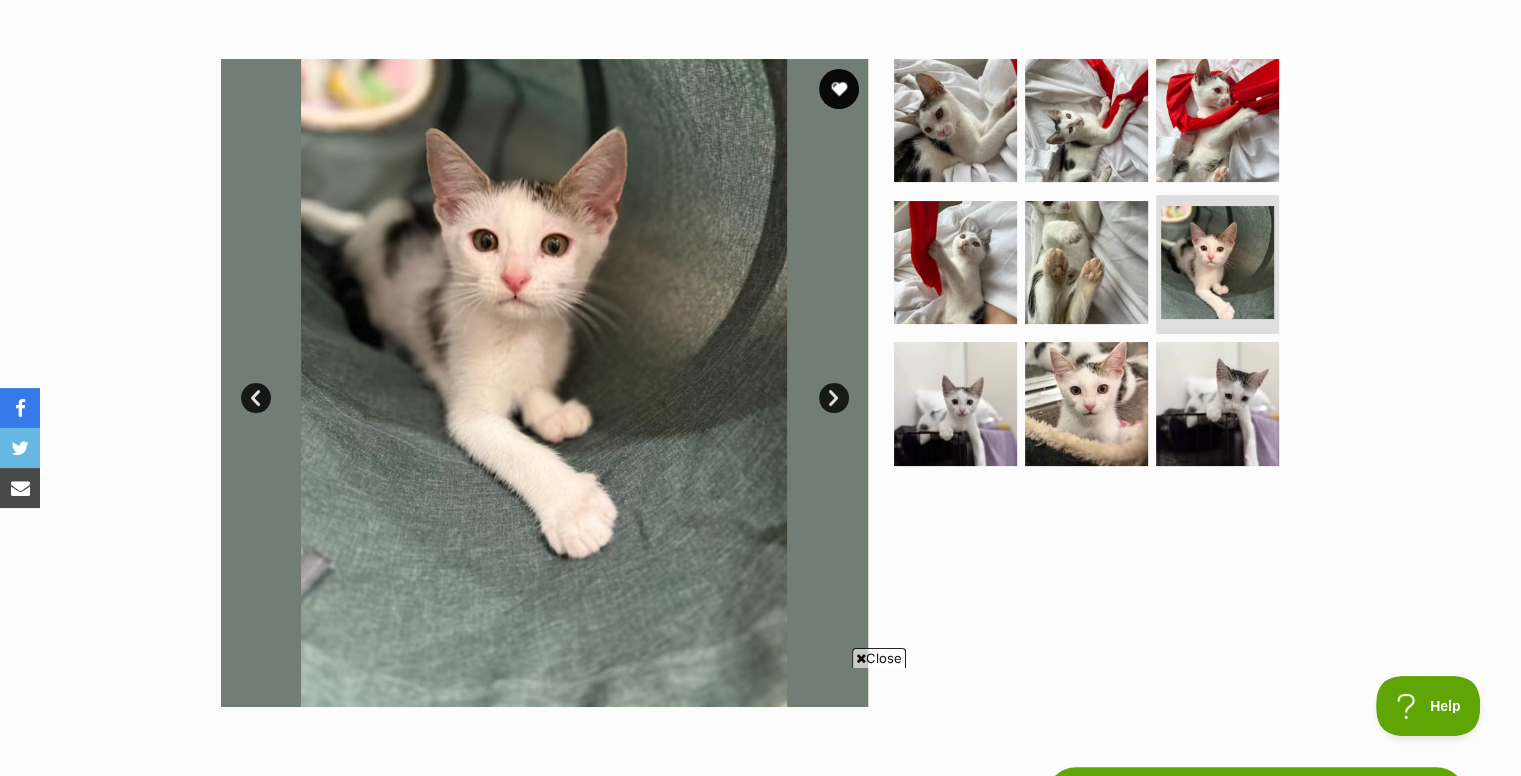 click on "Next" at bounding box center (834, 398) 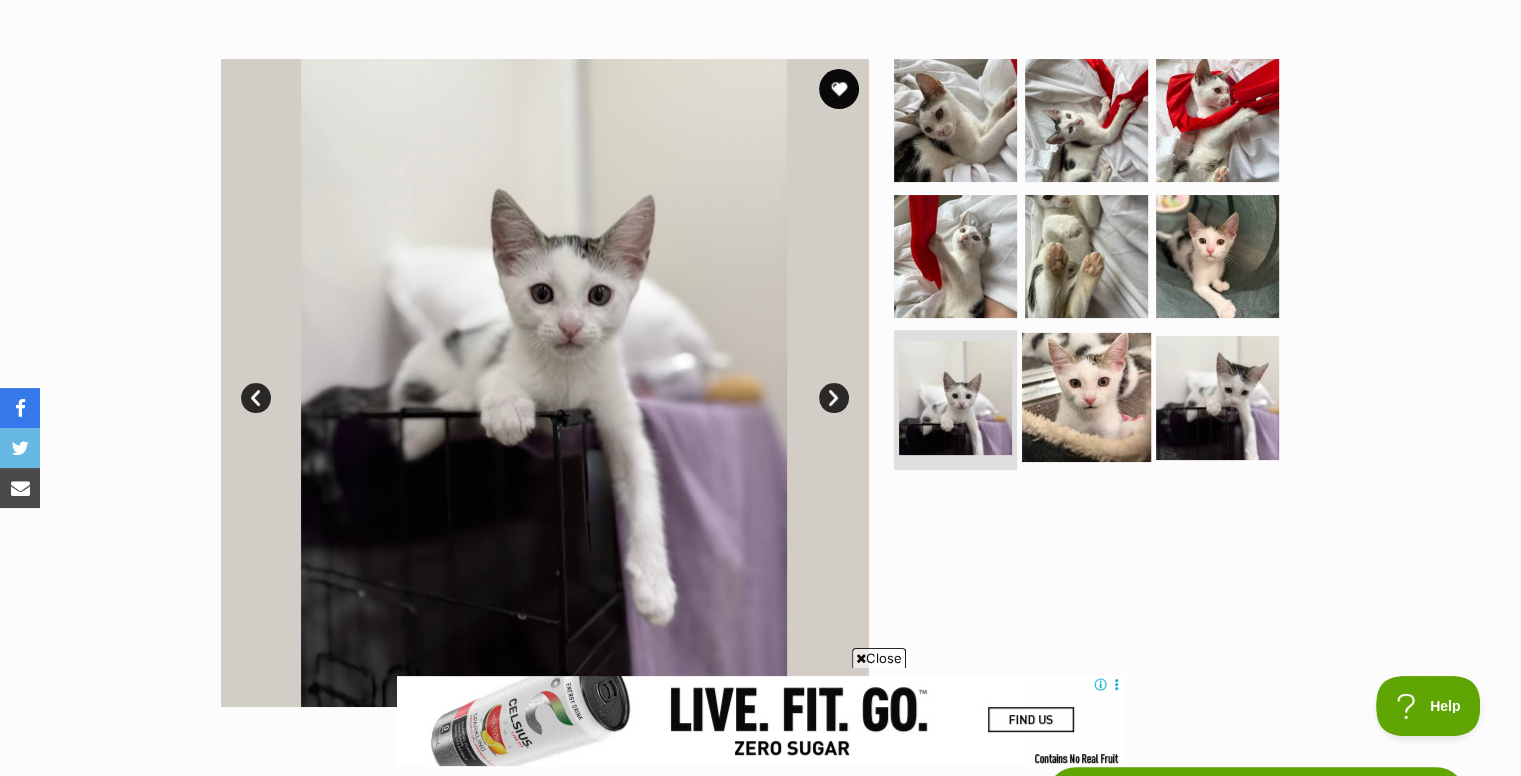 click at bounding box center [1086, 397] 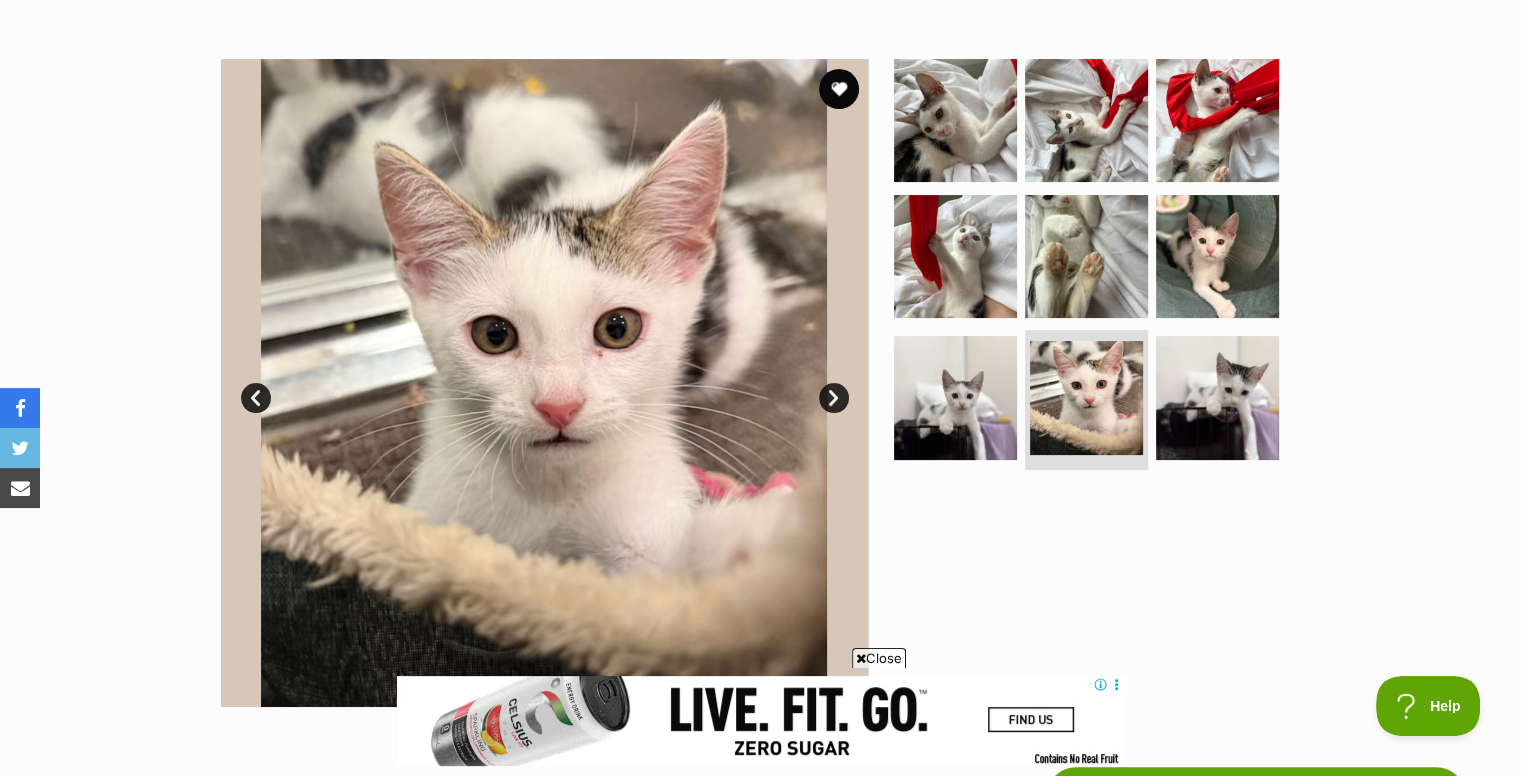 click on "Next" at bounding box center (834, 398) 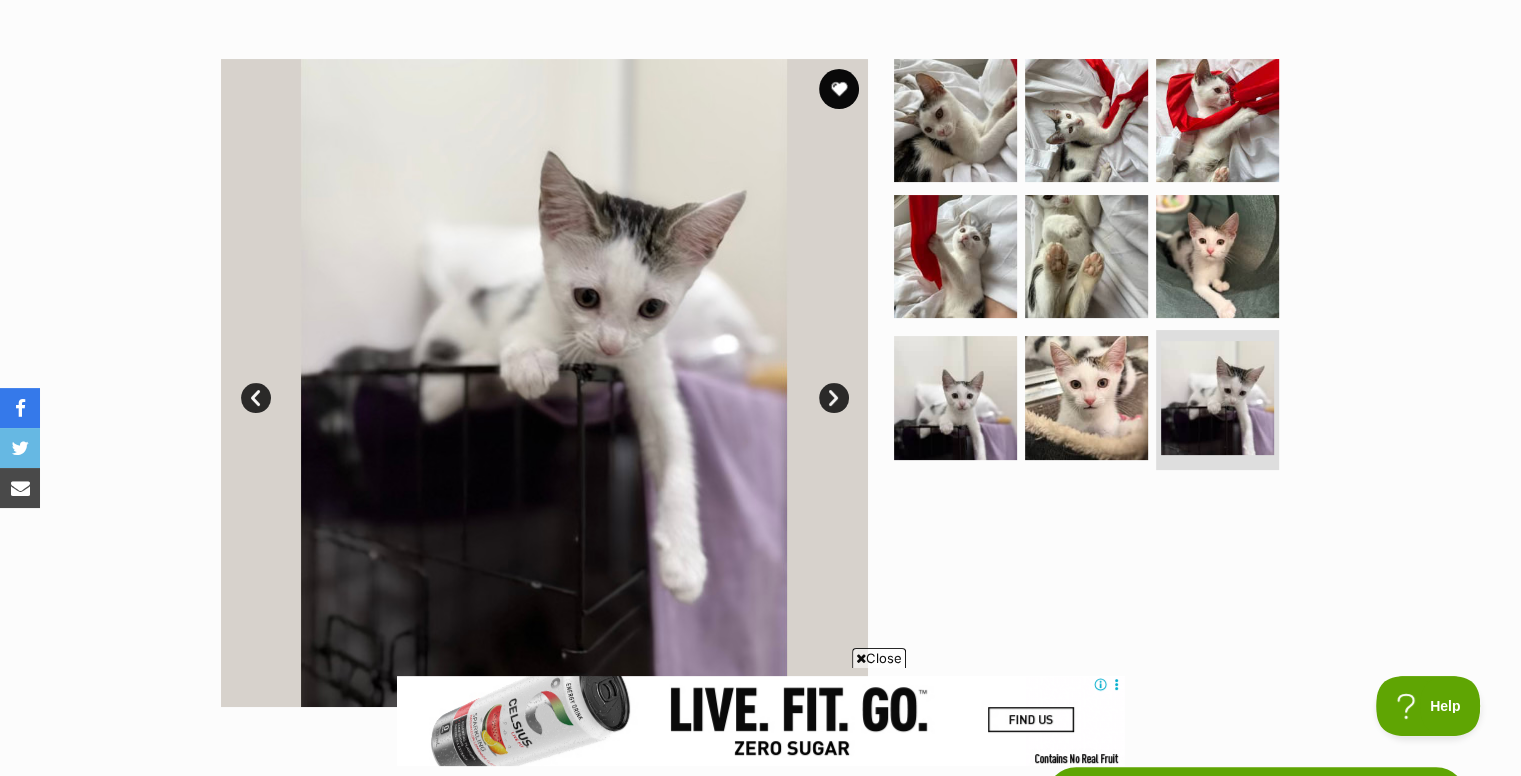 click on "Next" at bounding box center [834, 398] 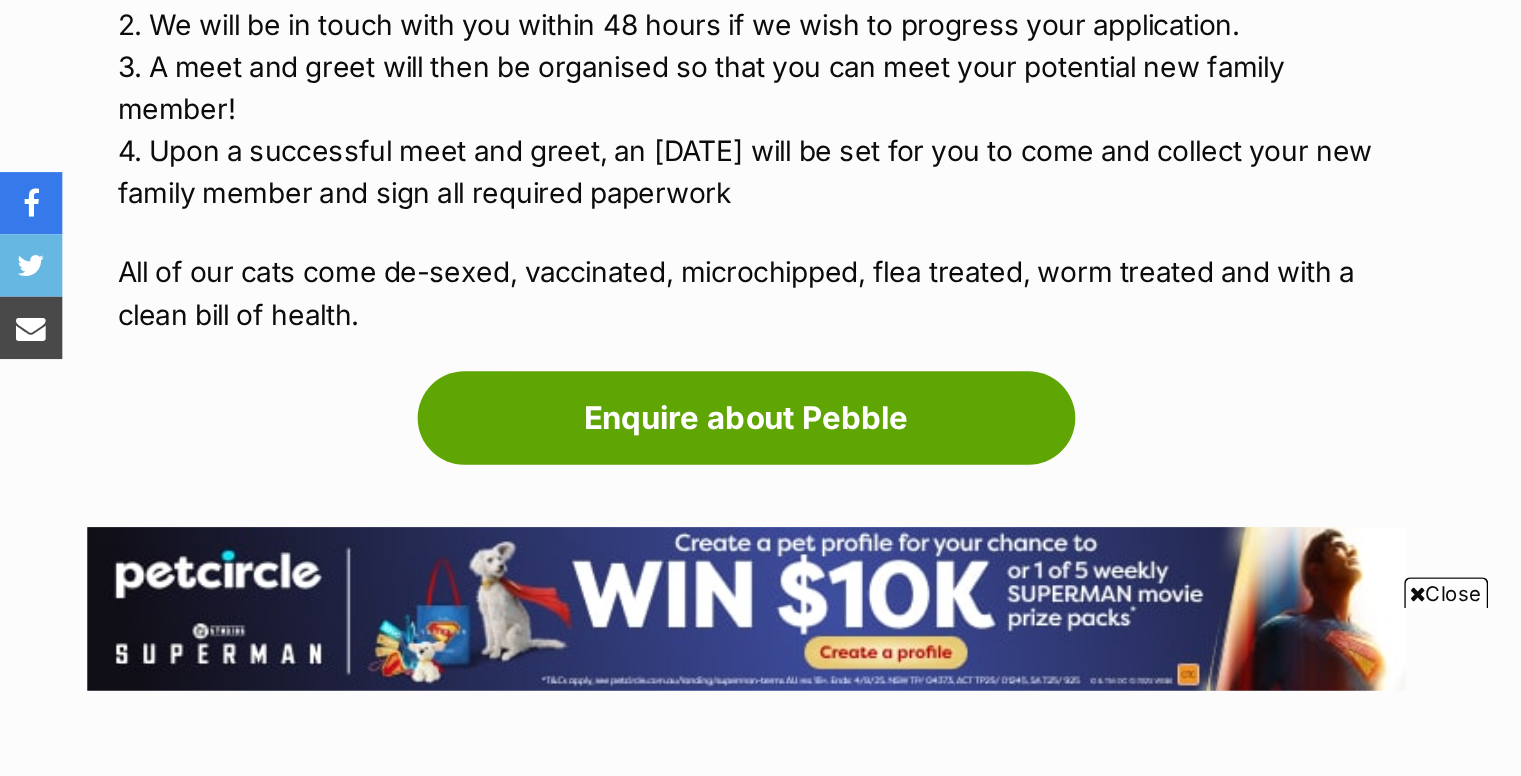 scroll, scrollTop: 1889, scrollLeft: 0, axis: vertical 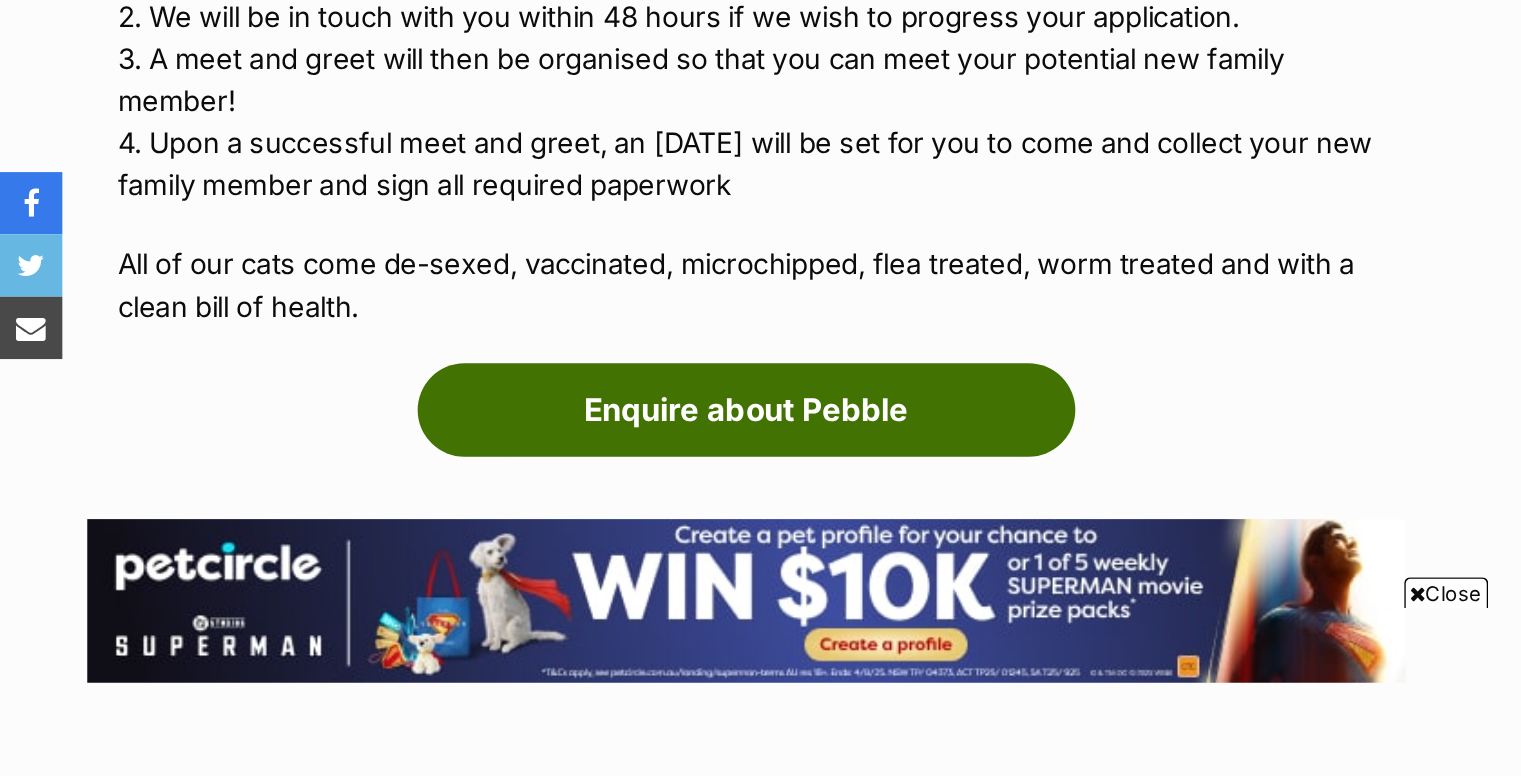click on "Enquire about Pebble" at bounding box center (479, 541) 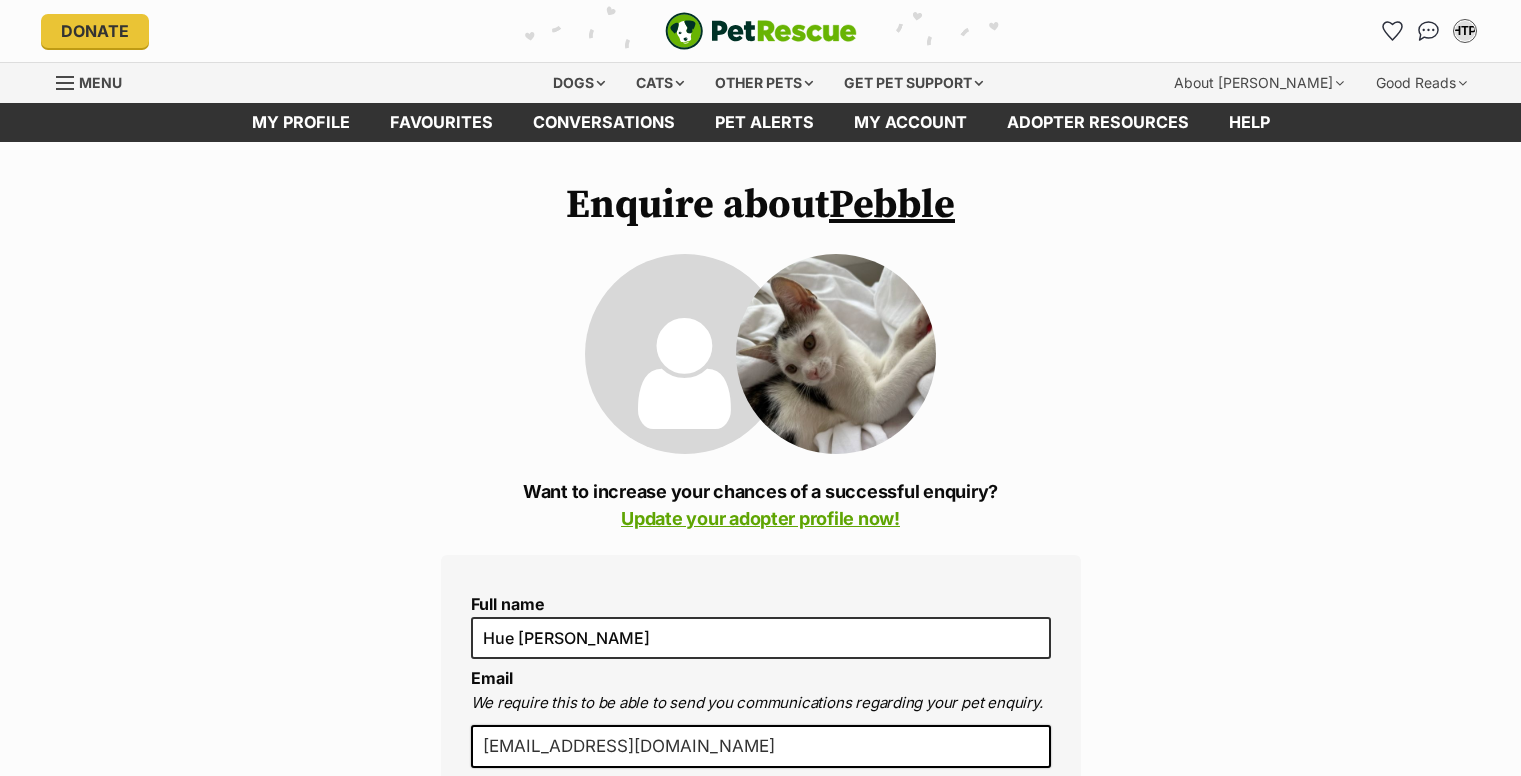 scroll, scrollTop: 0, scrollLeft: 0, axis: both 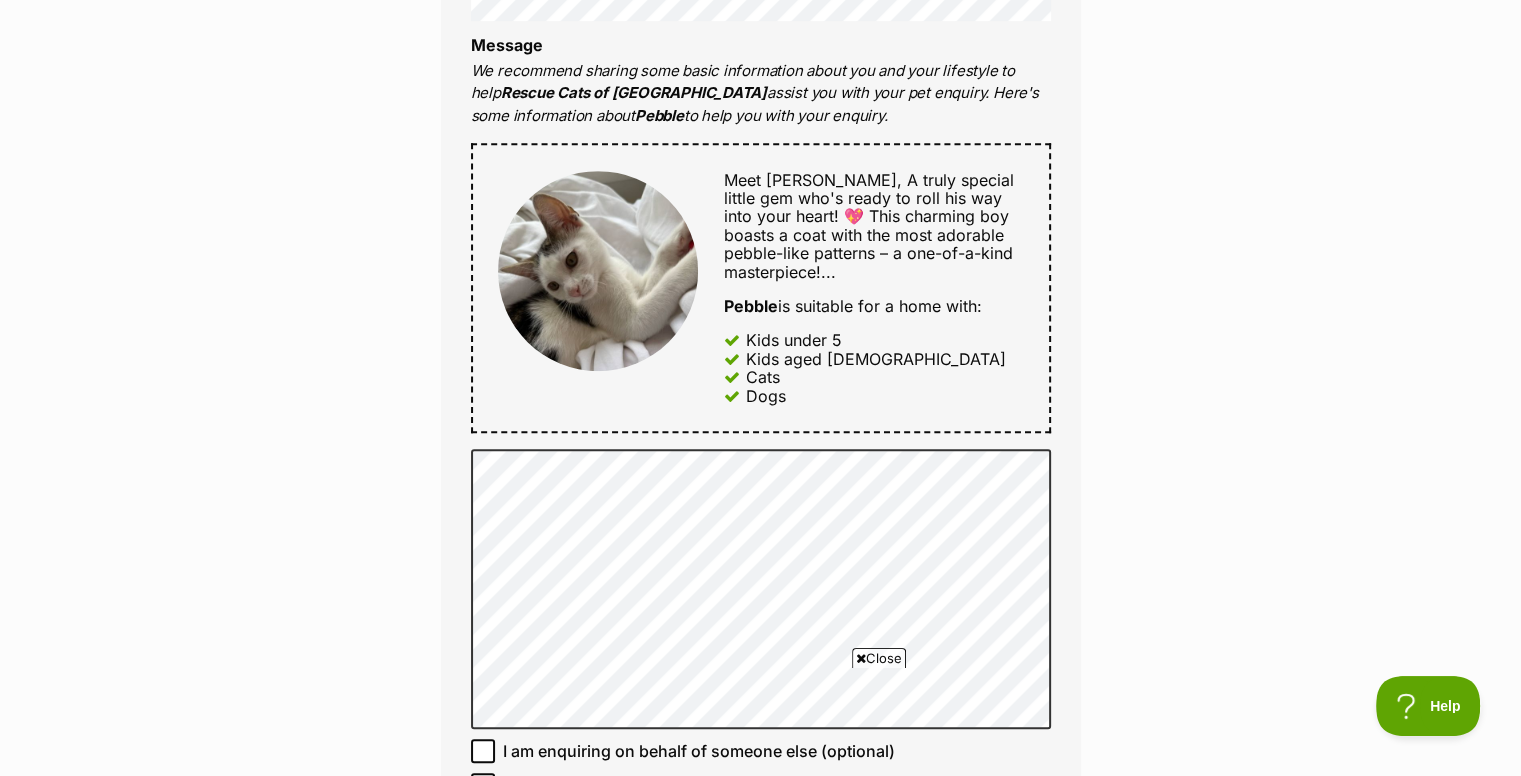 click at bounding box center (861, 658) 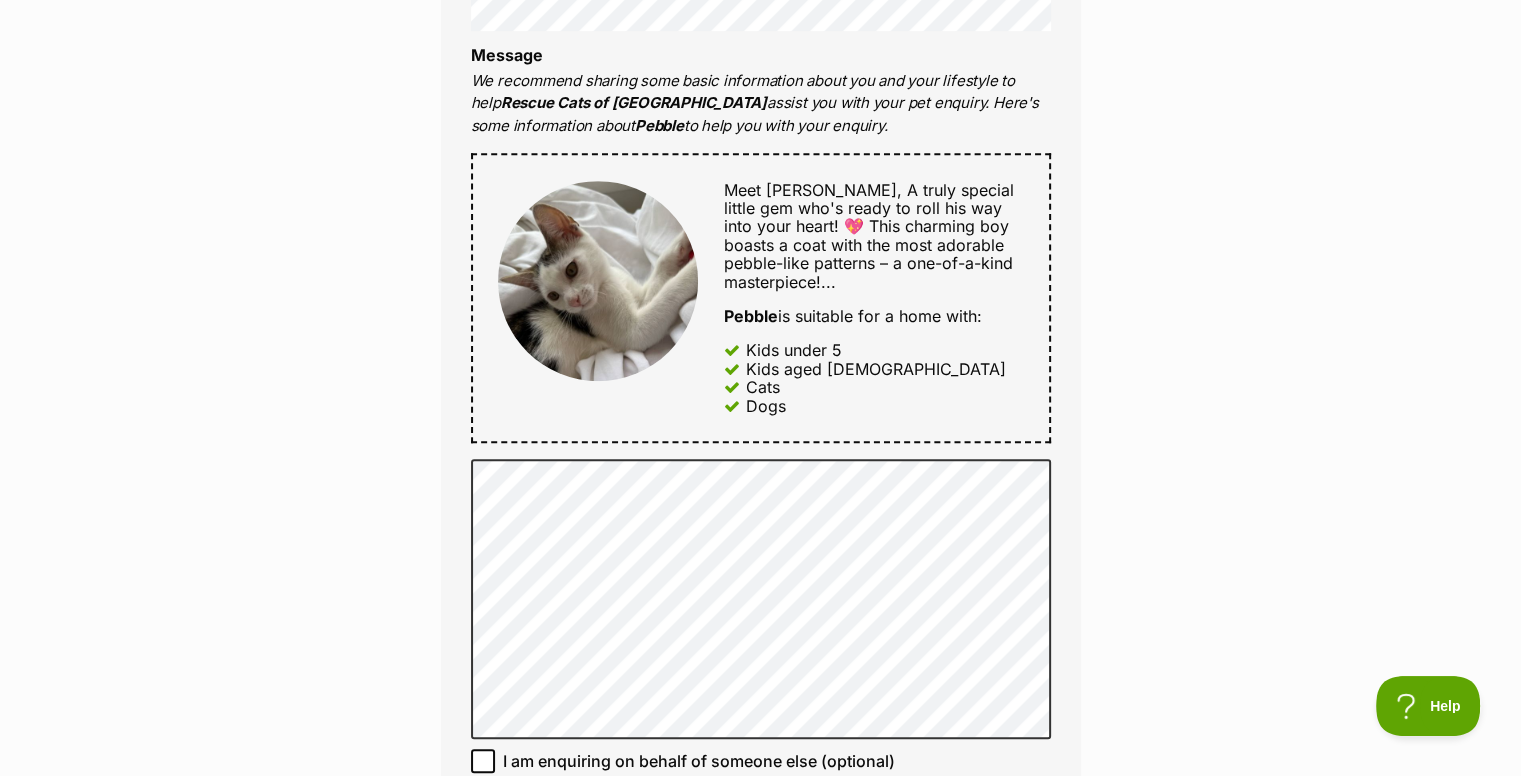 scroll, scrollTop: 931, scrollLeft: 0, axis: vertical 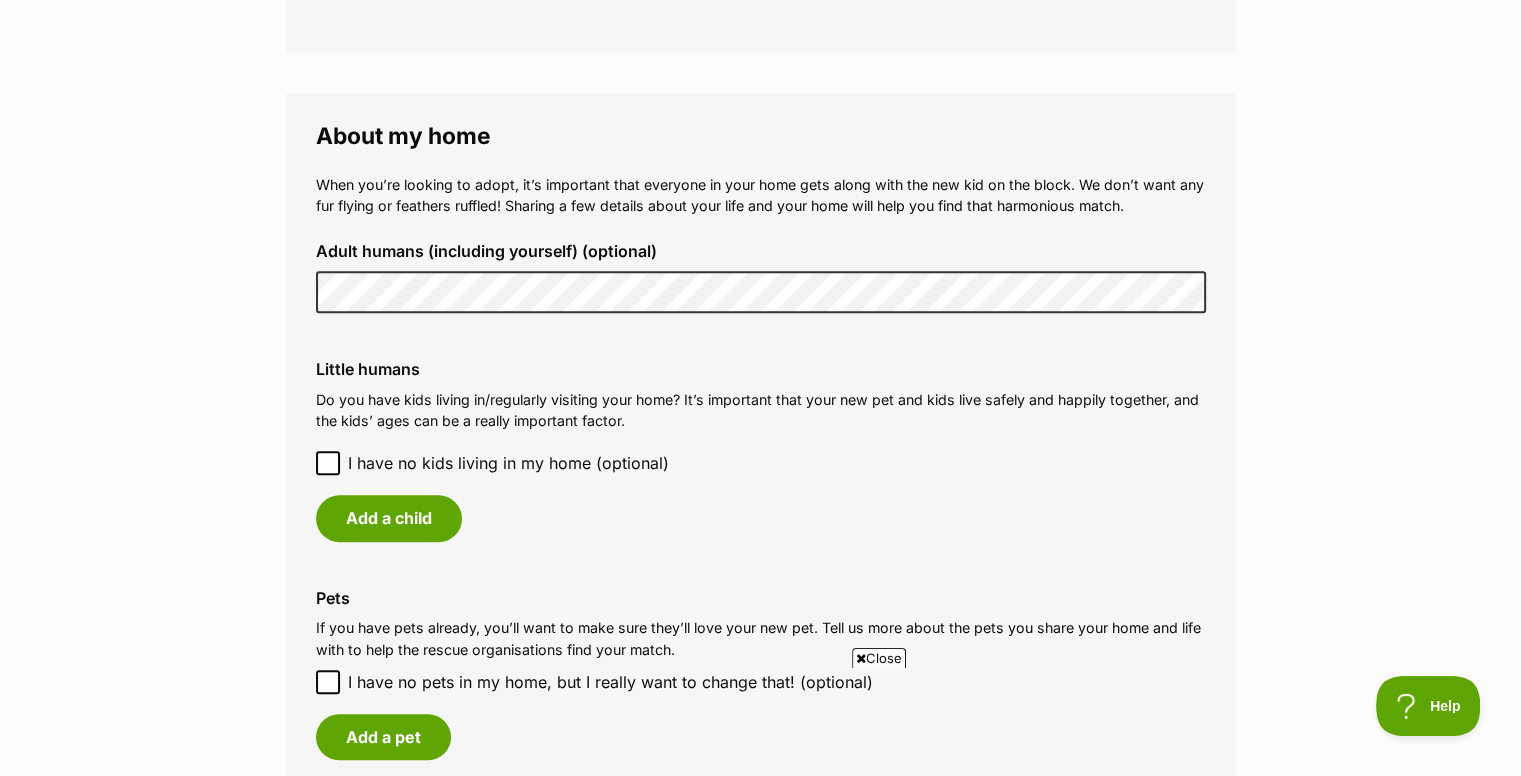 click on "Little humans
Do you have kids living in/regularly visiting your home? It’s important that your new pet and kids live safely and happily together, and the kids’ ages can be a really important factor.
I have no kids living in my home (optional)
Add a child" at bounding box center [761, 450] 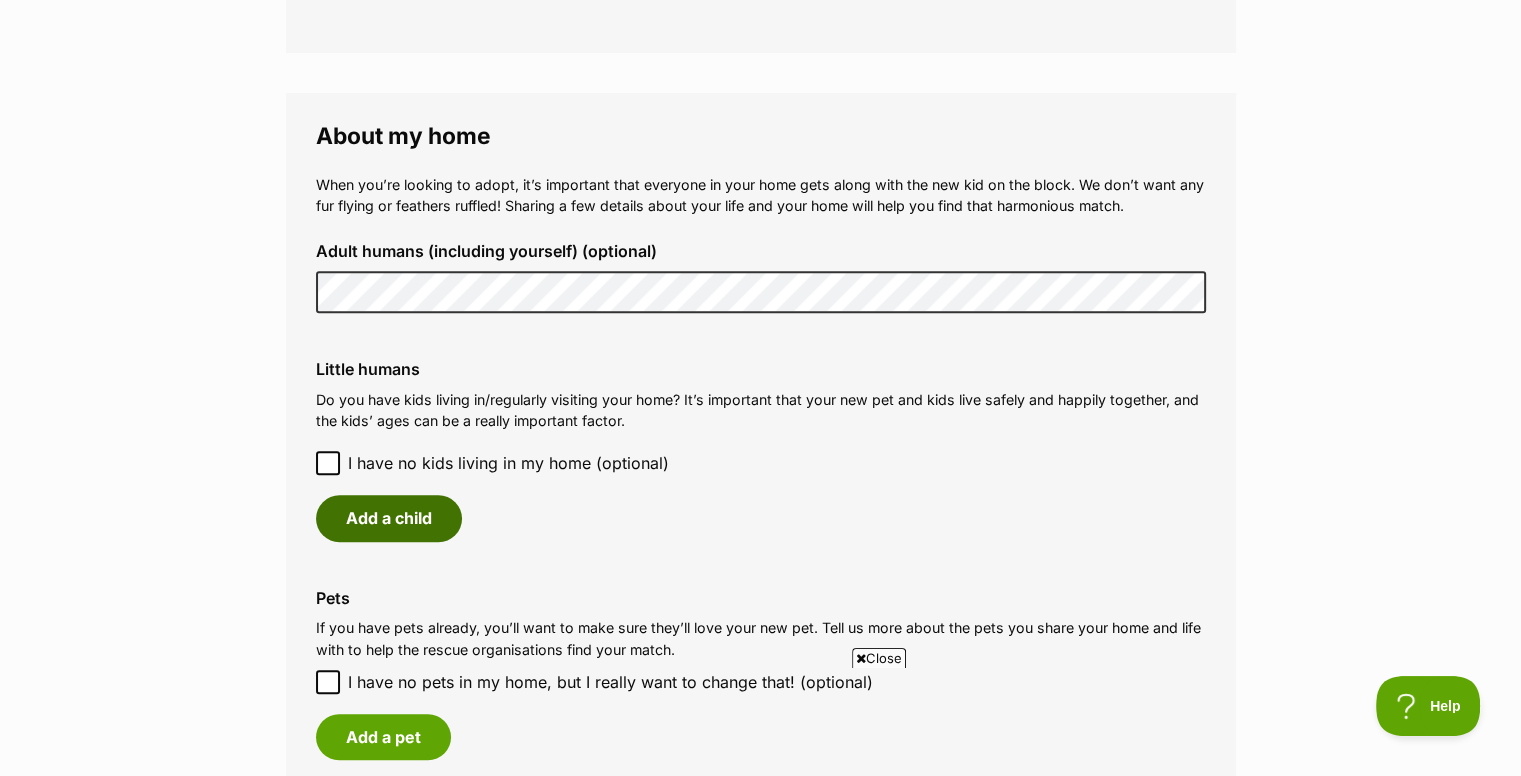 click on "Add a child" at bounding box center (389, 518) 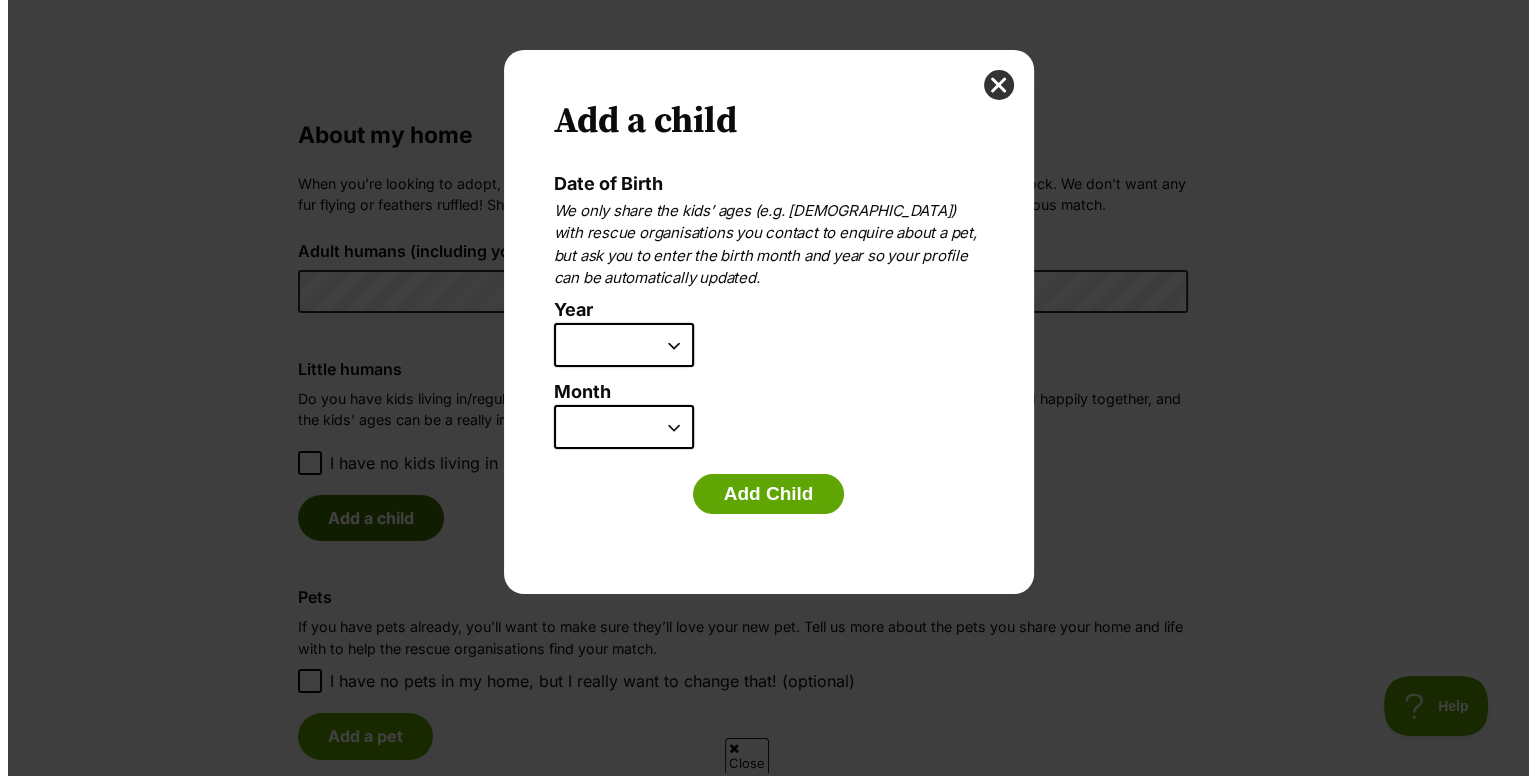 scroll, scrollTop: 0, scrollLeft: 0, axis: both 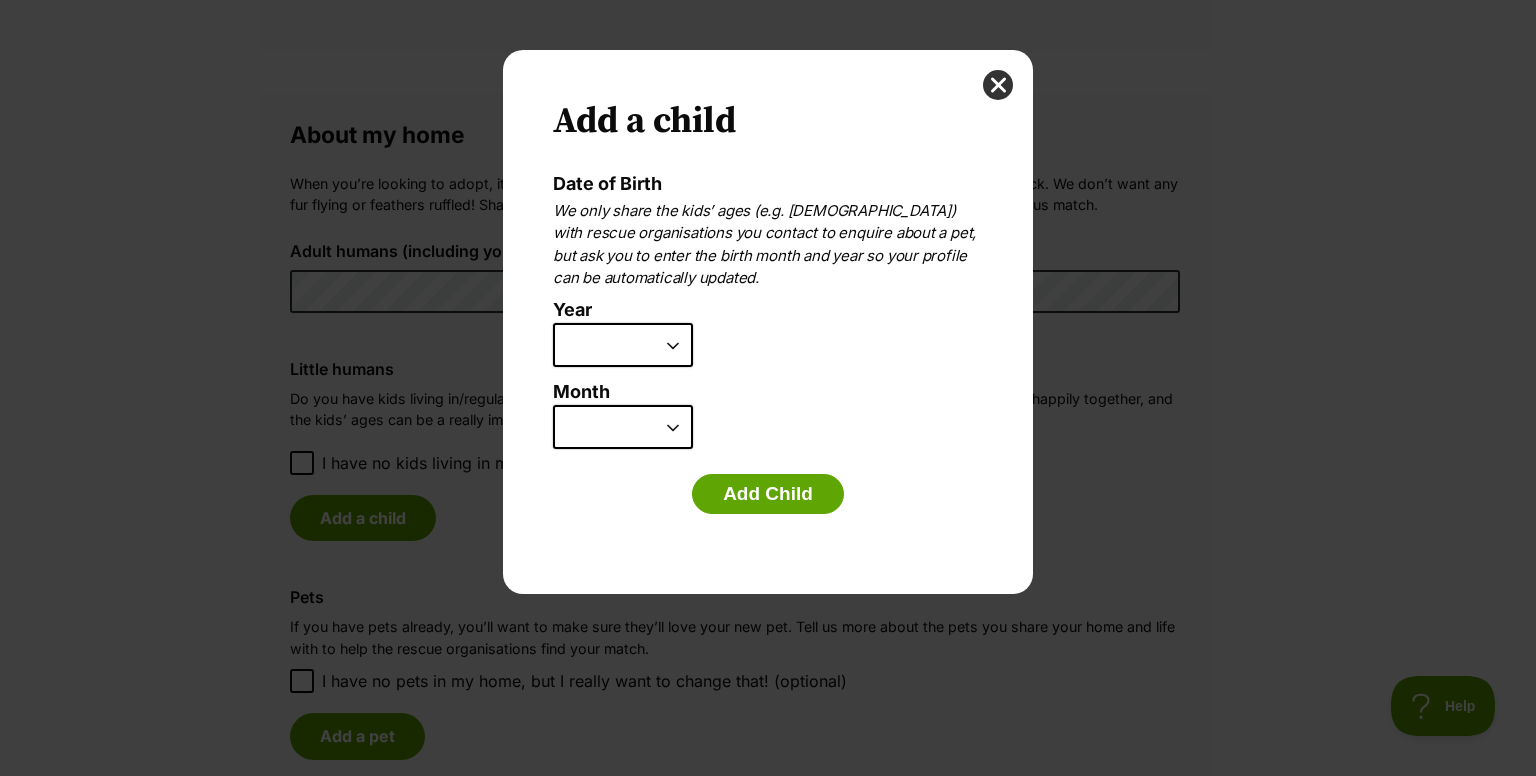 click on "January
February
March
April
May
June
July
August
September
October
November
December" at bounding box center [623, 427] 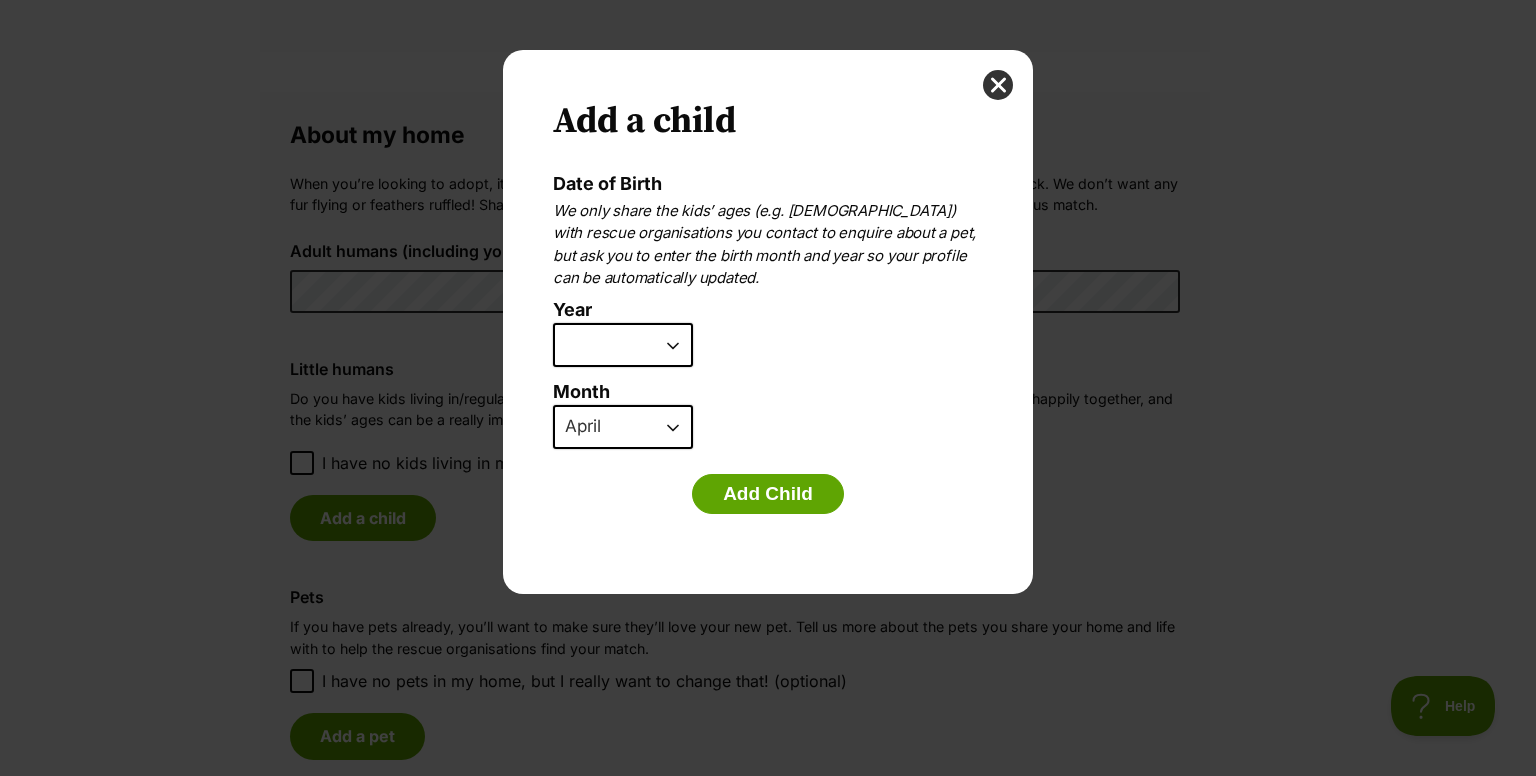 click on "January
February
March
April
May
June
July
August
September
October
November
December" at bounding box center (623, 427) 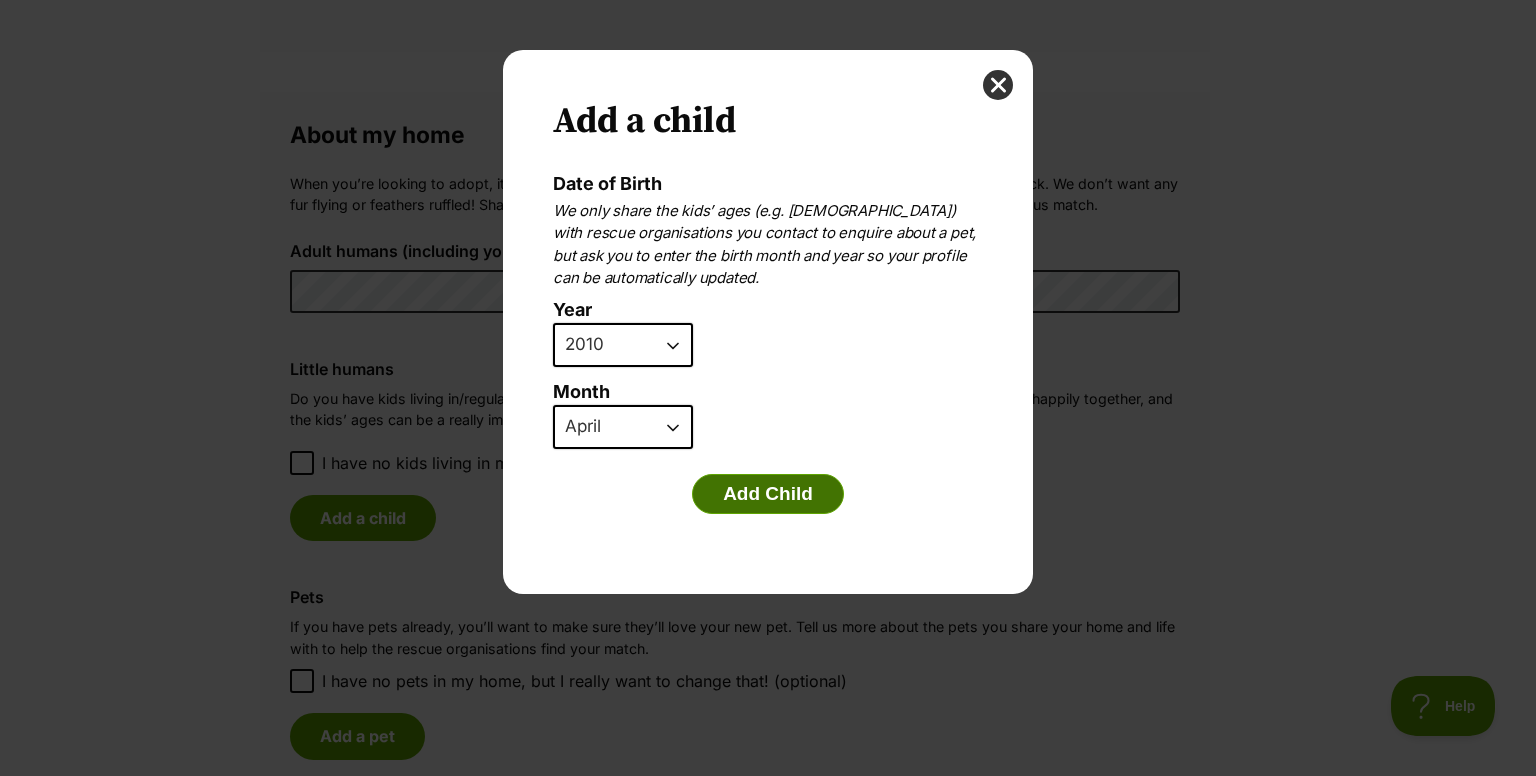 click on "Add Child" at bounding box center [768, 494] 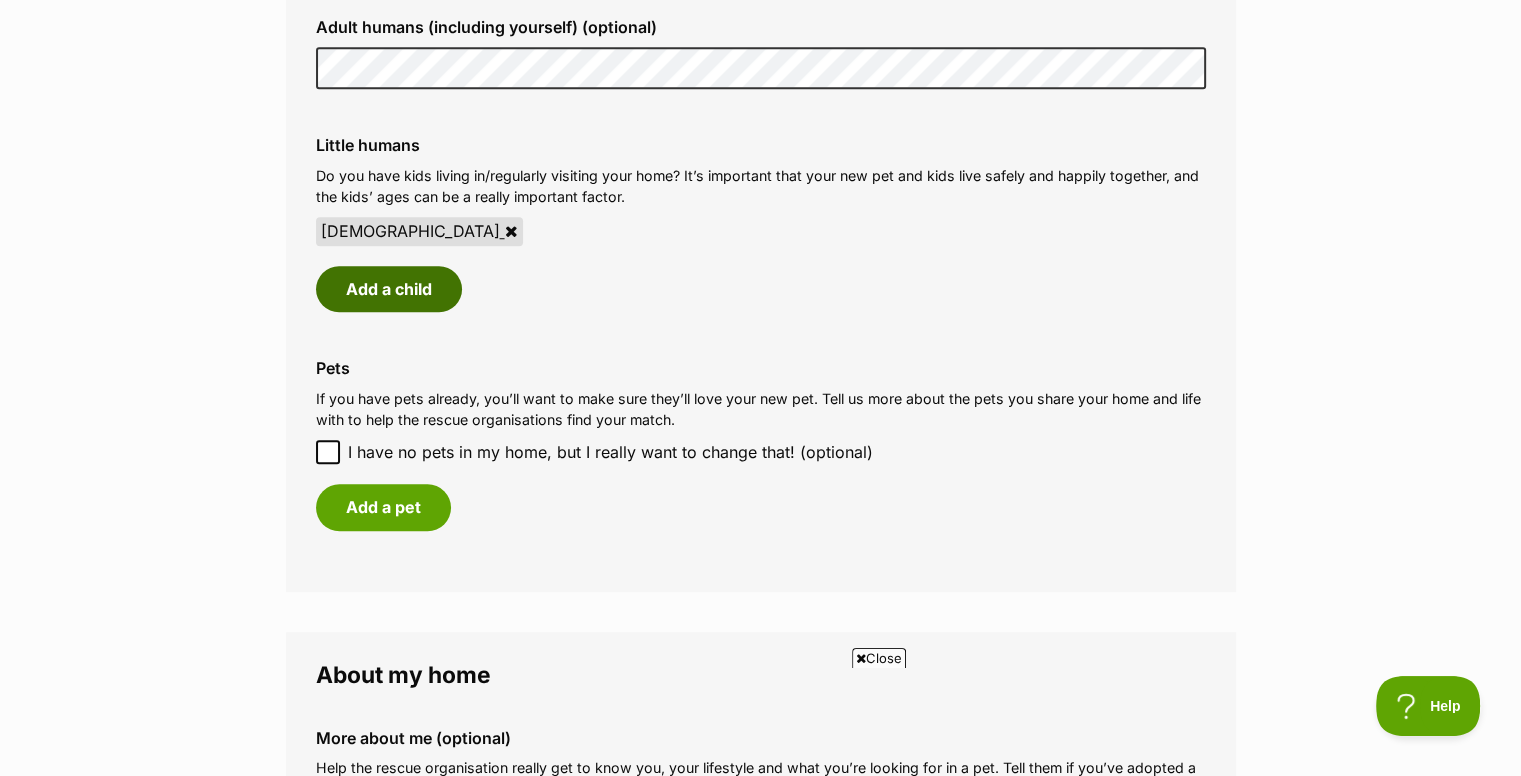 scroll, scrollTop: 1604, scrollLeft: 0, axis: vertical 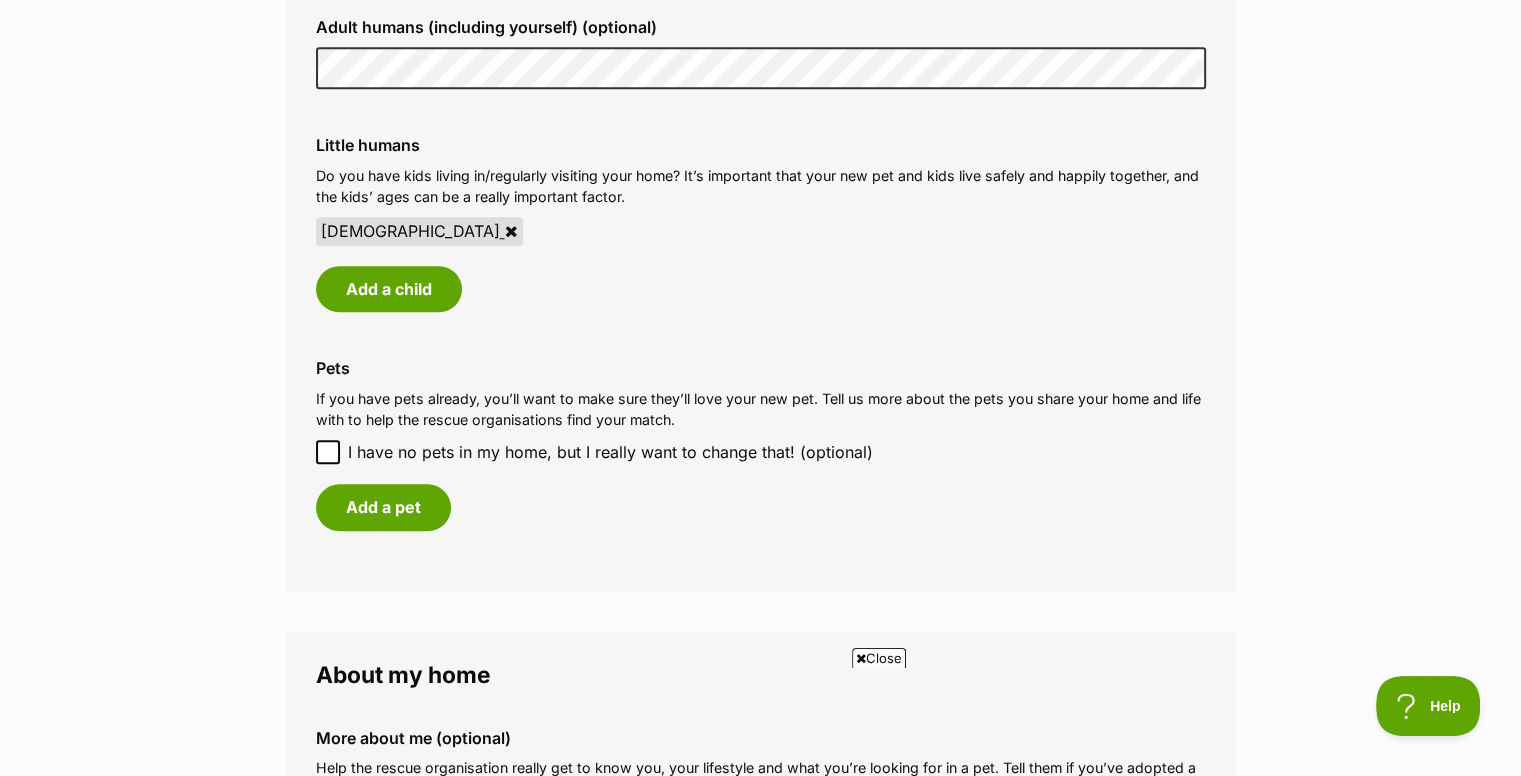 click 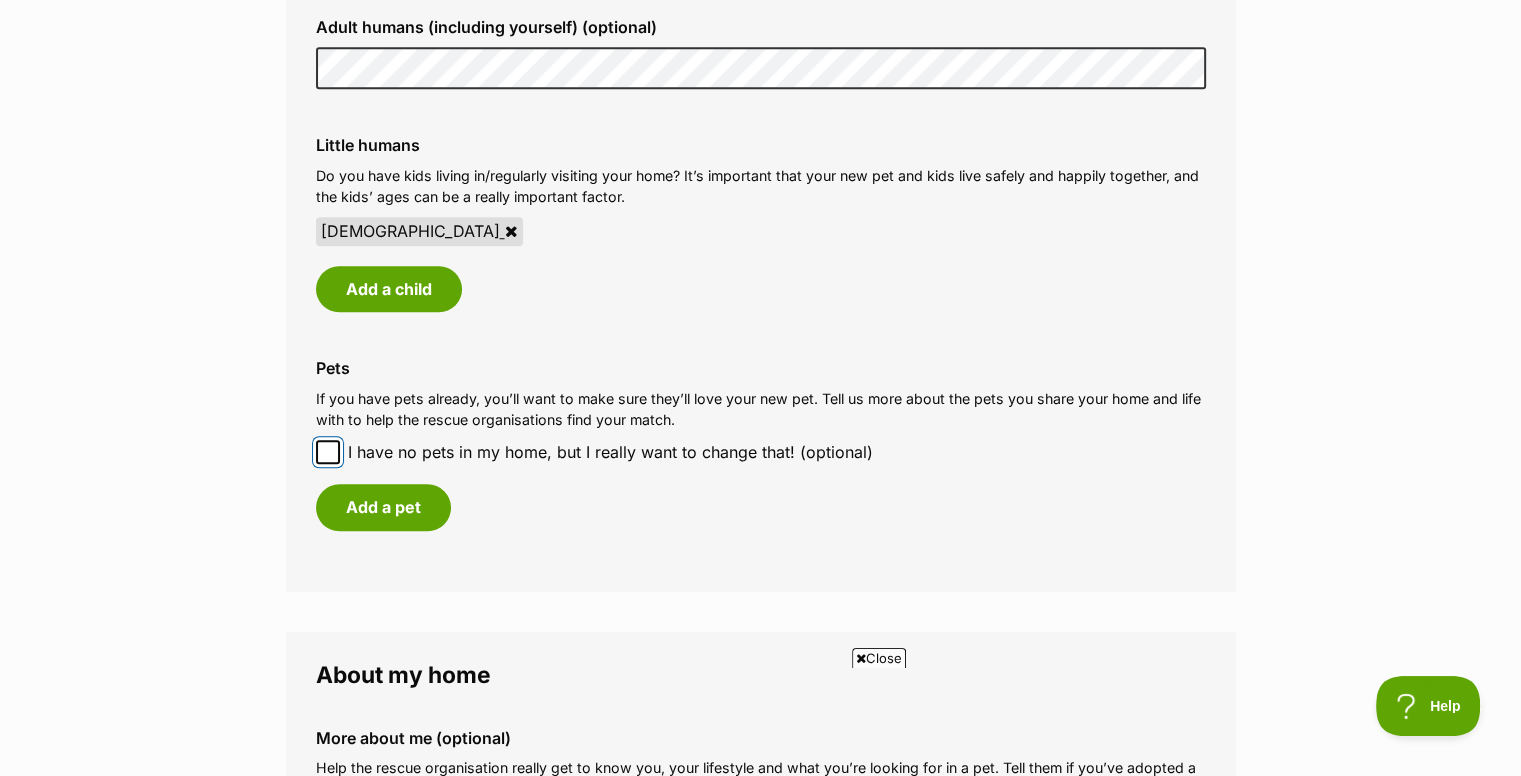 click on "I have no pets in my home, but I really want to change that! (optional)" at bounding box center (328, 452) 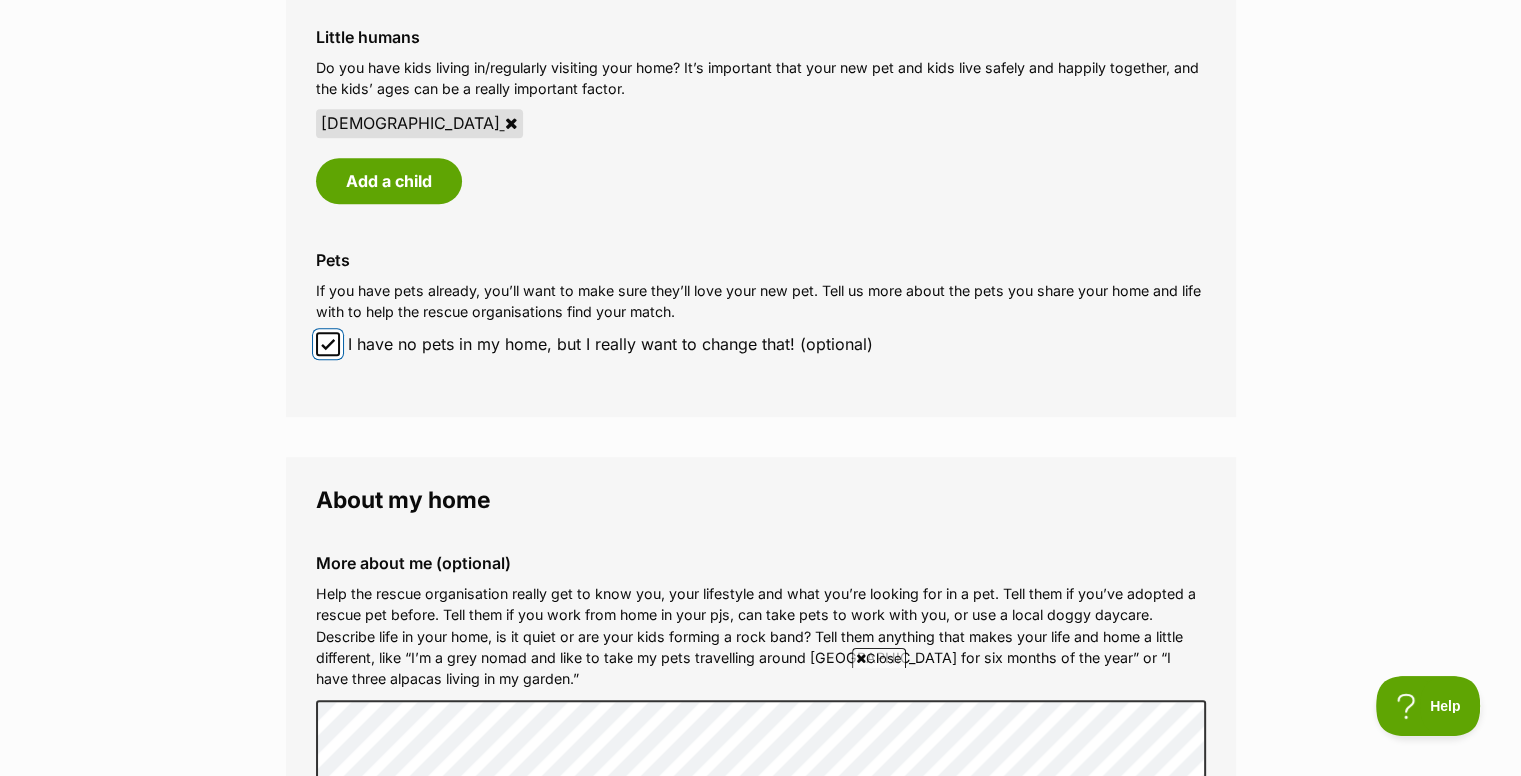 click on "I have no pets in my home, but I really want to change that! (optional)" at bounding box center [328, 344] 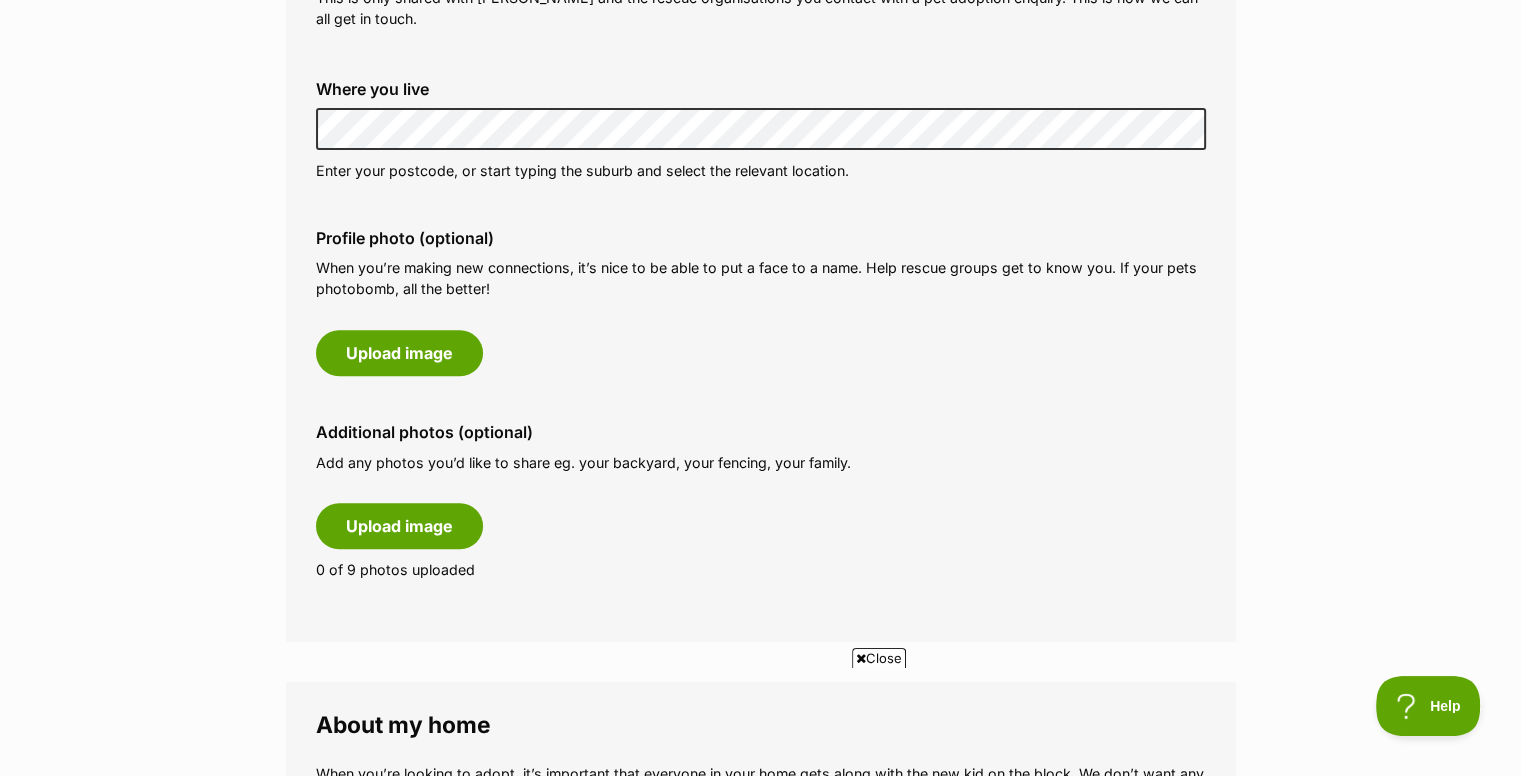 scroll, scrollTop: 792, scrollLeft: 0, axis: vertical 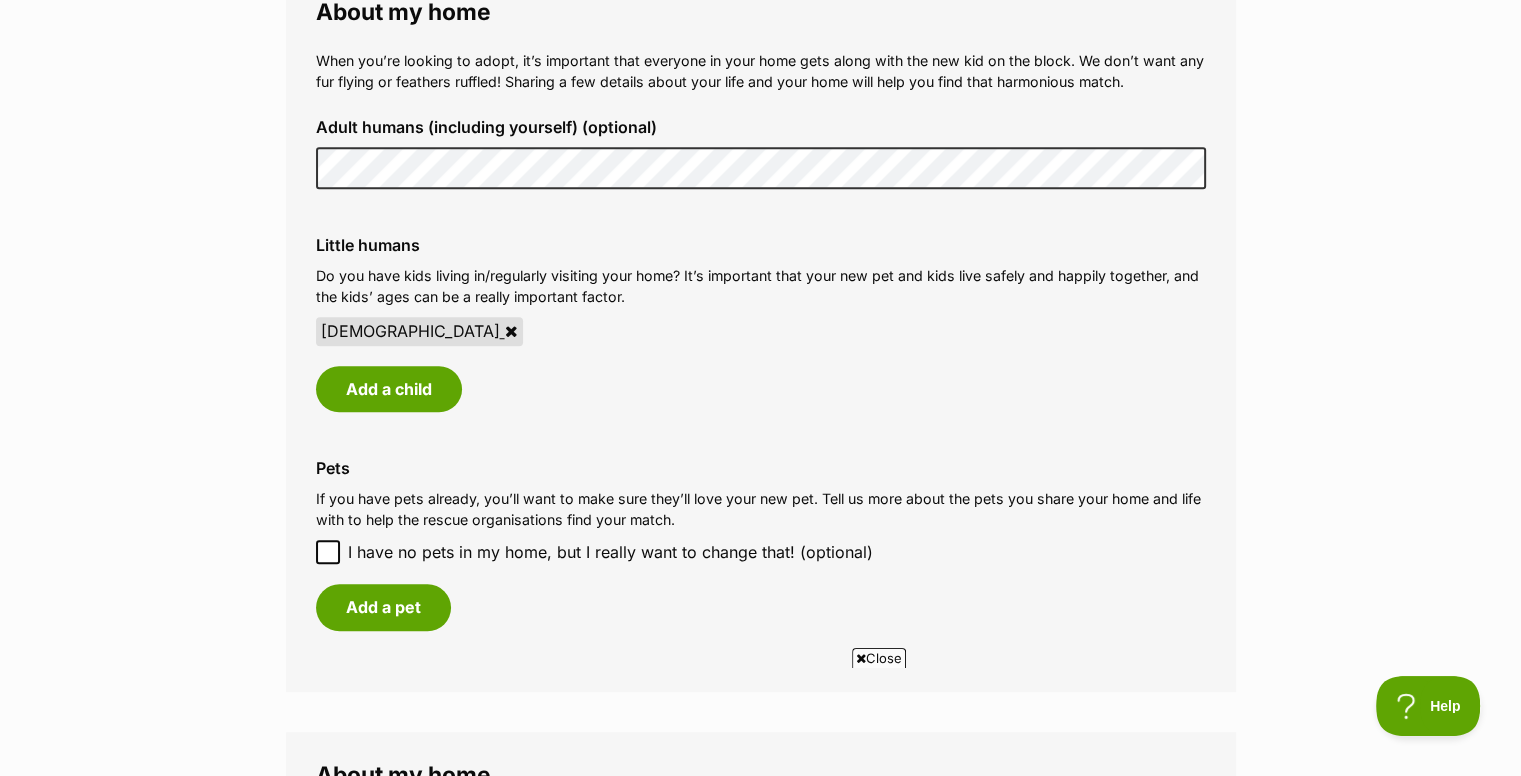 click 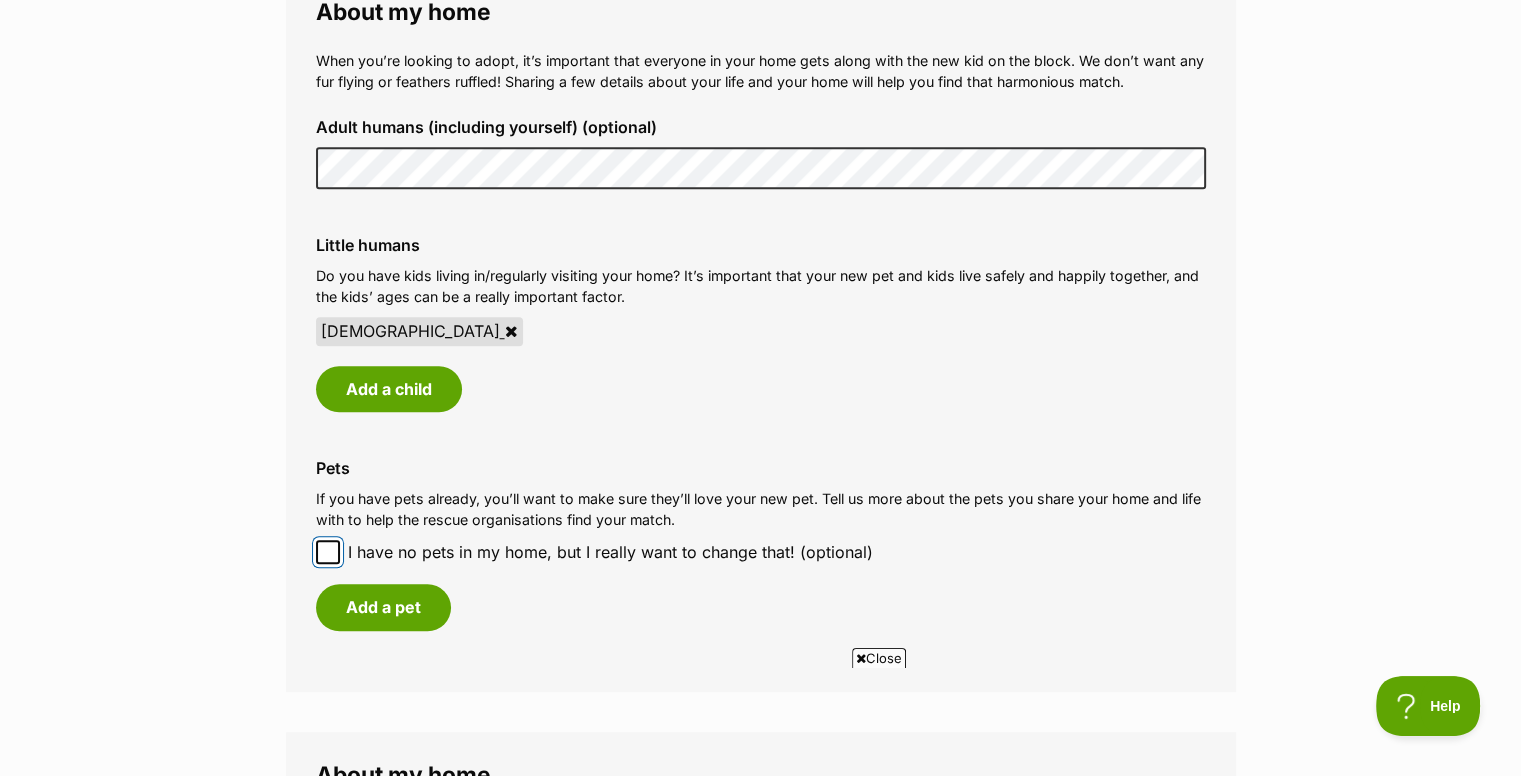 click on "I have no pets in my home, but I really want to change that! (optional)" at bounding box center [328, 552] 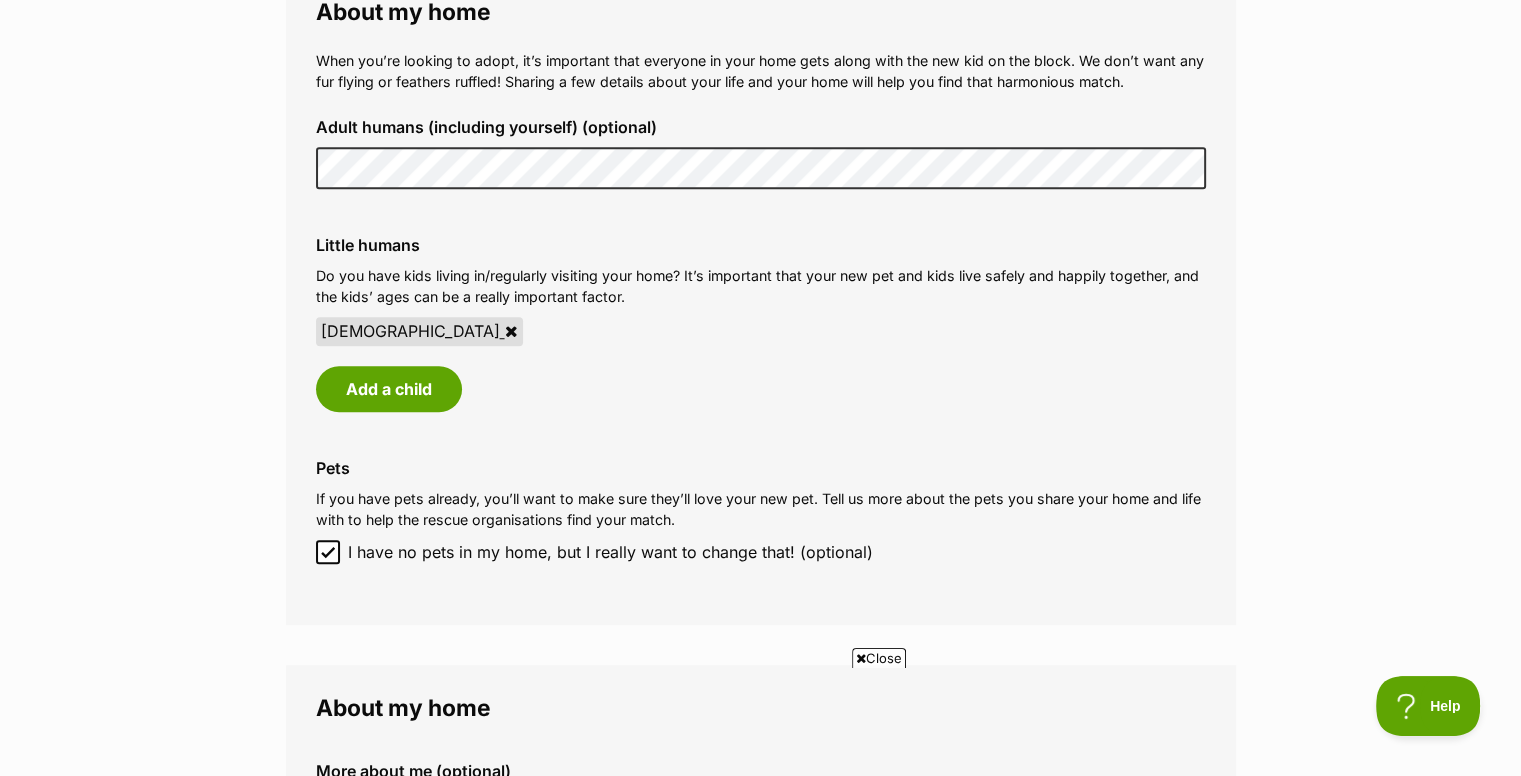 click 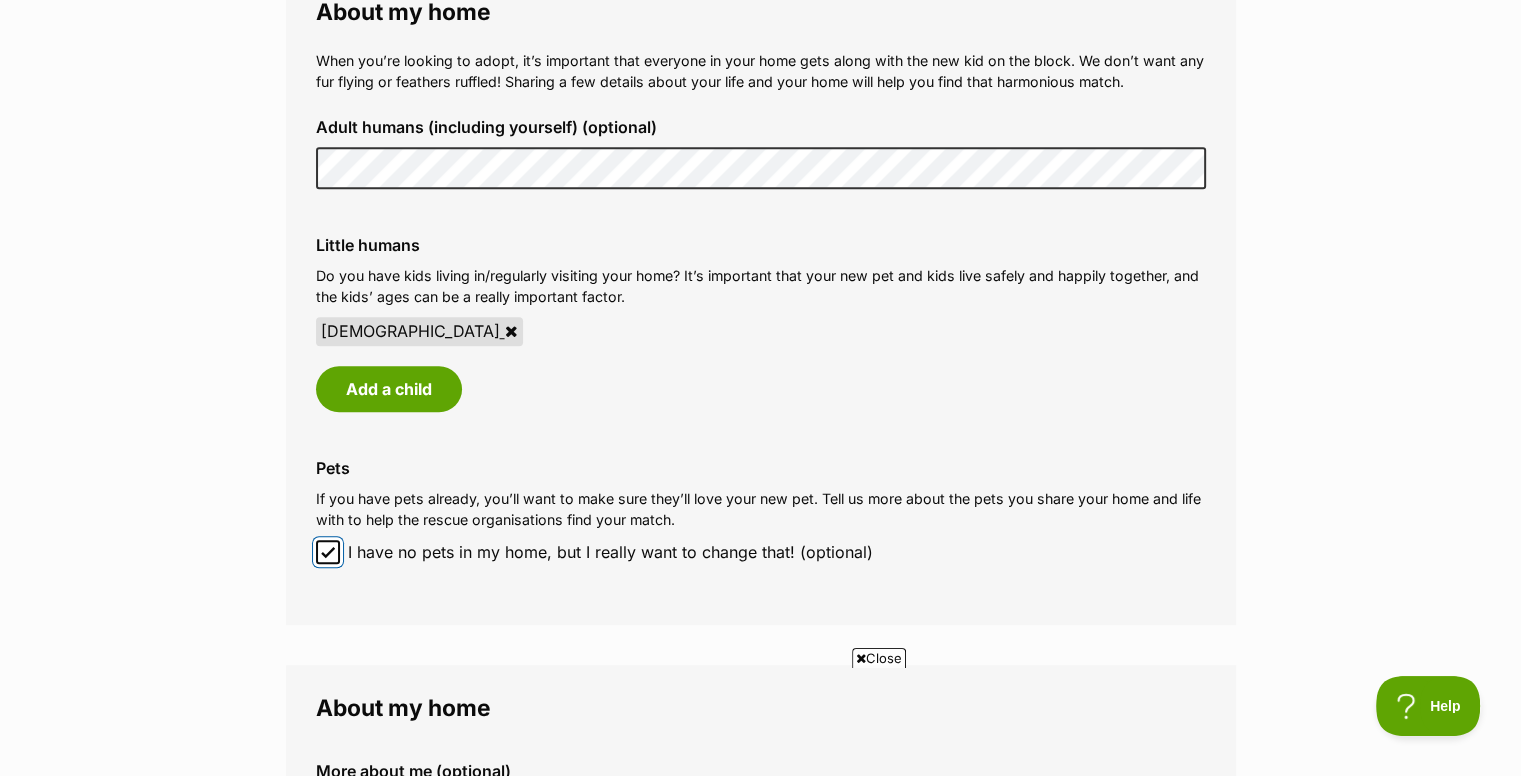 checkbox on "false" 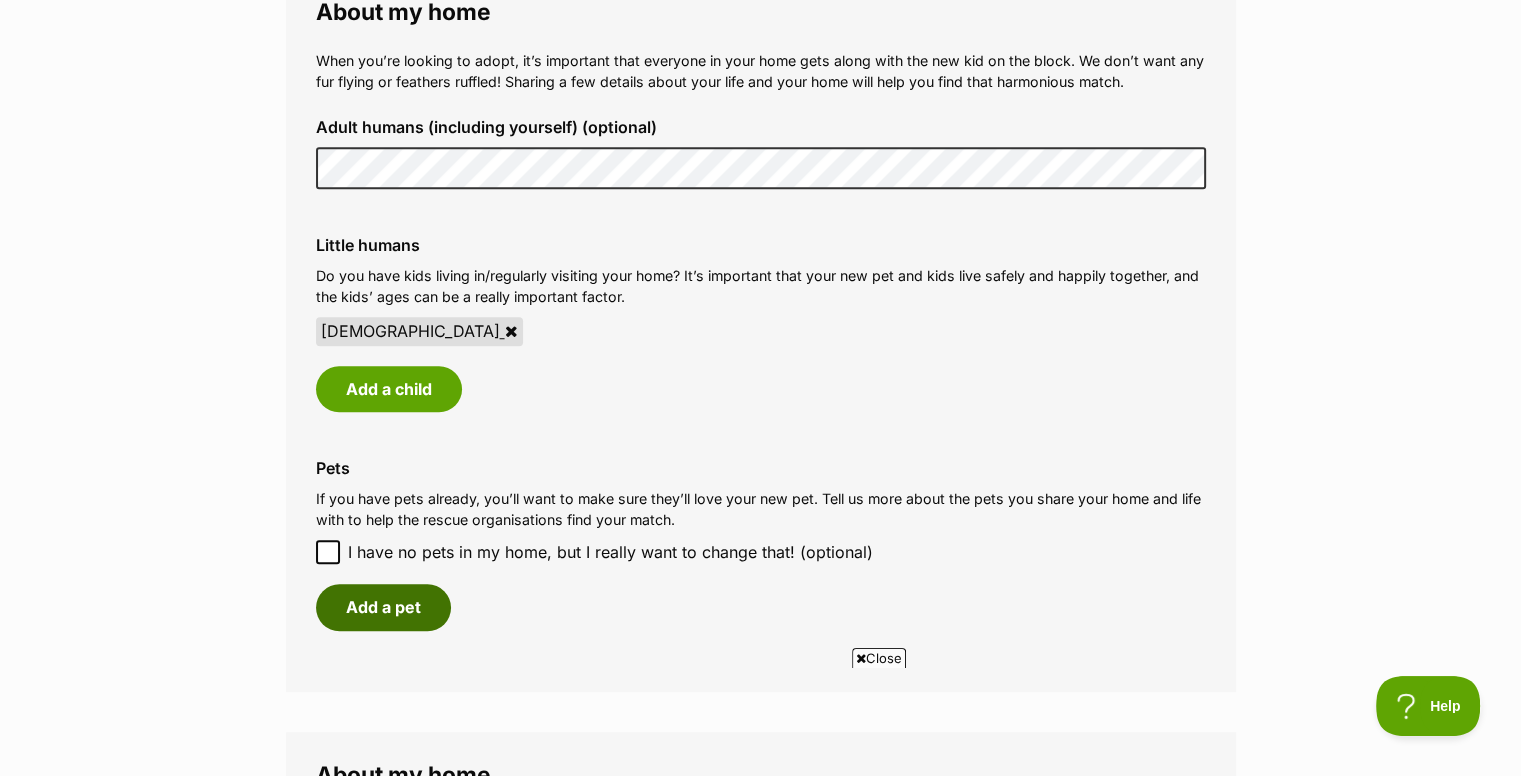 click on "Add a pet" at bounding box center (383, 607) 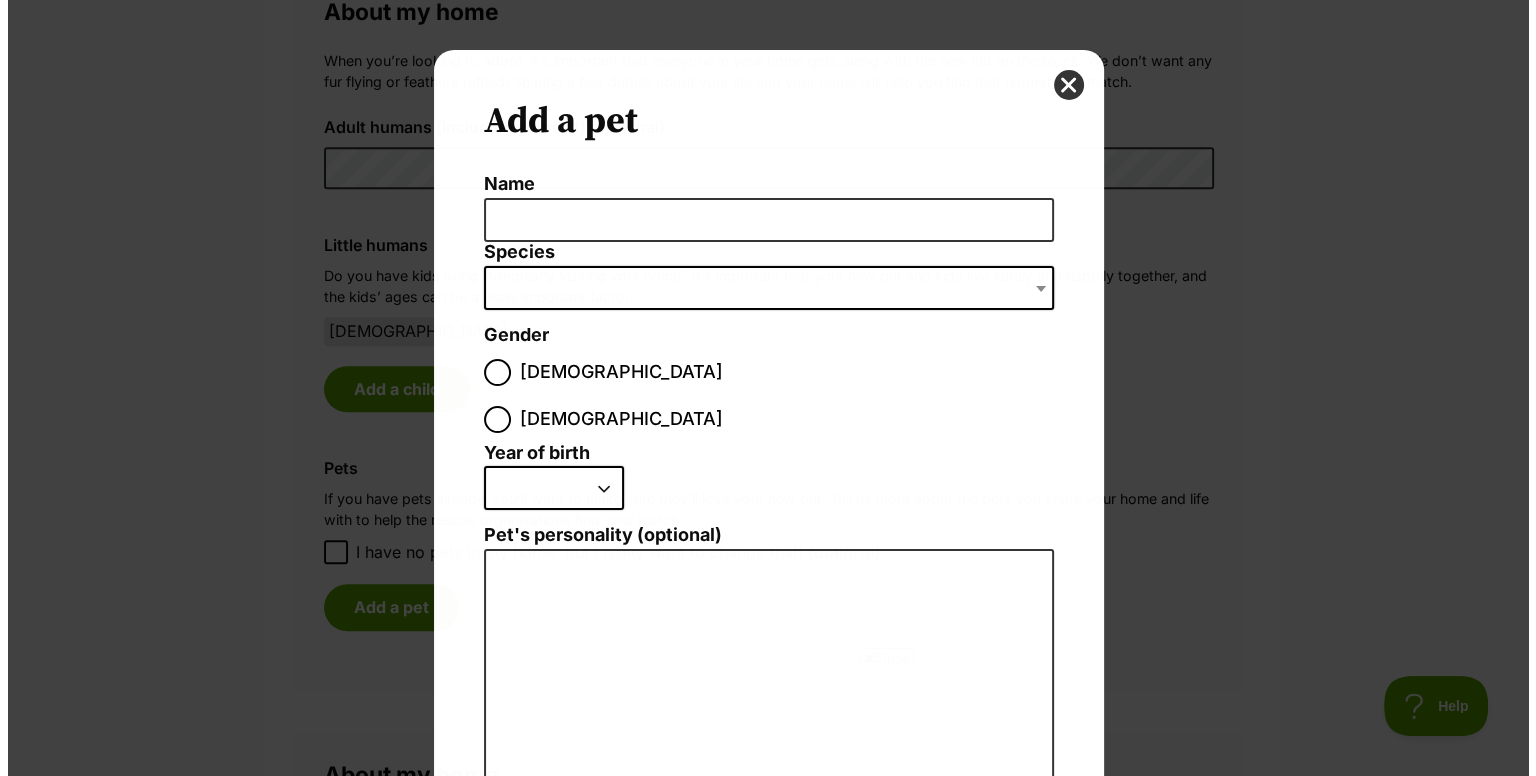 scroll, scrollTop: 0, scrollLeft: 0, axis: both 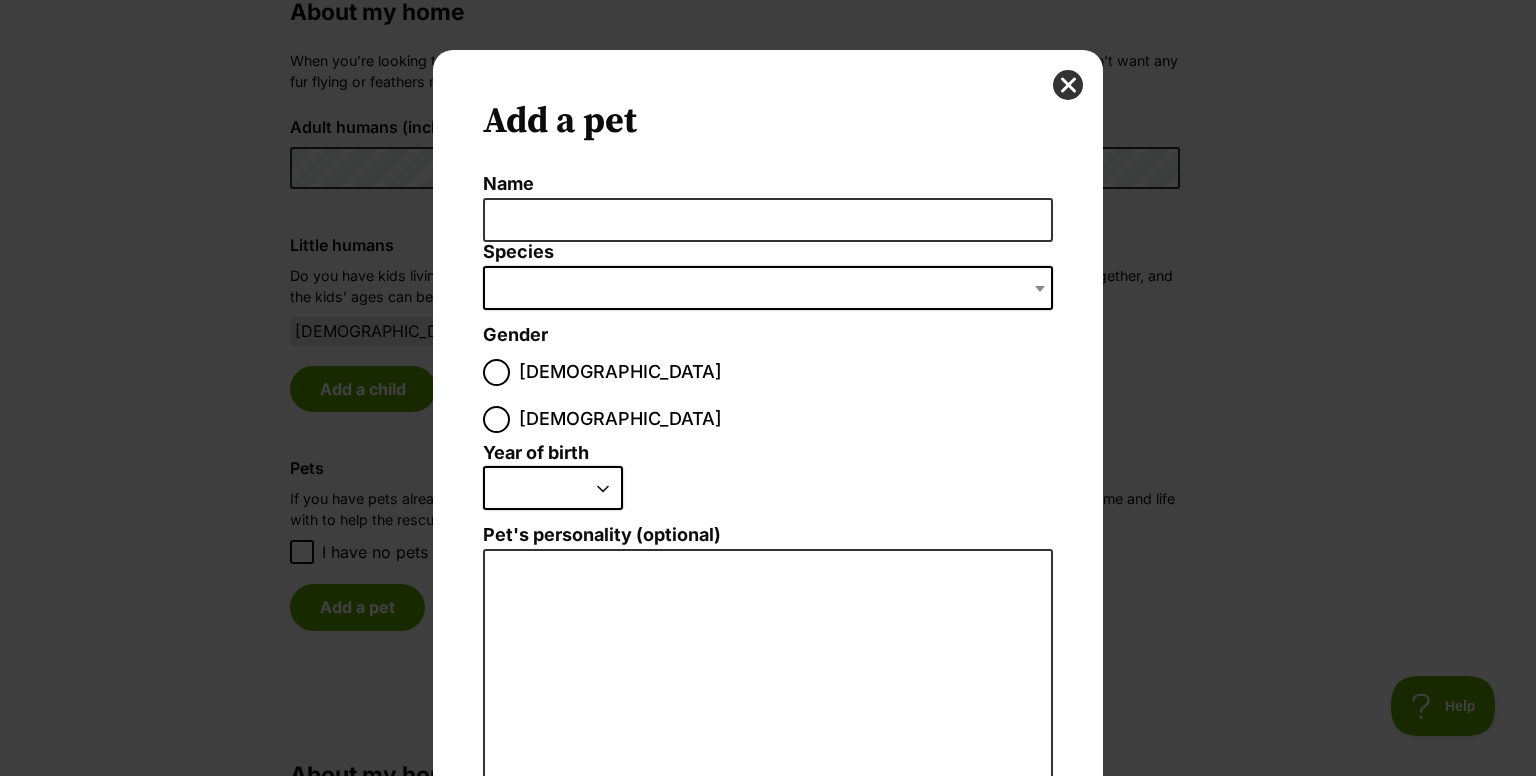 drag, startPoint x: 695, startPoint y: 195, endPoint x: 688, endPoint y: 229, distance: 34.713108 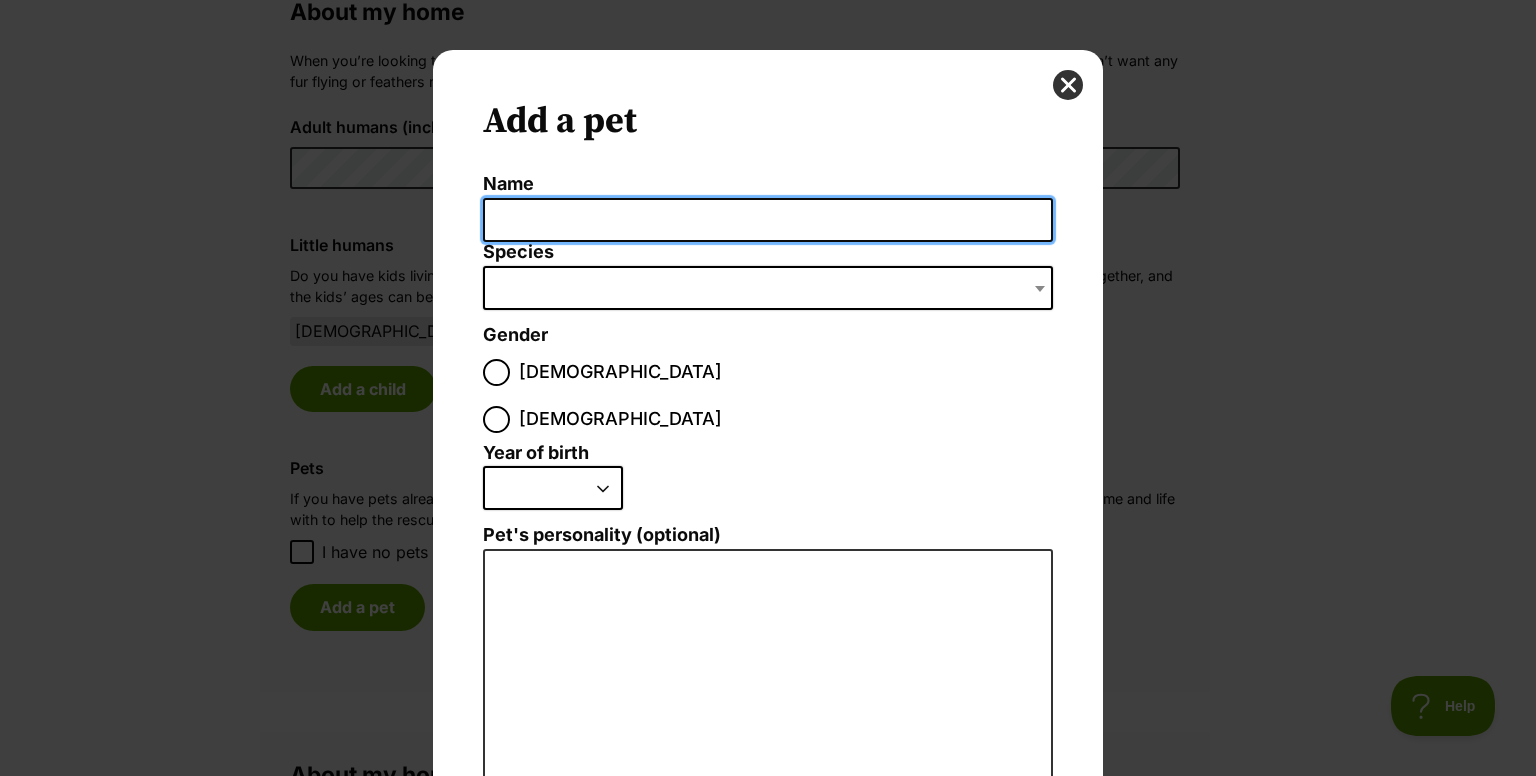 click on "Name" at bounding box center [768, 220] 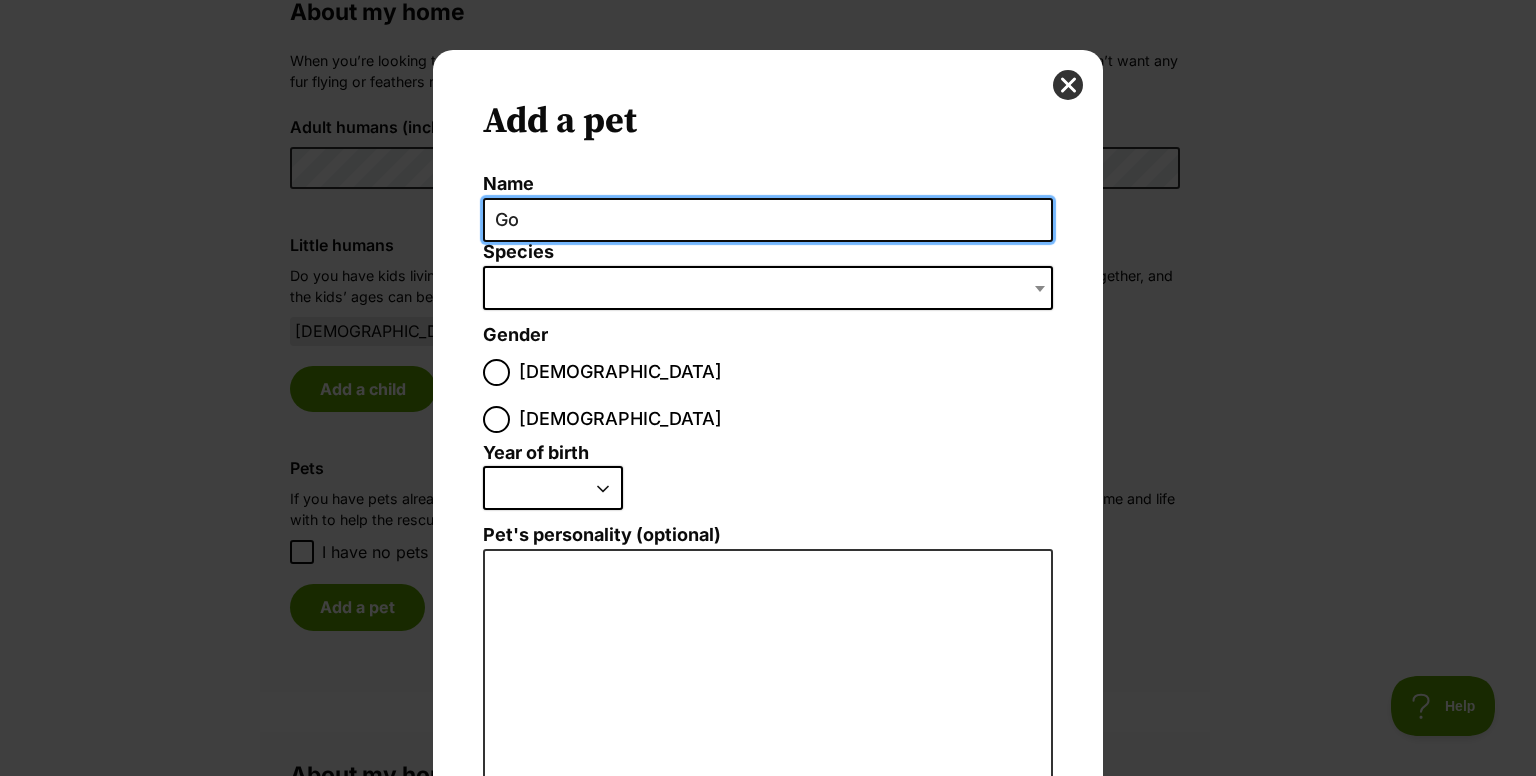 type on "G" 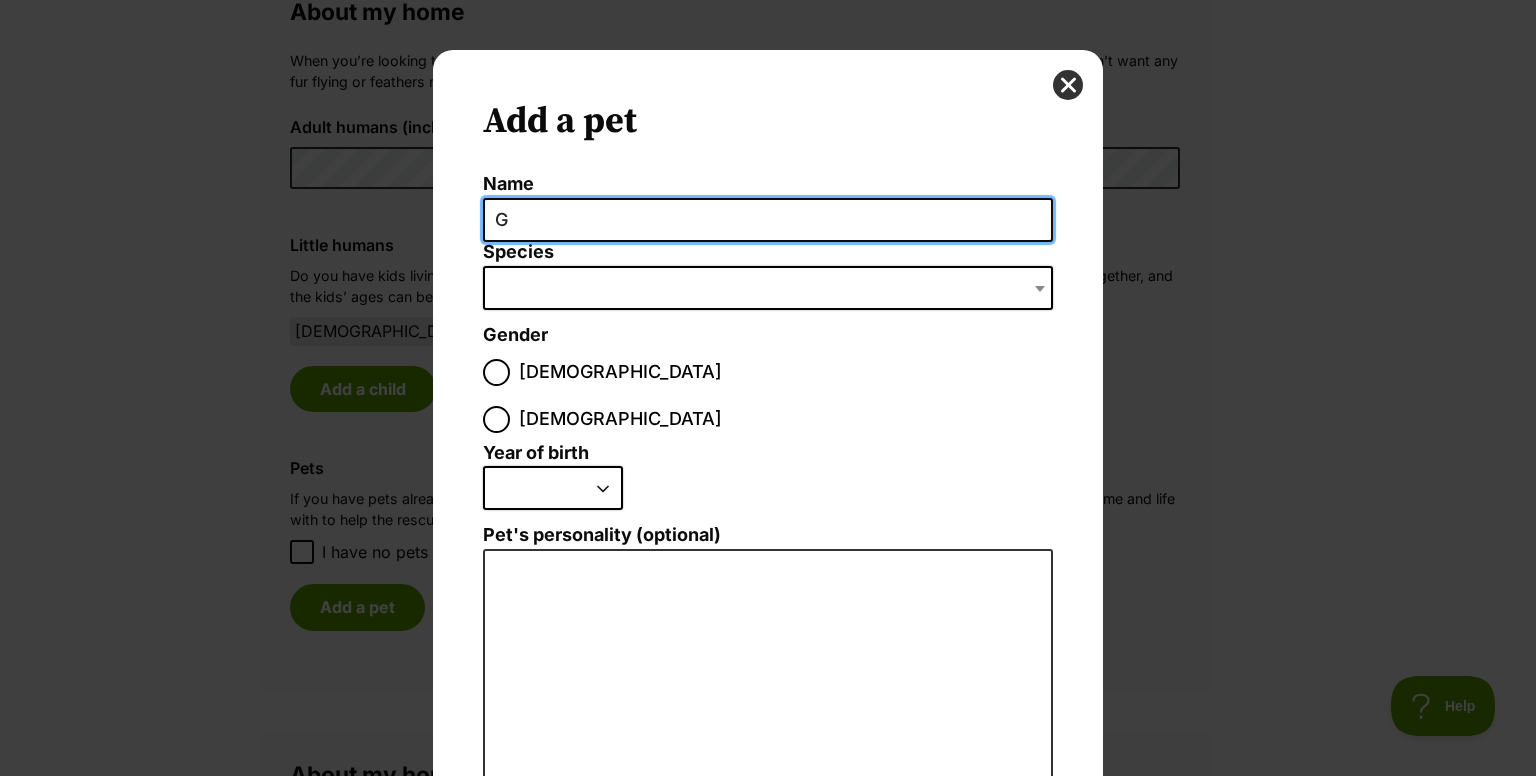 type 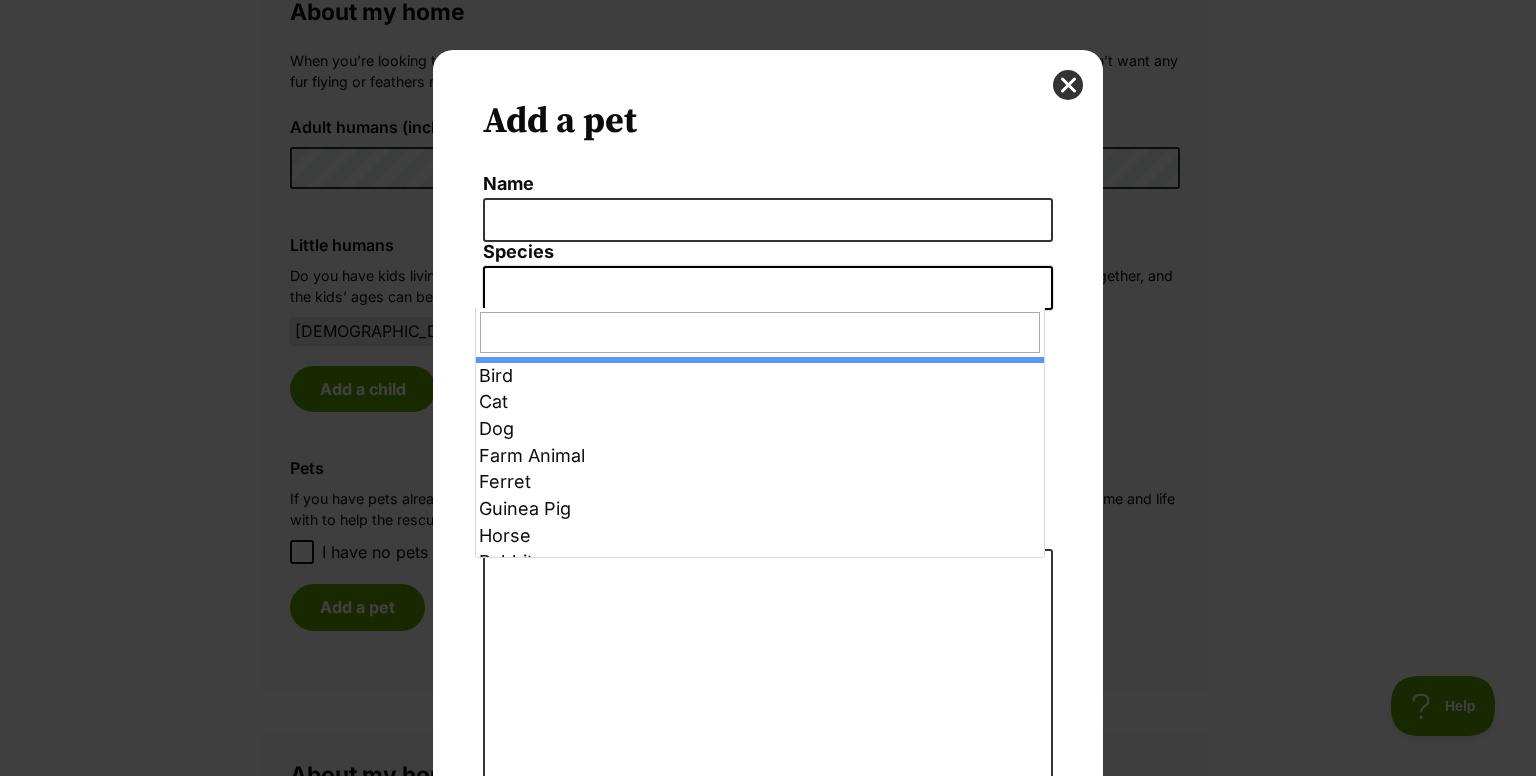 click at bounding box center [768, 288] 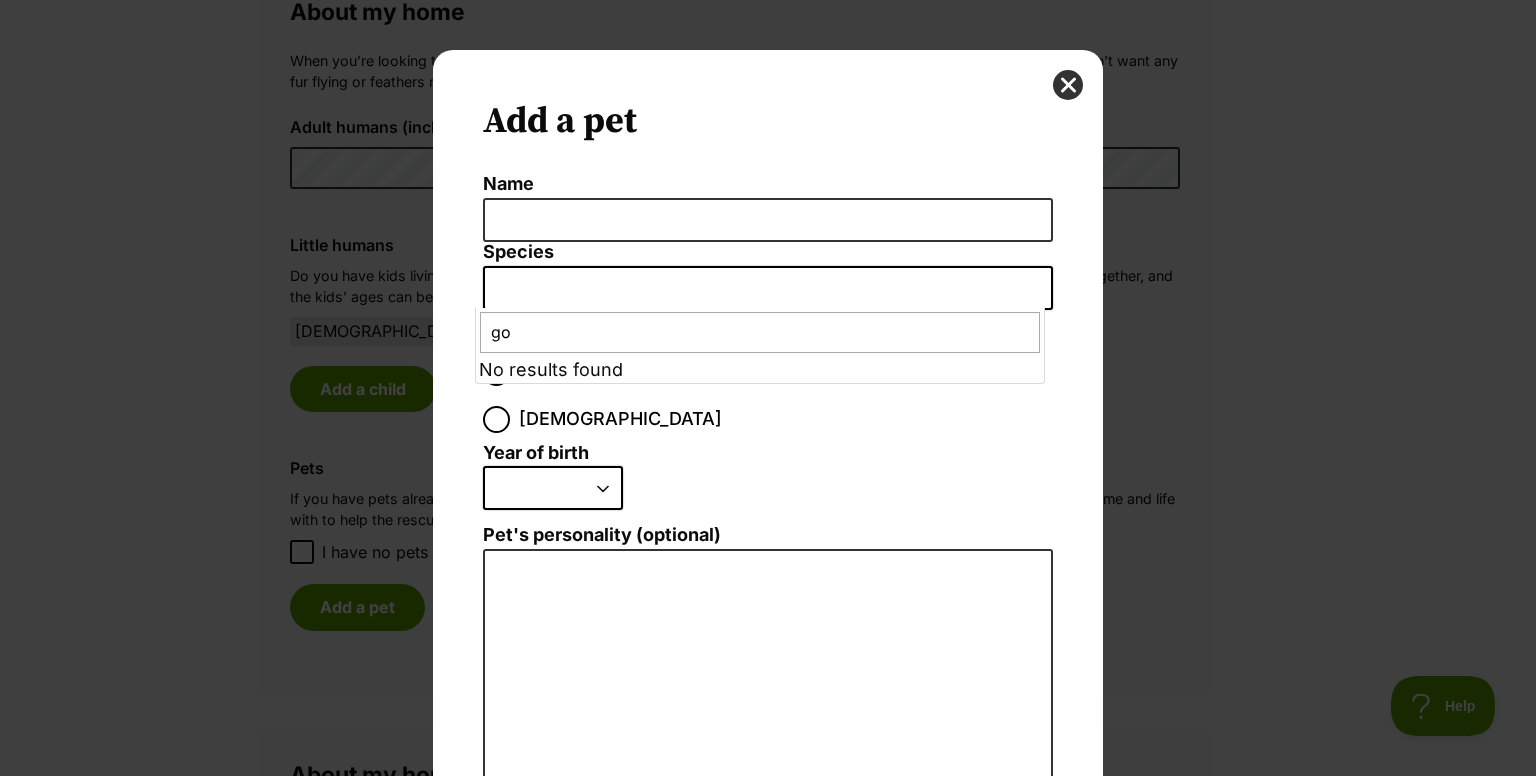 type on "g" 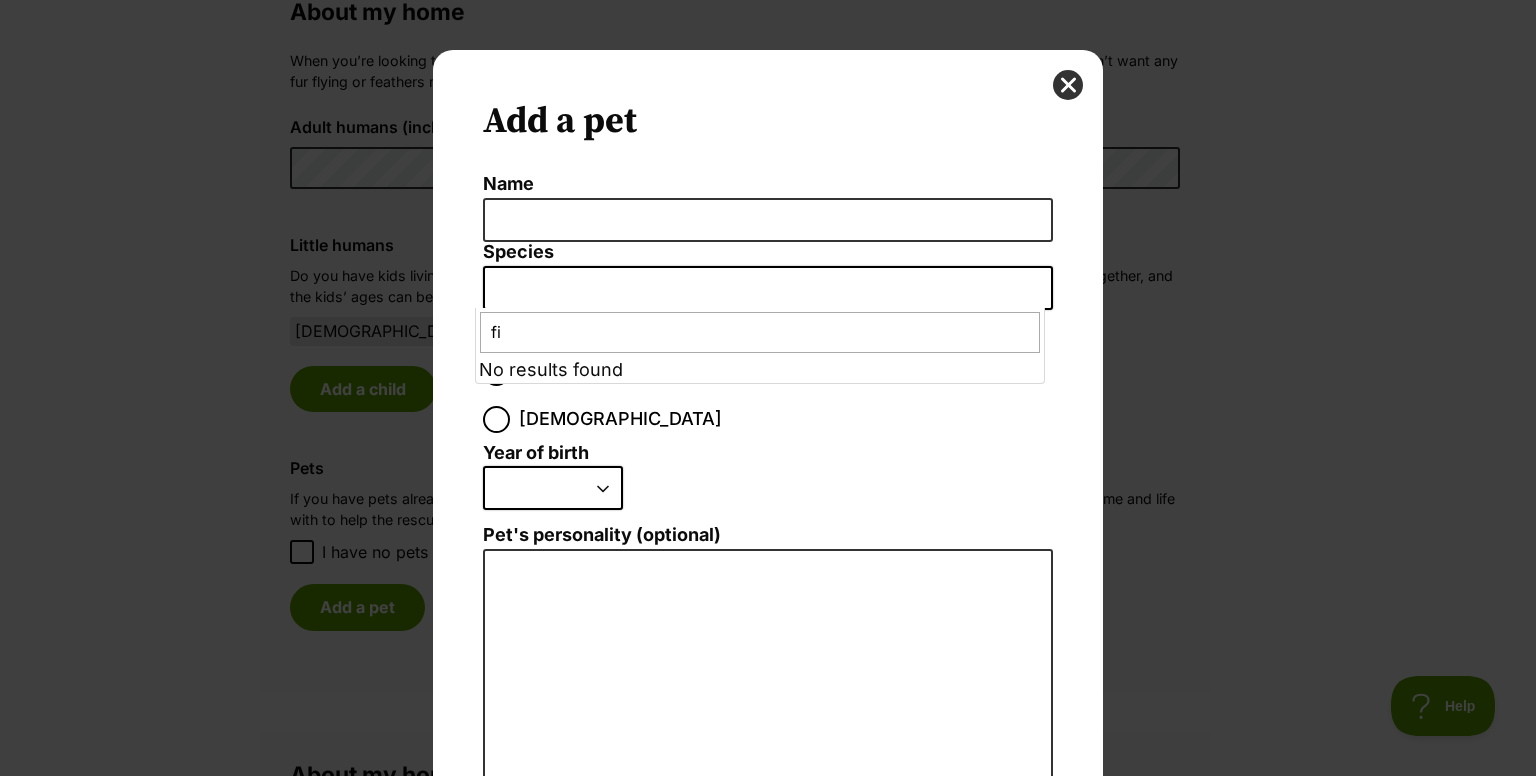 type on "f" 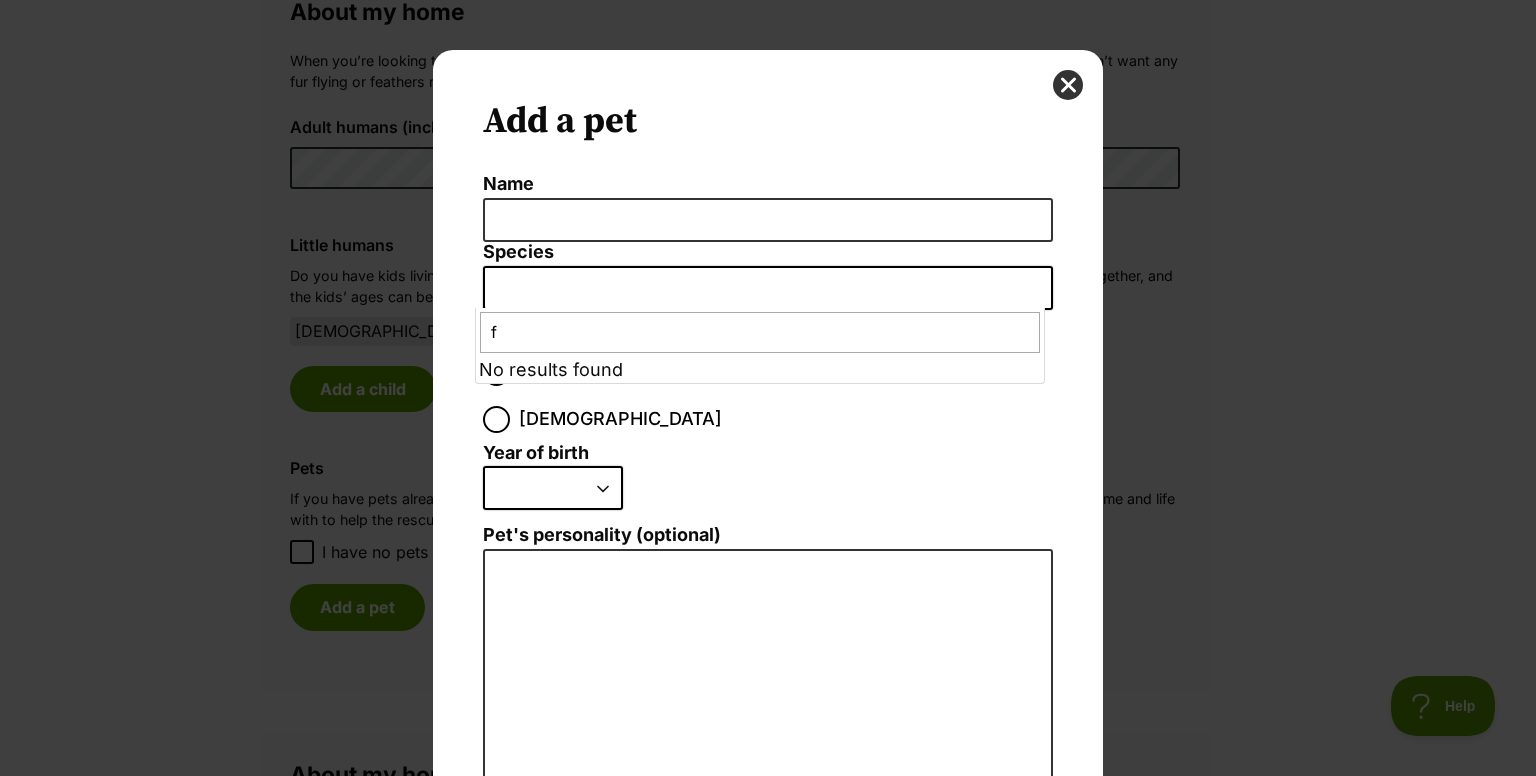 type 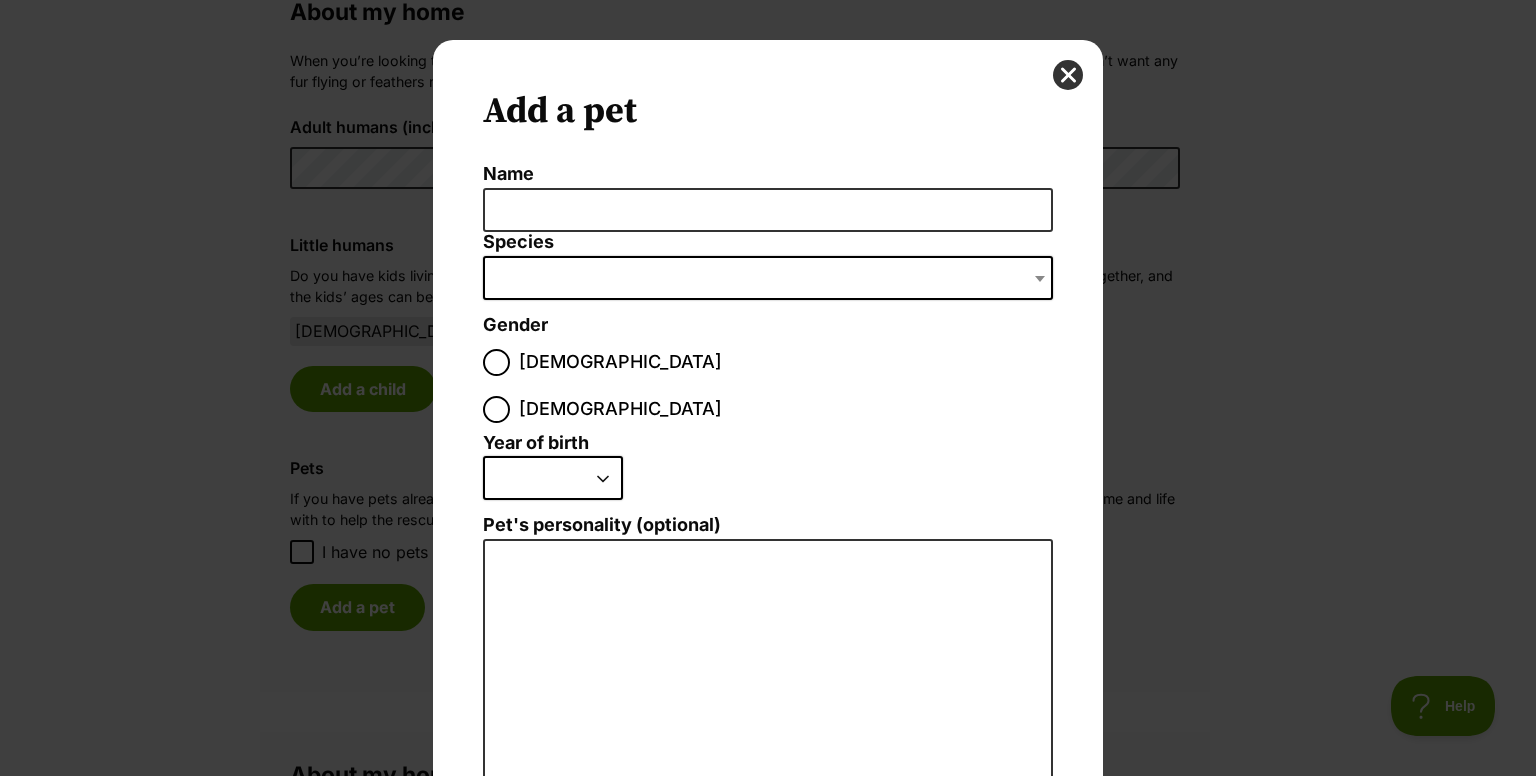 scroll, scrollTop: 0, scrollLeft: 0, axis: both 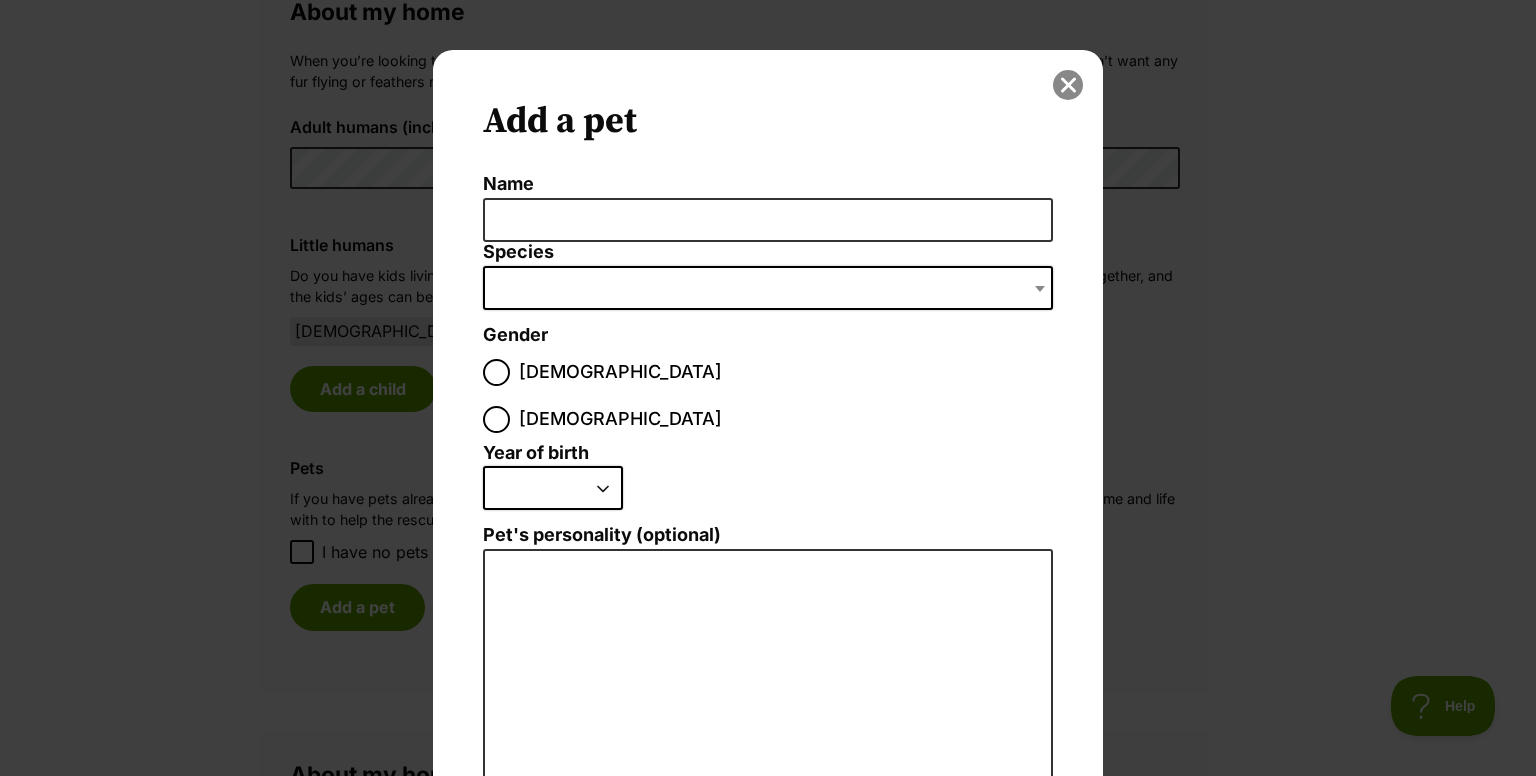 click at bounding box center [1068, 85] 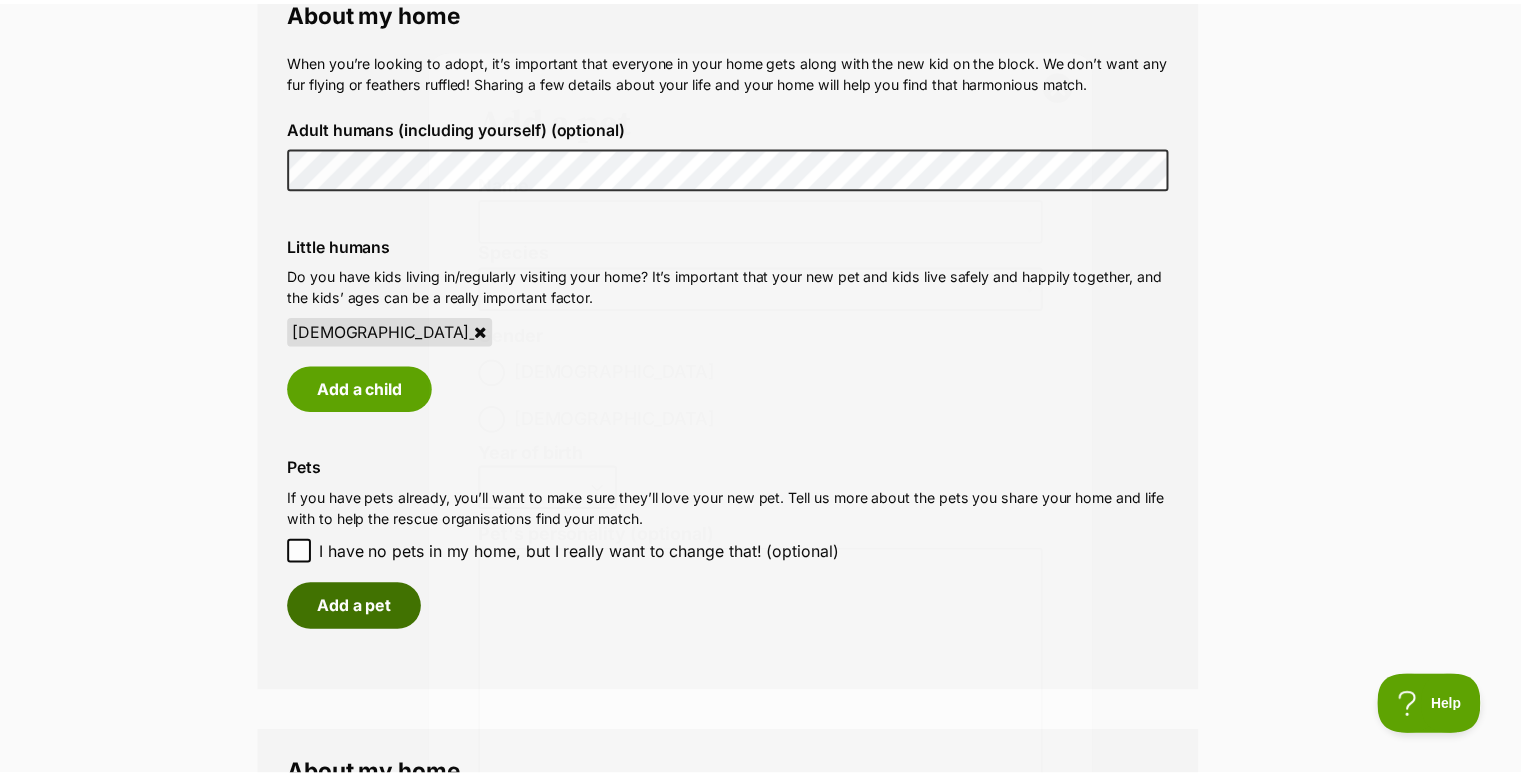 scroll, scrollTop: 1504, scrollLeft: 0, axis: vertical 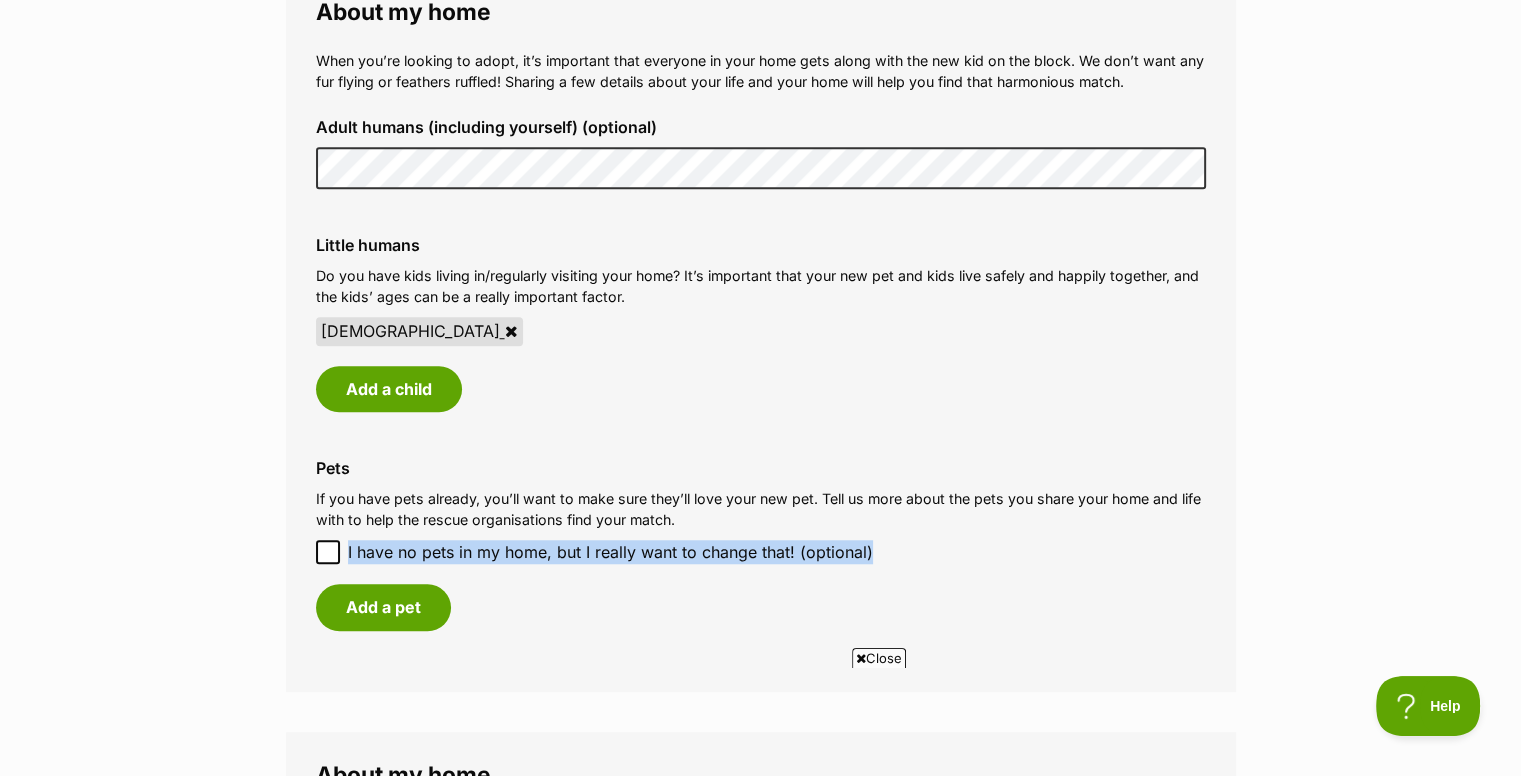 drag, startPoint x: 338, startPoint y: 571, endPoint x: 324, endPoint y: 554, distance: 22.022715 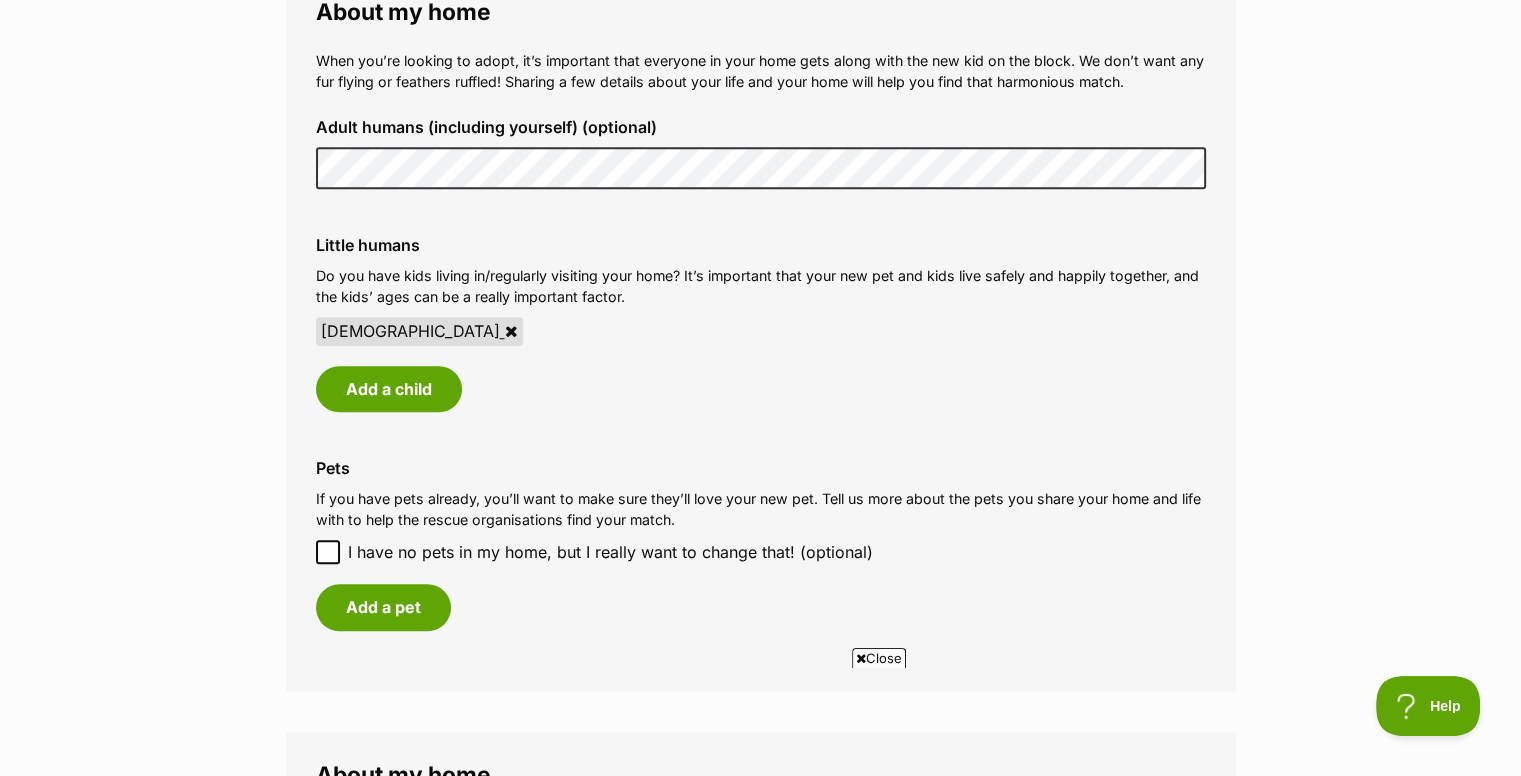 click 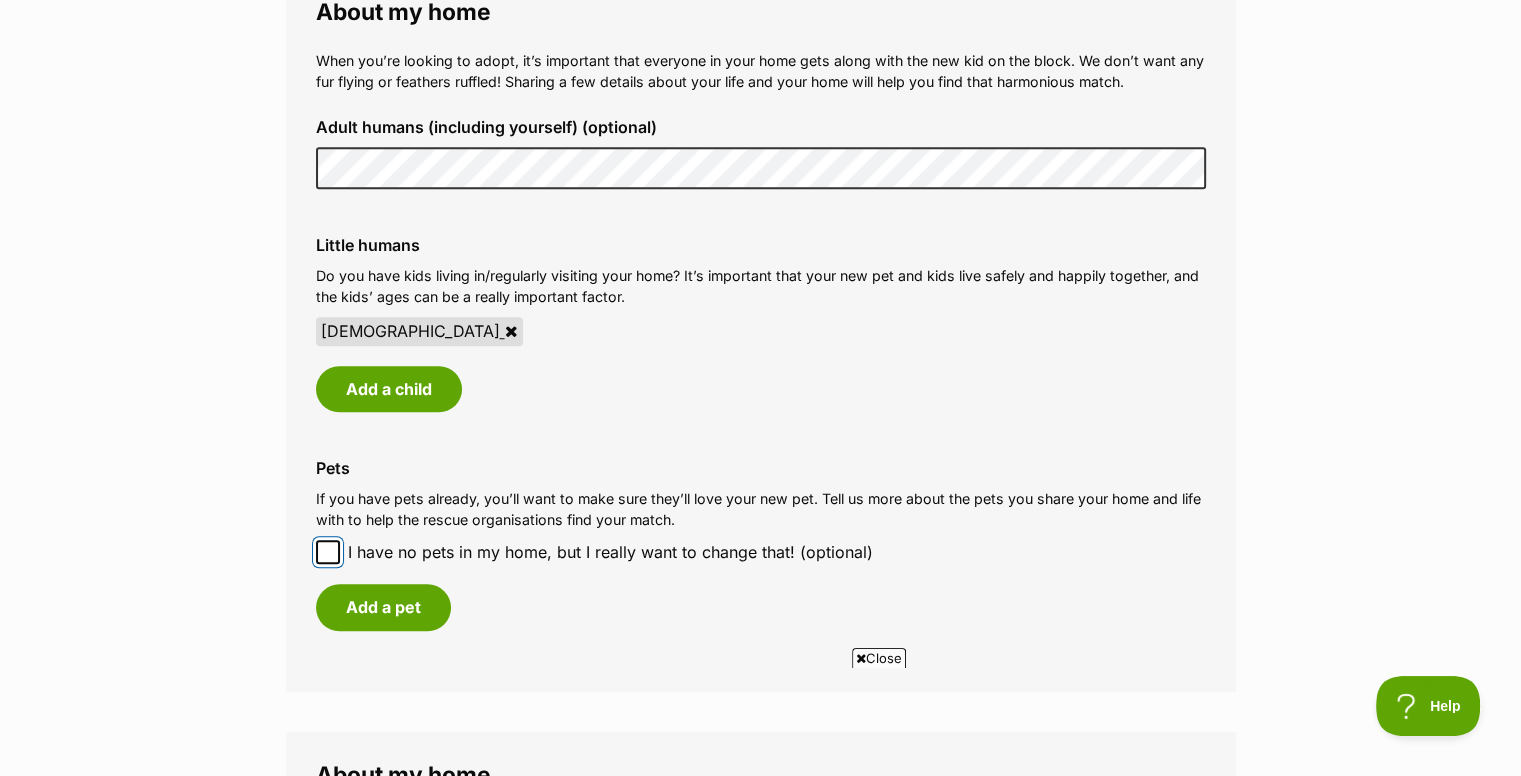 click on "I have no pets in my home, but I really want to change that! (optional)" at bounding box center (328, 552) 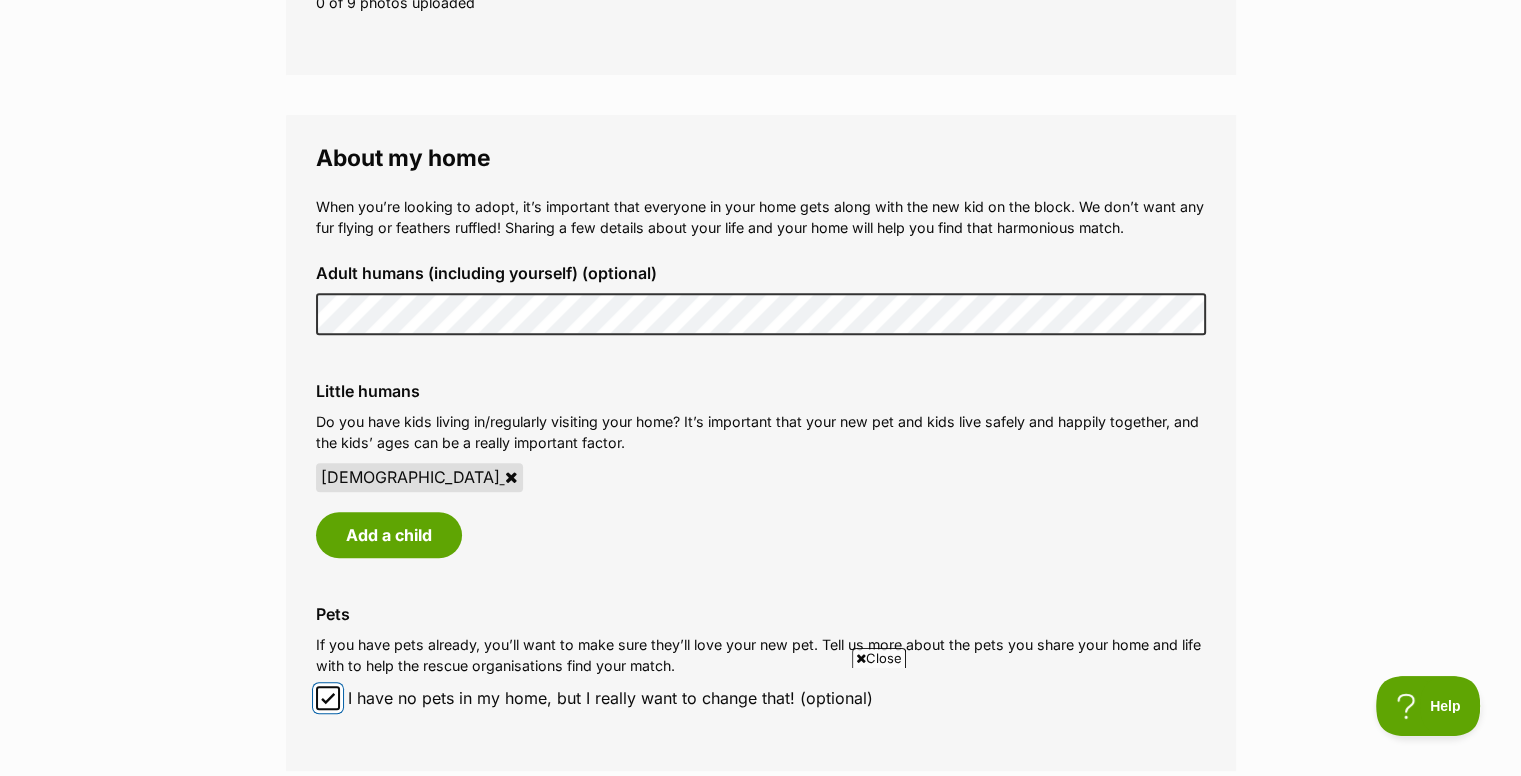 scroll, scrollTop: 1348, scrollLeft: 0, axis: vertical 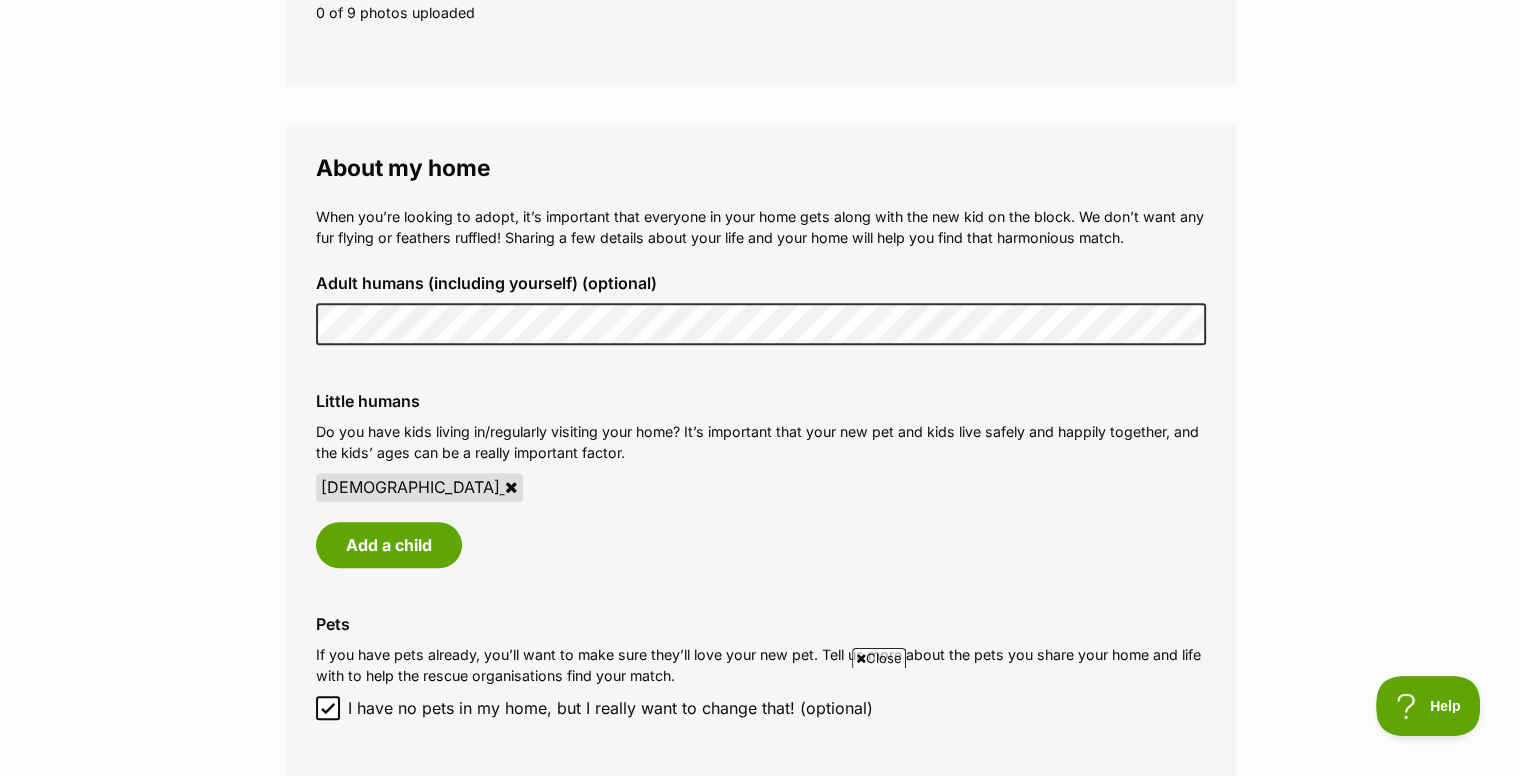 click on "Adult humans (including yourself) (optional)" at bounding box center (761, 309) 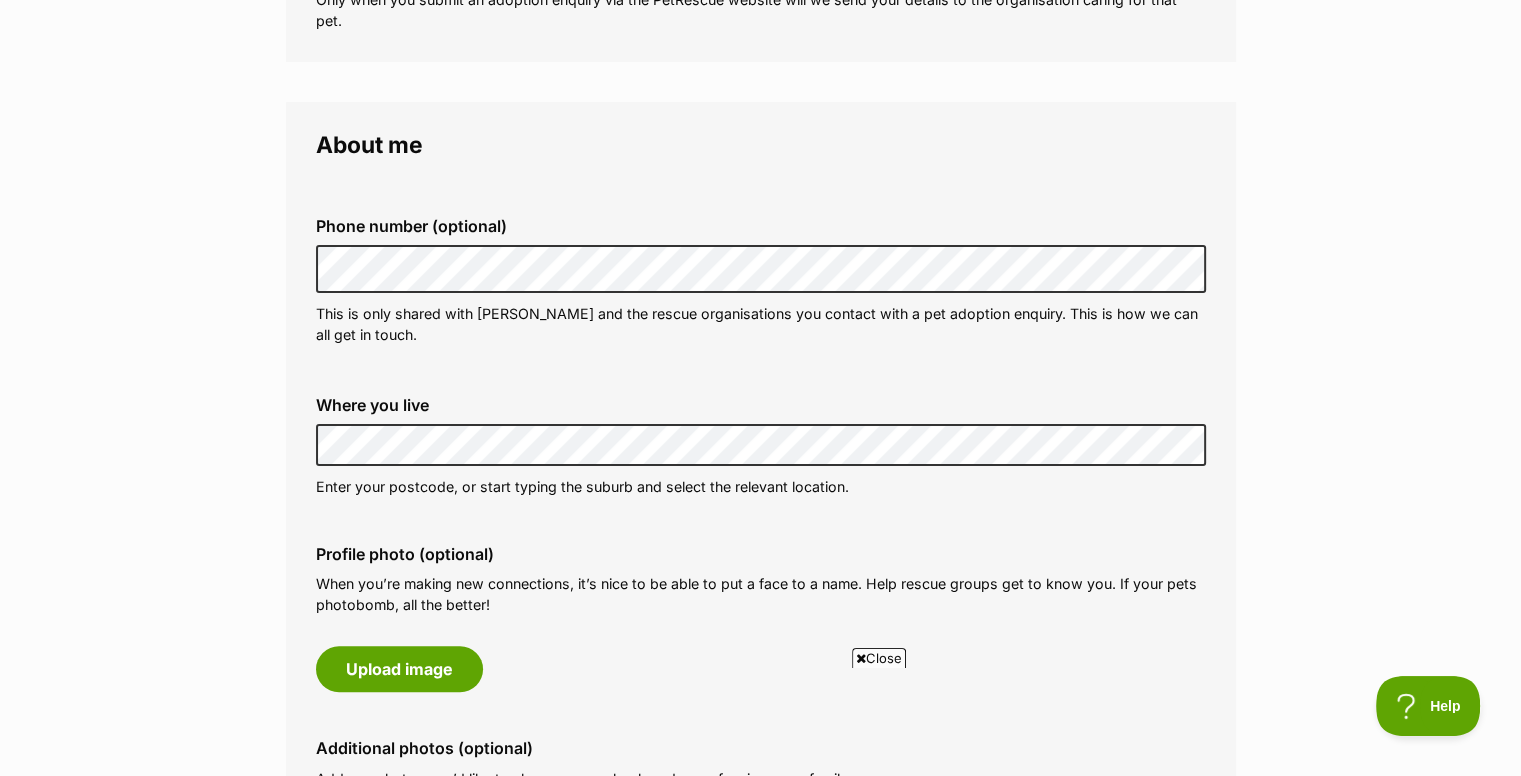 scroll, scrollTop: 303, scrollLeft: 0, axis: vertical 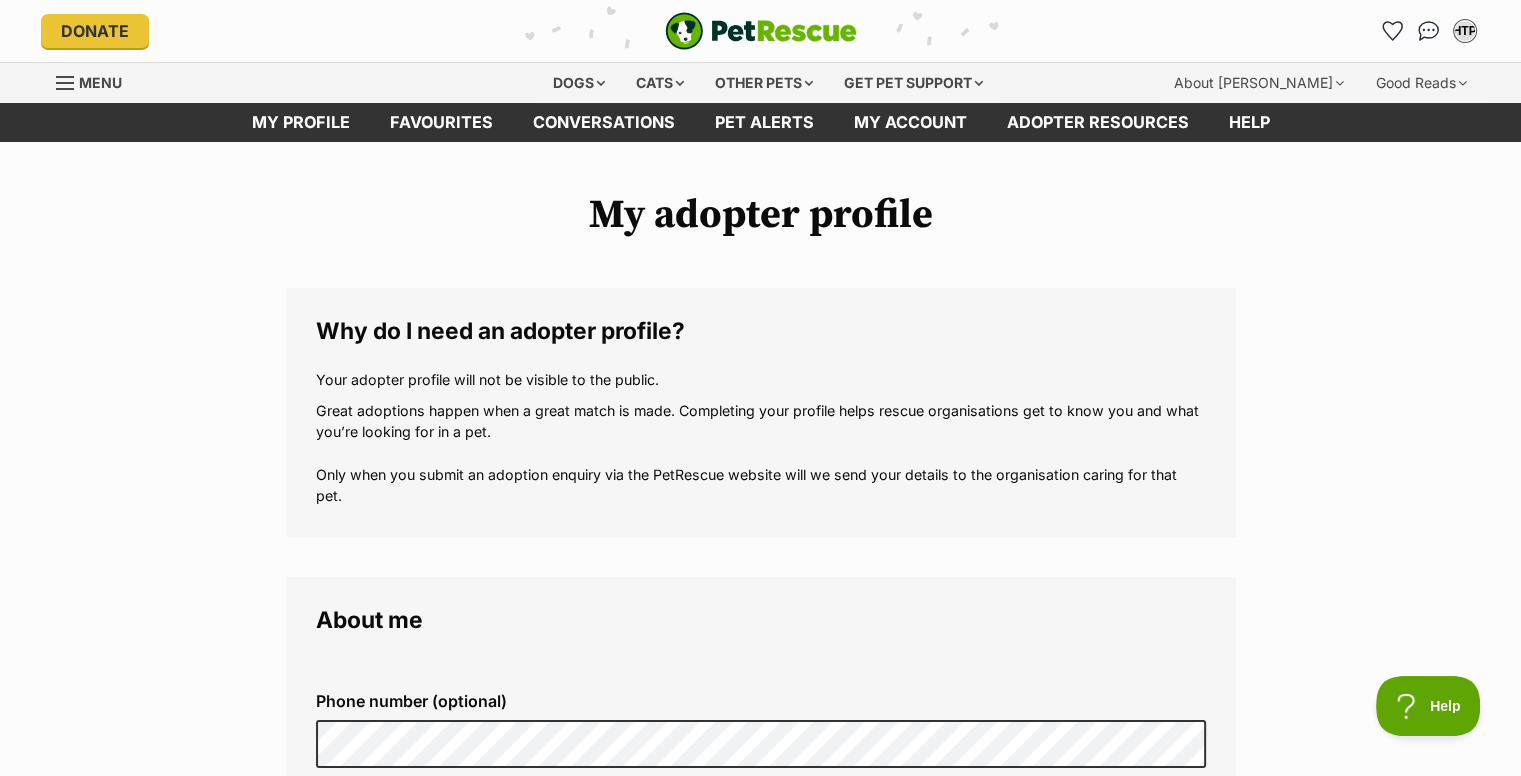 click on "Great adoptions happen when a great match is made. Completing your profile helps rescue organisations get to know you and what you’re looking for in a pet. Only when you submit an adoption enquiry via the PetRescue website will we send your details to the organisation caring for that pet." at bounding box center [761, 453] 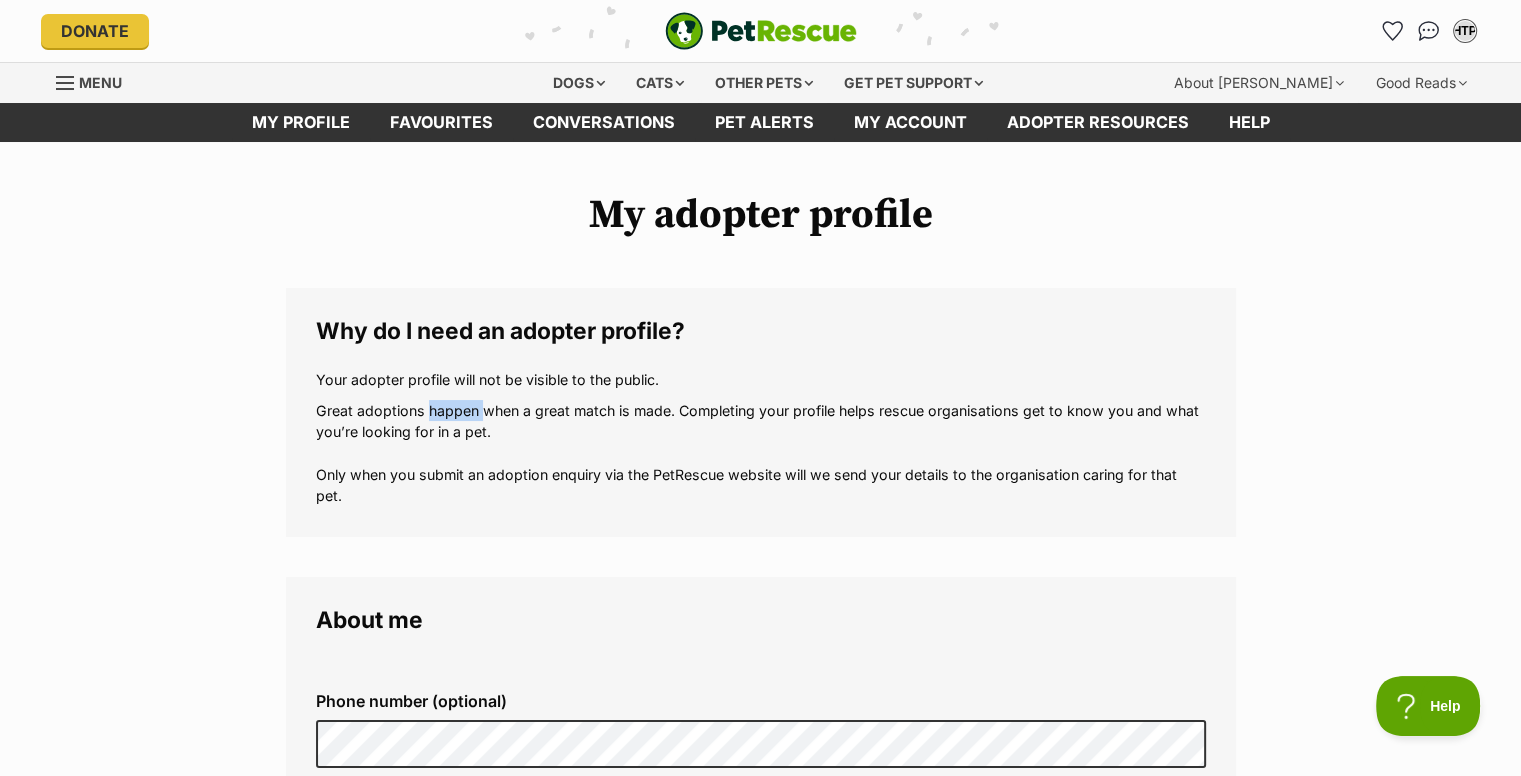 click on "Great adoptions happen when a great match is made. Completing your profile helps rescue organisations get to know you and what you’re looking for in a pet. Only when you submit an adoption enquiry via the PetRescue website will we send your details to the organisation caring for that pet." at bounding box center [761, 453] 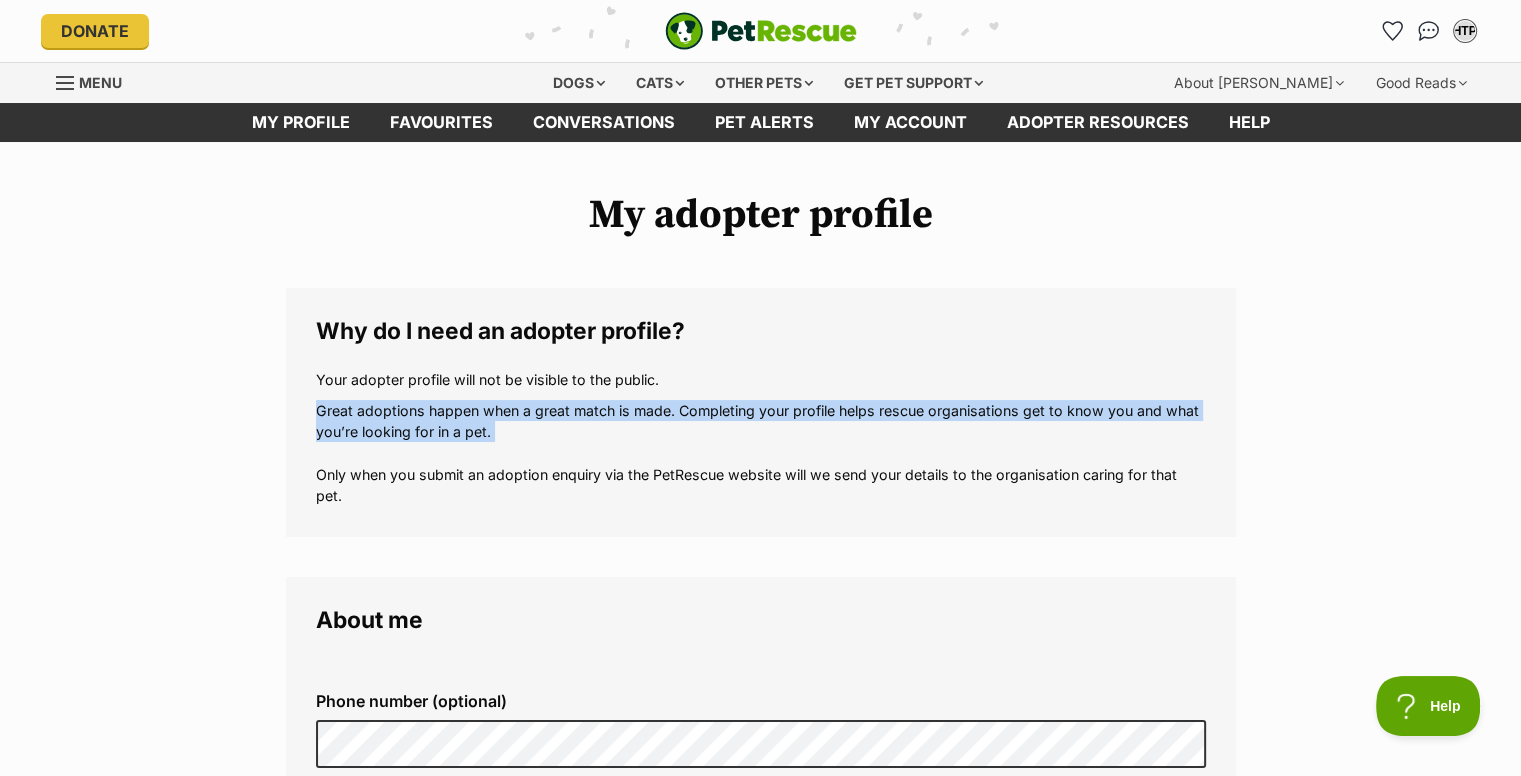 click on "Great adoptions happen when a great match is made. Completing your profile helps rescue organisations get to know you and what you’re looking for in a pet. Only when you submit an adoption enquiry via the PetRescue website will we send your details to the organisation caring for that pet." at bounding box center [761, 453] 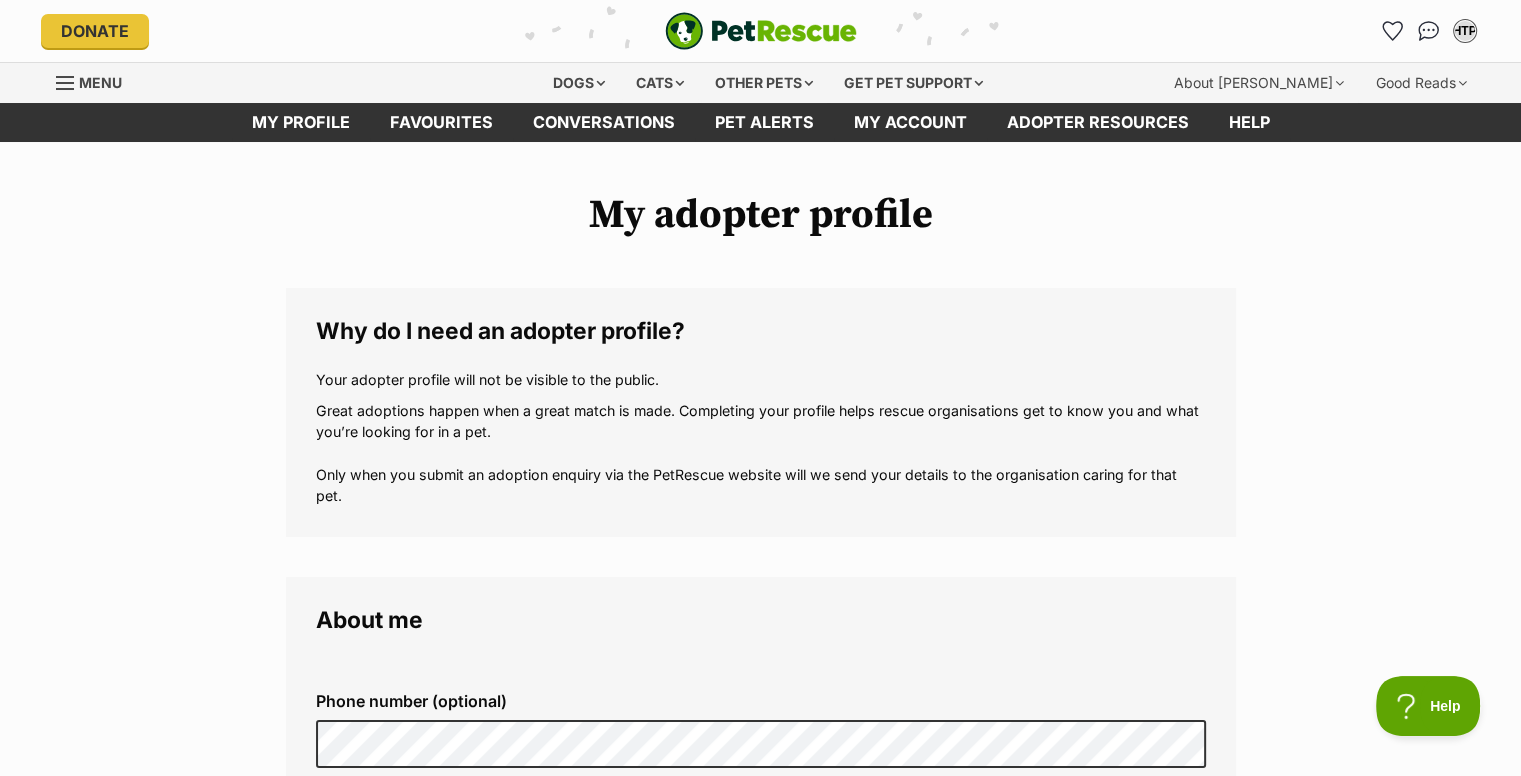 click on "Great adoptions happen when a great match is made. Completing your profile helps rescue organisations get to know you and what you’re looking for in a pet. Only when you submit an adoption enquiry via the PetRescue website will we send your details to the organisation caring for that pet." at bounding box center (761, 453) 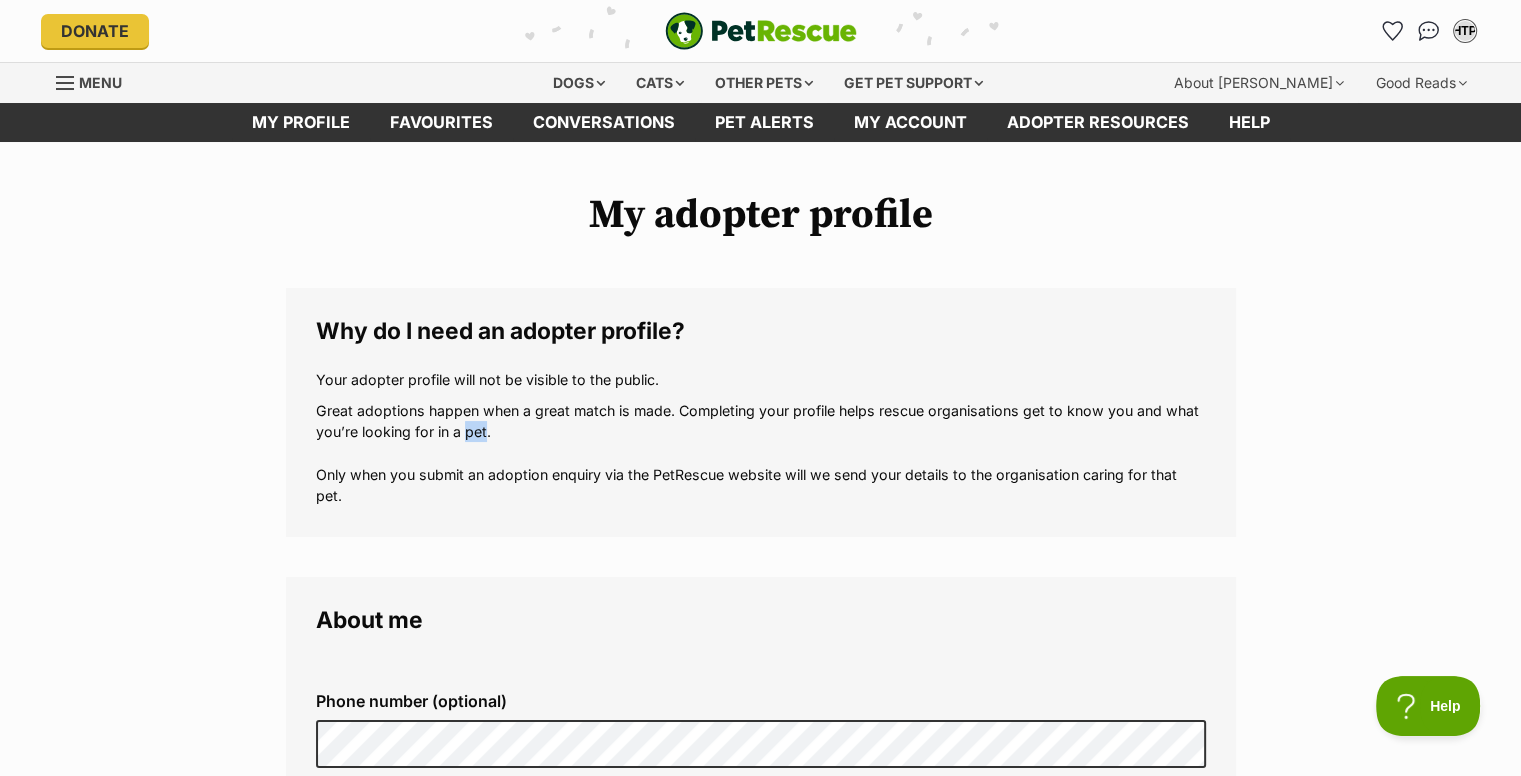 click on "Great adoptions happen when a great match is made. Completing your profile helps rescue organisations get to know you and what you’re looking for in a pet. Only when you submit an adoption enquiry via the PetRescue website will we send your details to the organisation caring for that pet." at bounding box center [761, 453] 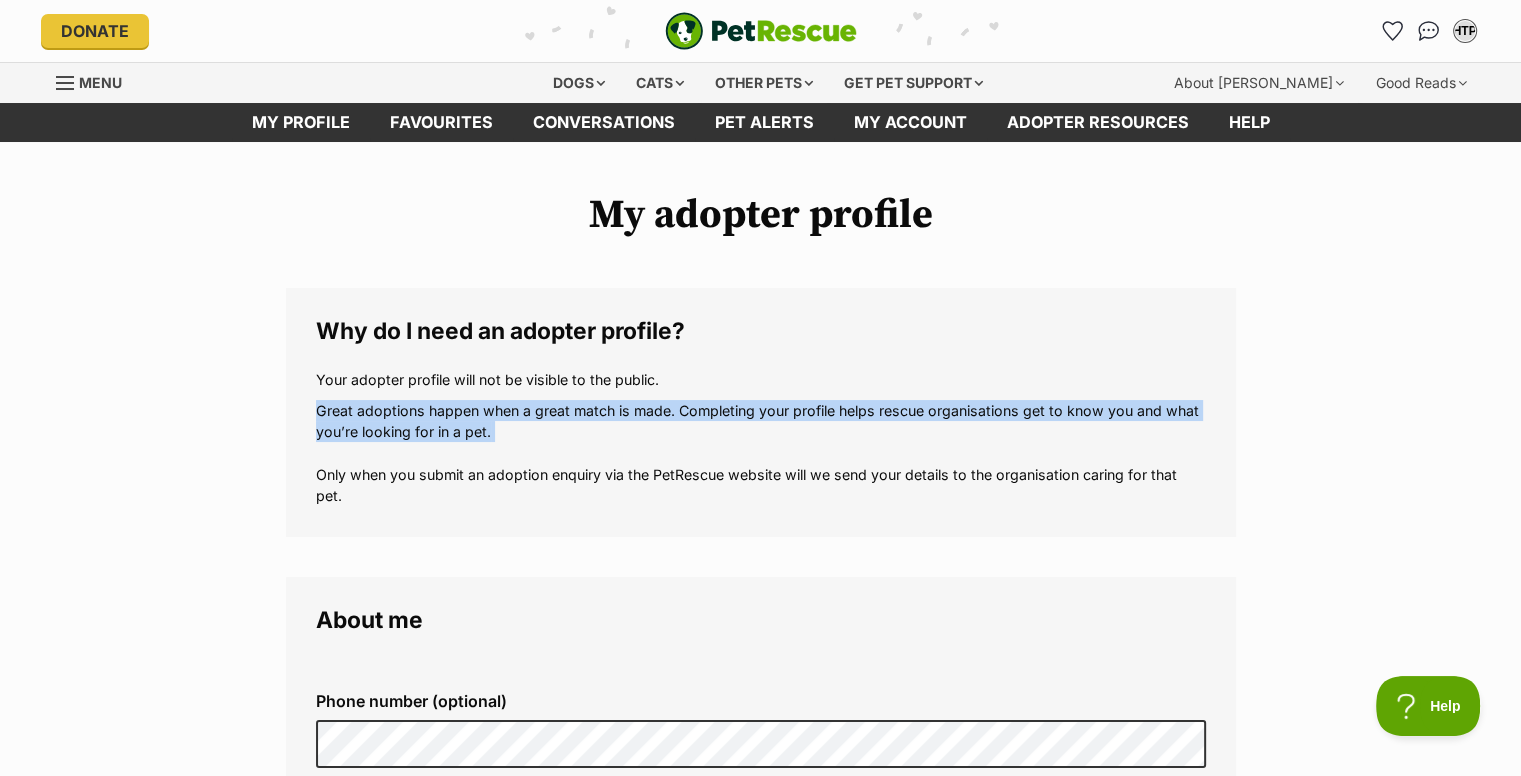 click on "Great adoptions happen when a great match is made. Completing your profile helps rescue organisations get to know you and what you’re looking for in a pet. Only when you submit an adoption enquiry via the PetRescue website will we send your details to the organisation caring for that pet." at bounding box center [761, 453] 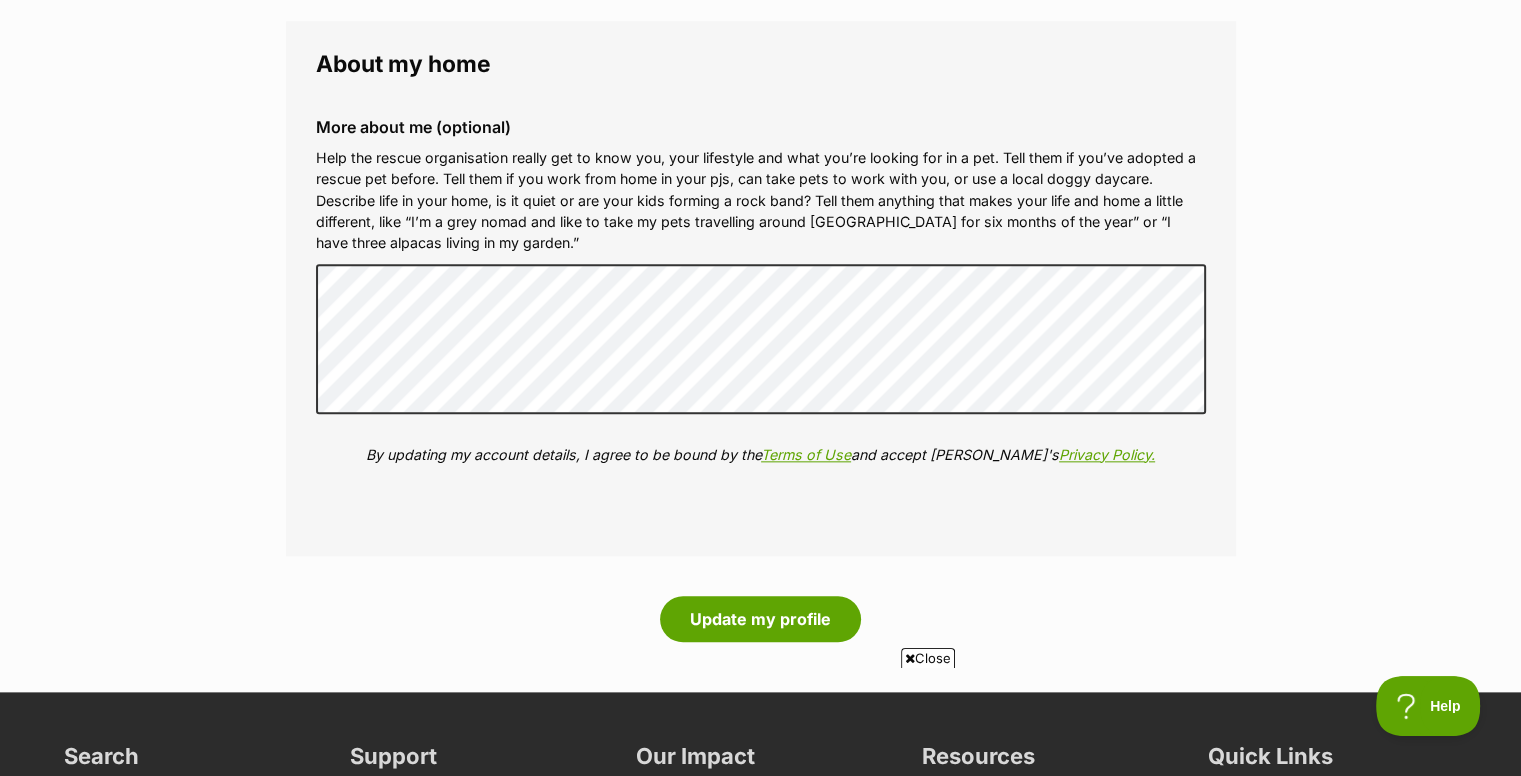 scroll, scrollTop: 2144, scrollLeft: 0, axis: vertical 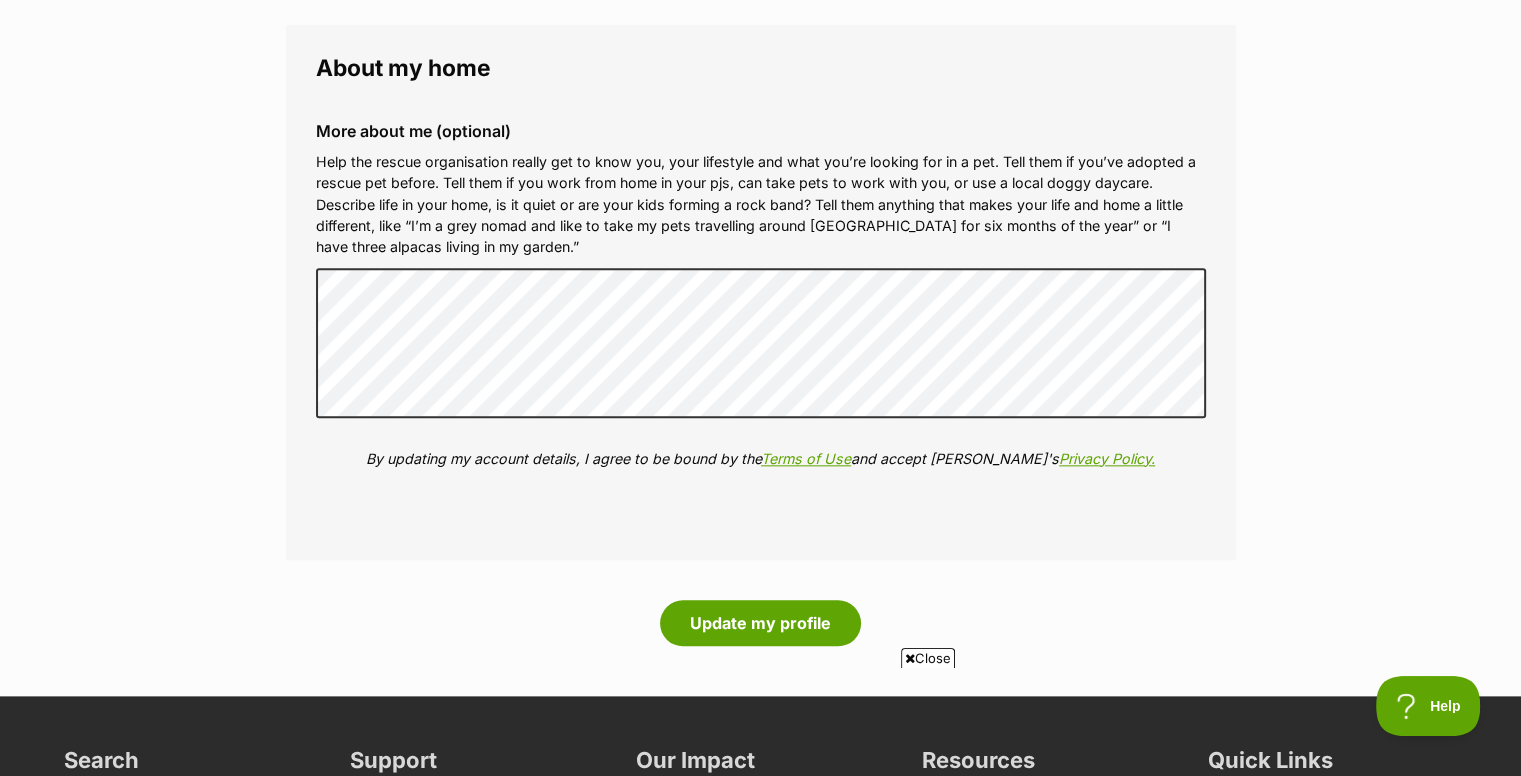 click on "Close" at bounding box center (928, 658) 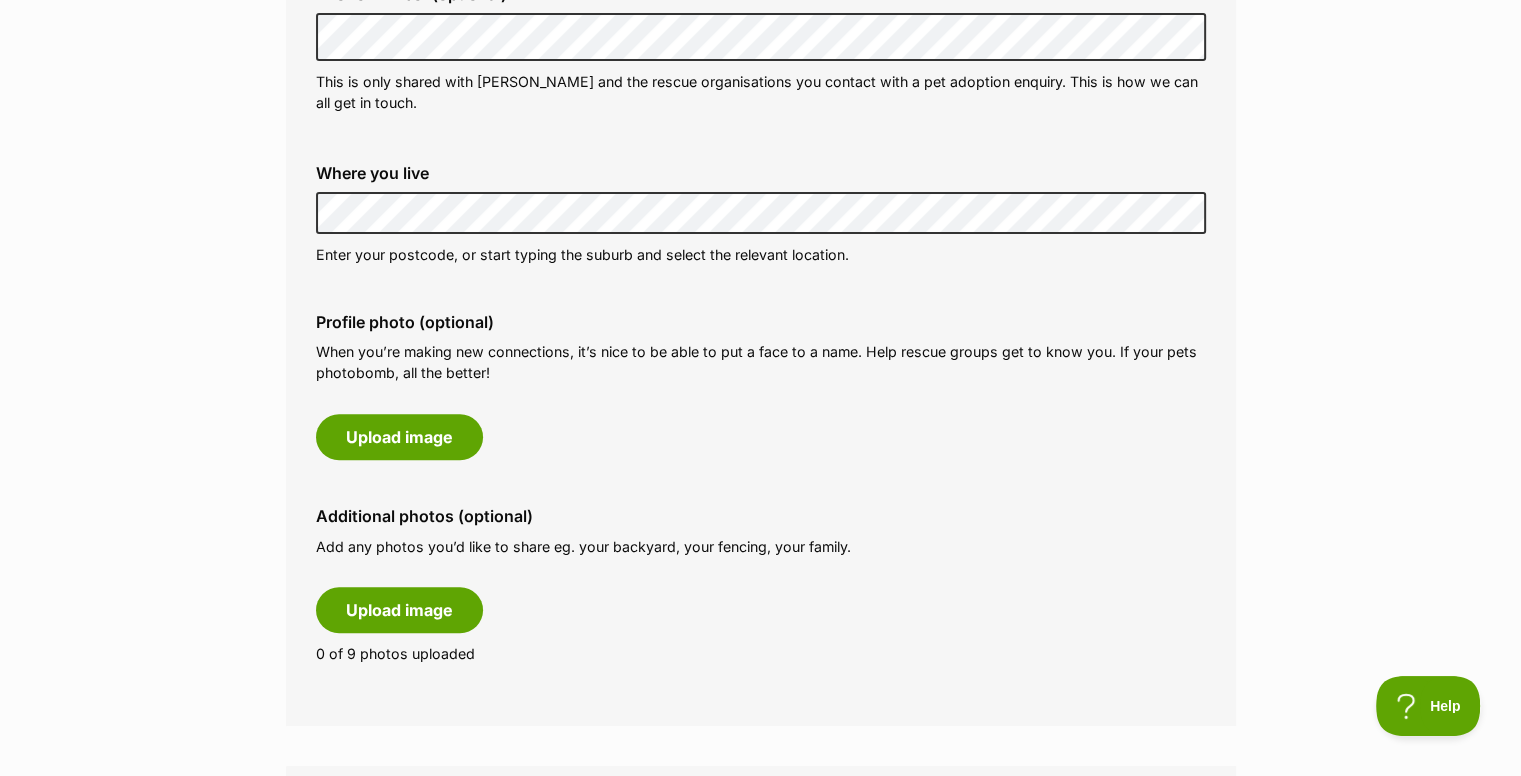 scroll, scrollTop: 708, scrollLeft: 0, axis: vertical 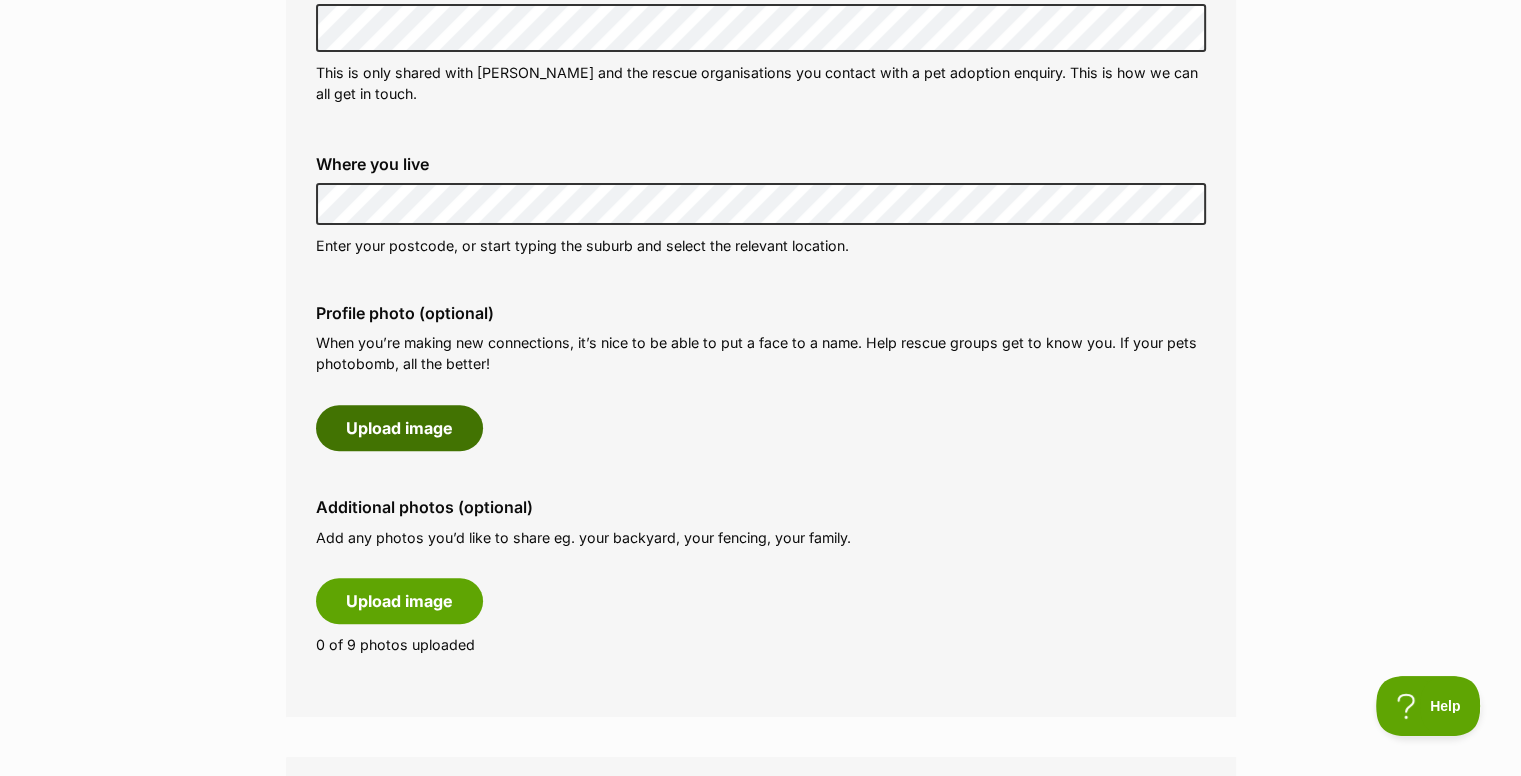 click on "Upload image" at bounding box center (399, 428) 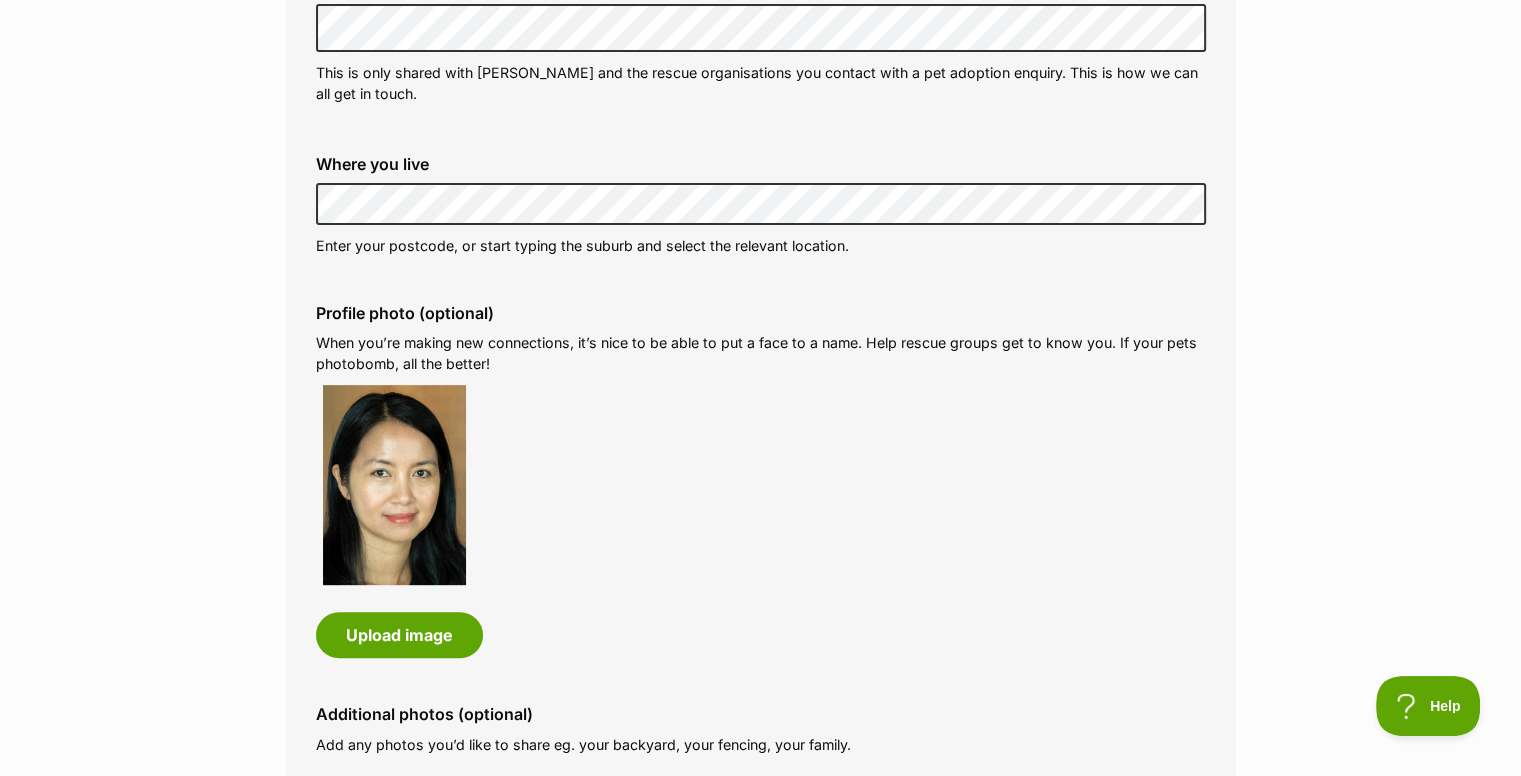 scroll, scrollTop: 900, scrollLeft: 0, axis: vertical 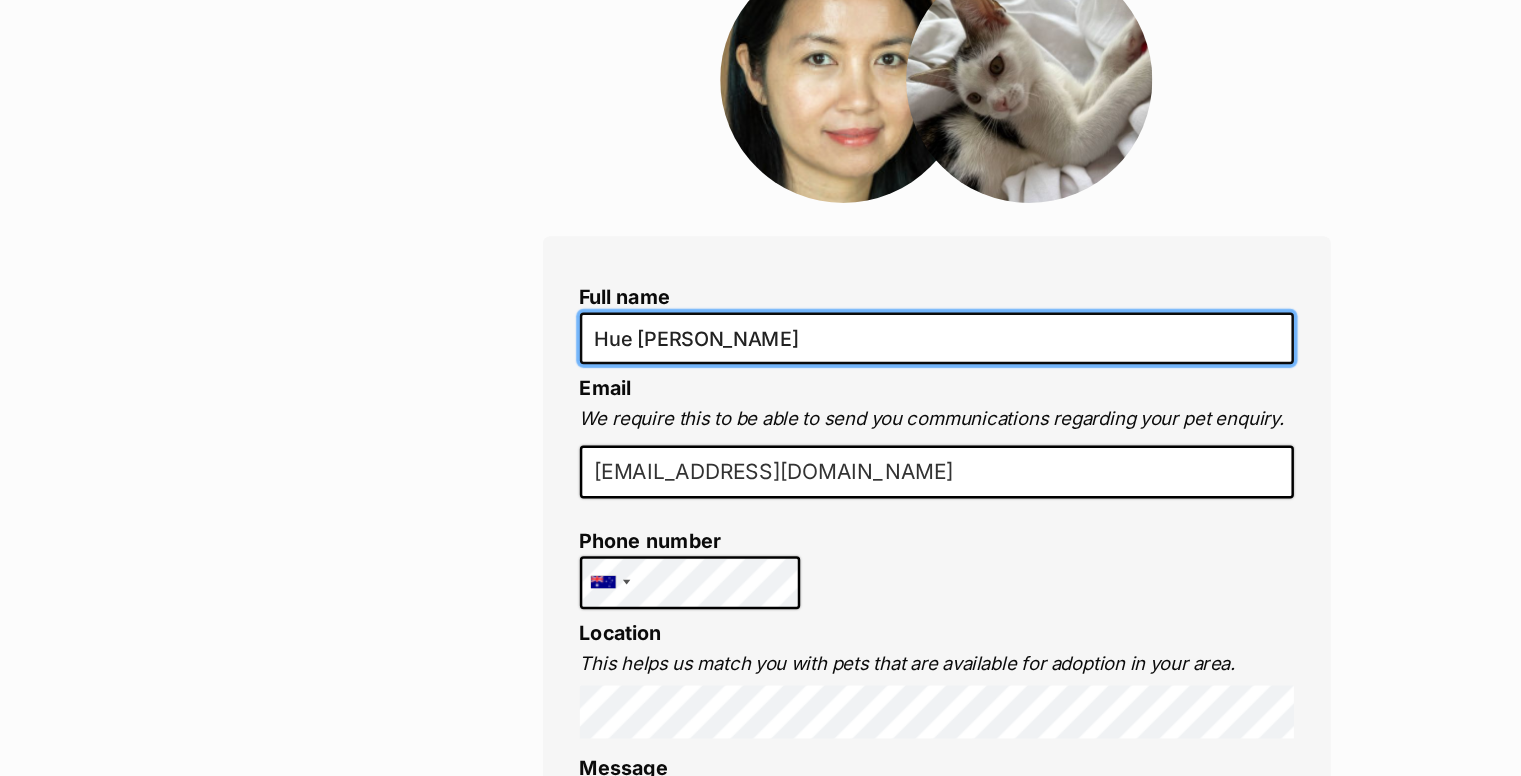click on "Hue [PERSON_NAME]" at bounding box center [761, 275] 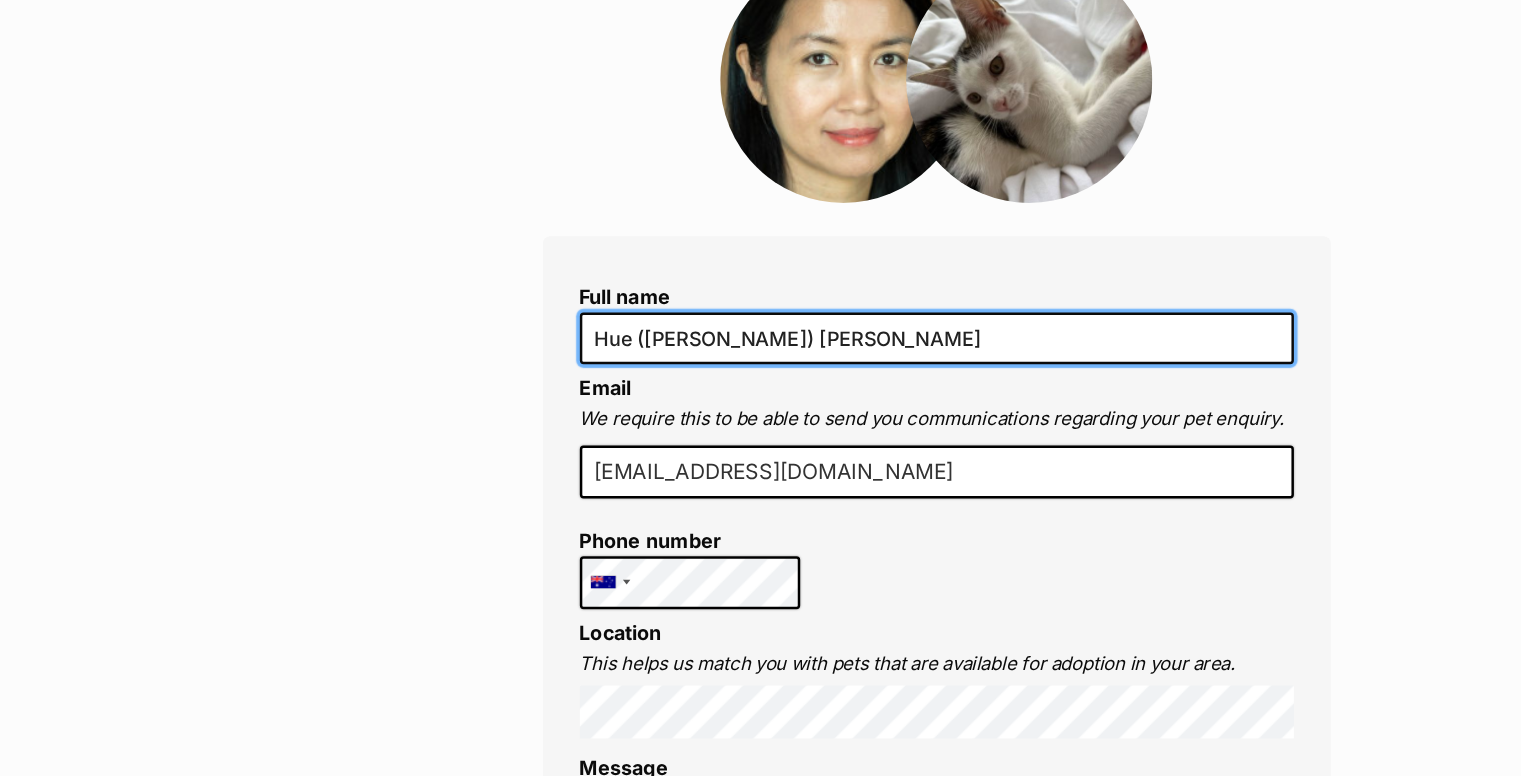 scroll, scrollTop: 289, scrollLeft: 0, axis: vertical 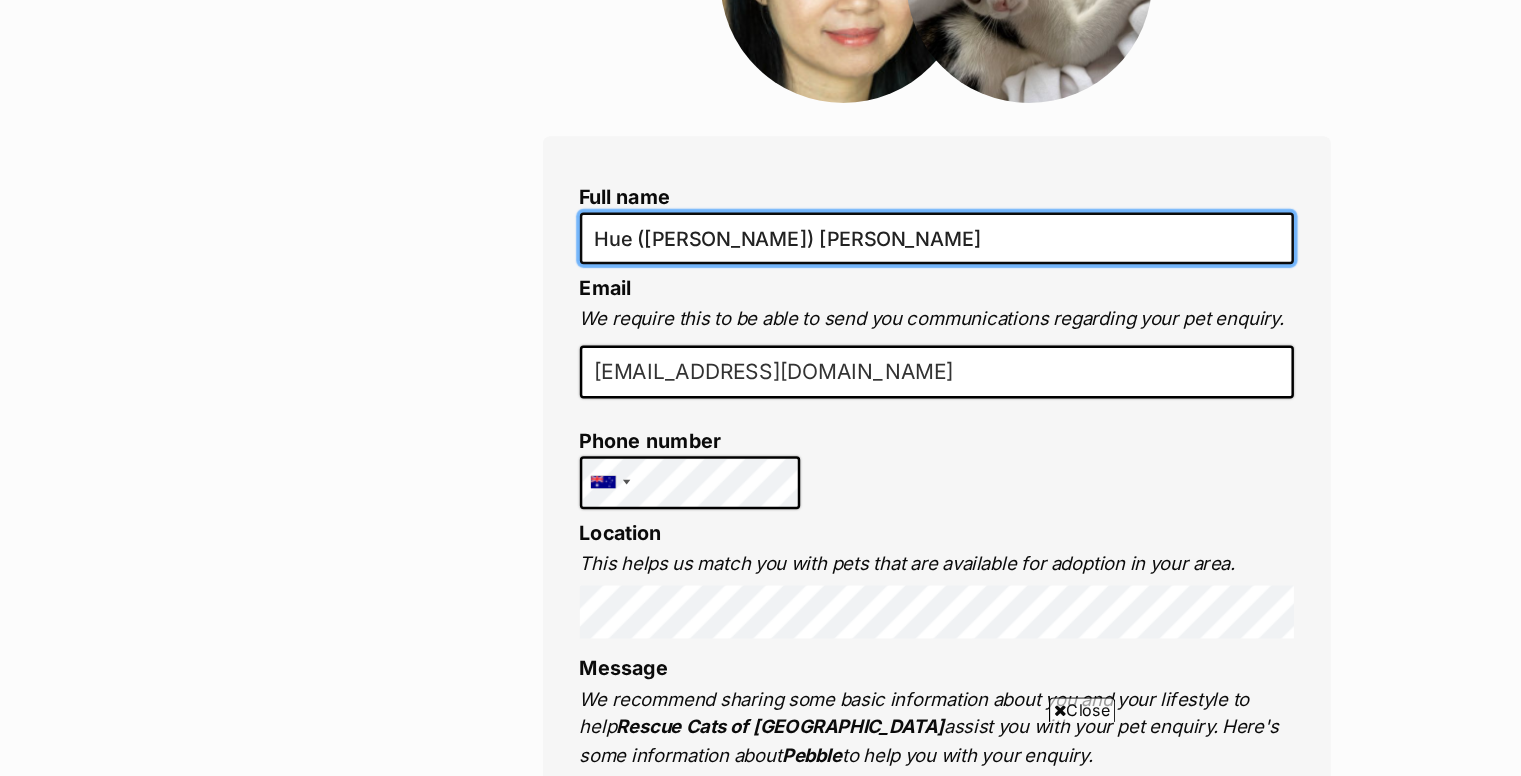 click on "Hue (Helen) Thi Pham" at bounding box center [761, 275] 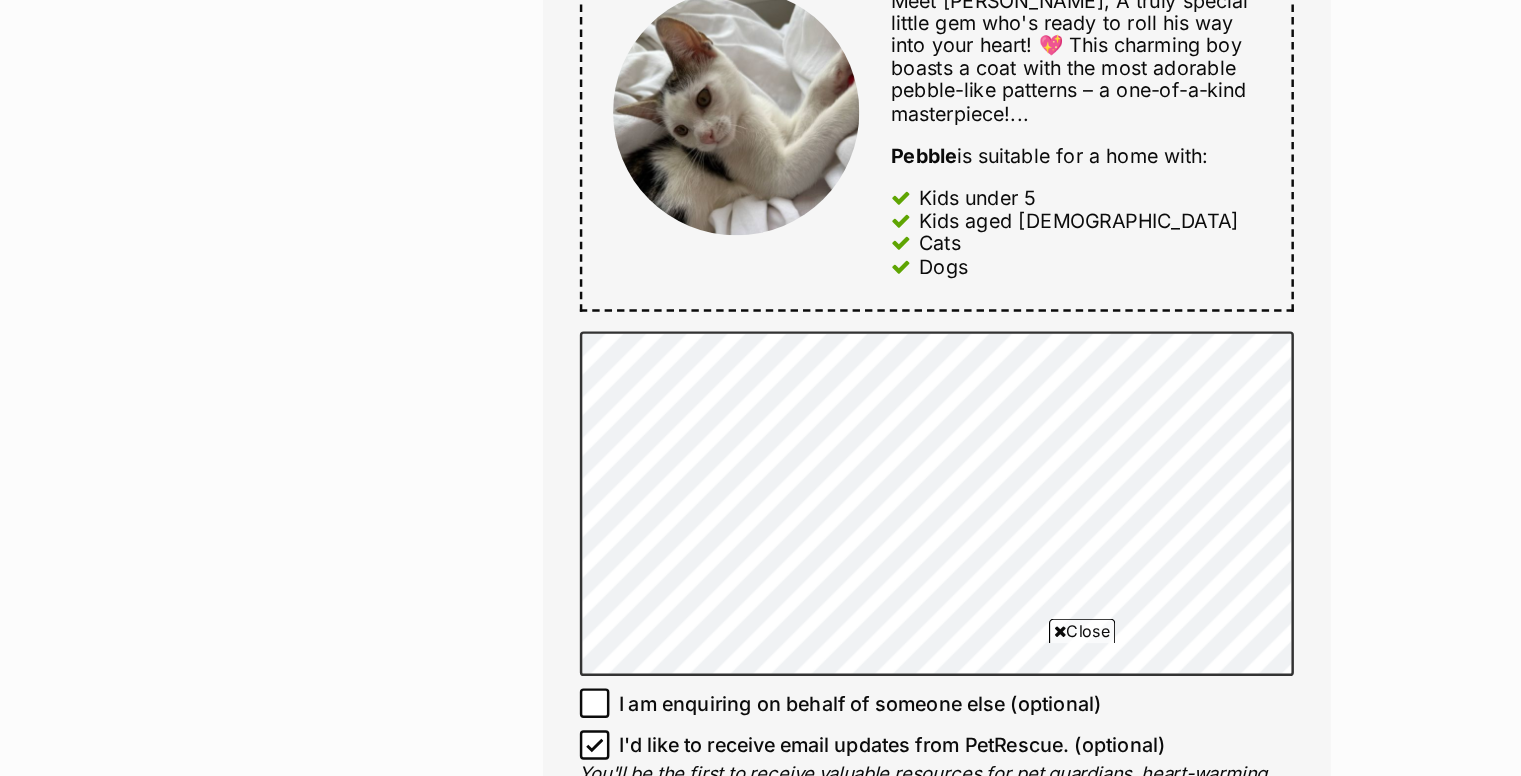 scroll, scrollTop: 907, scrollLeft: 0, axis: vertical 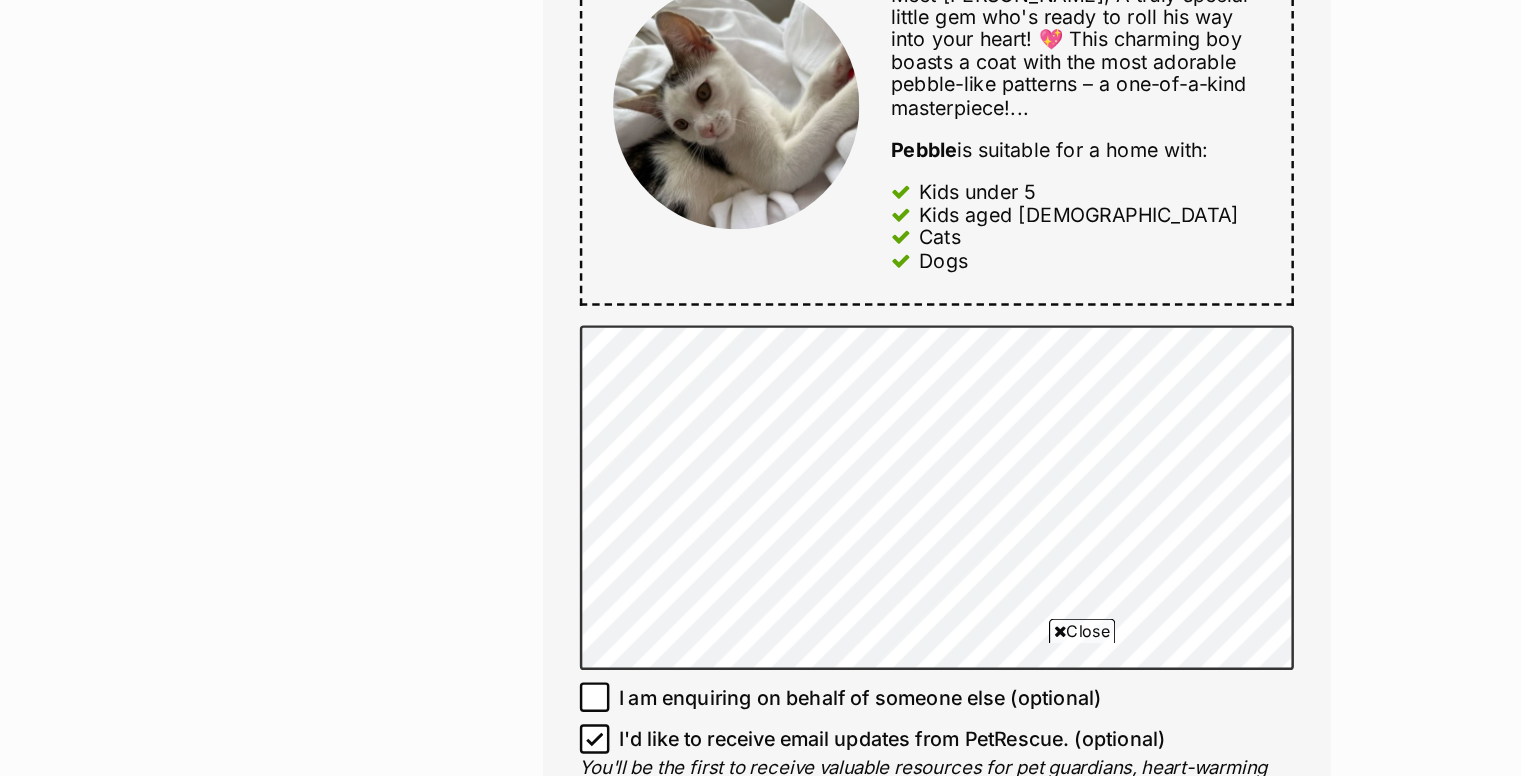 type on "Hue (Helen) Thi Pham" 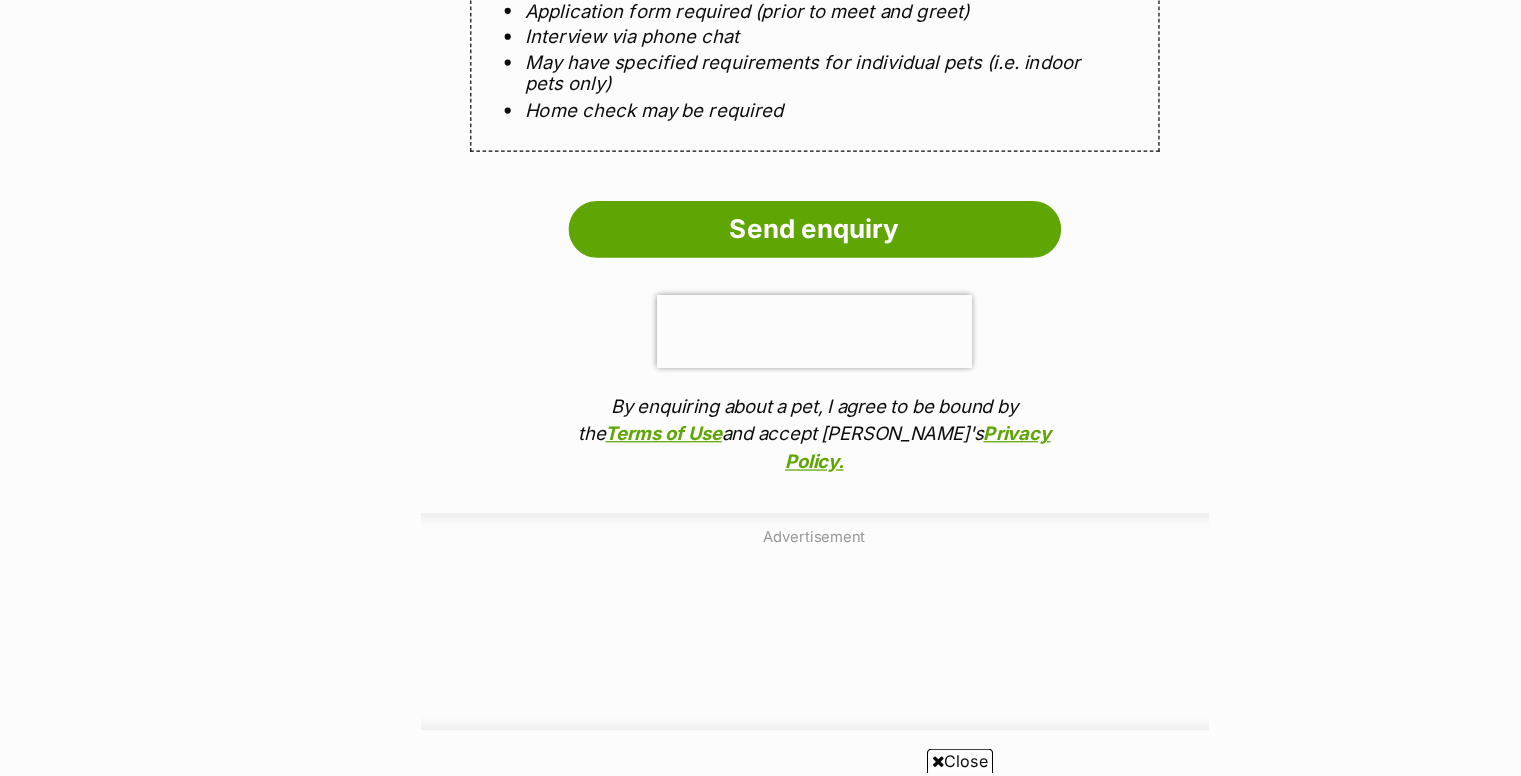 scroll, scrollTop: 1952, scrollLeft: 0, axis: vertical 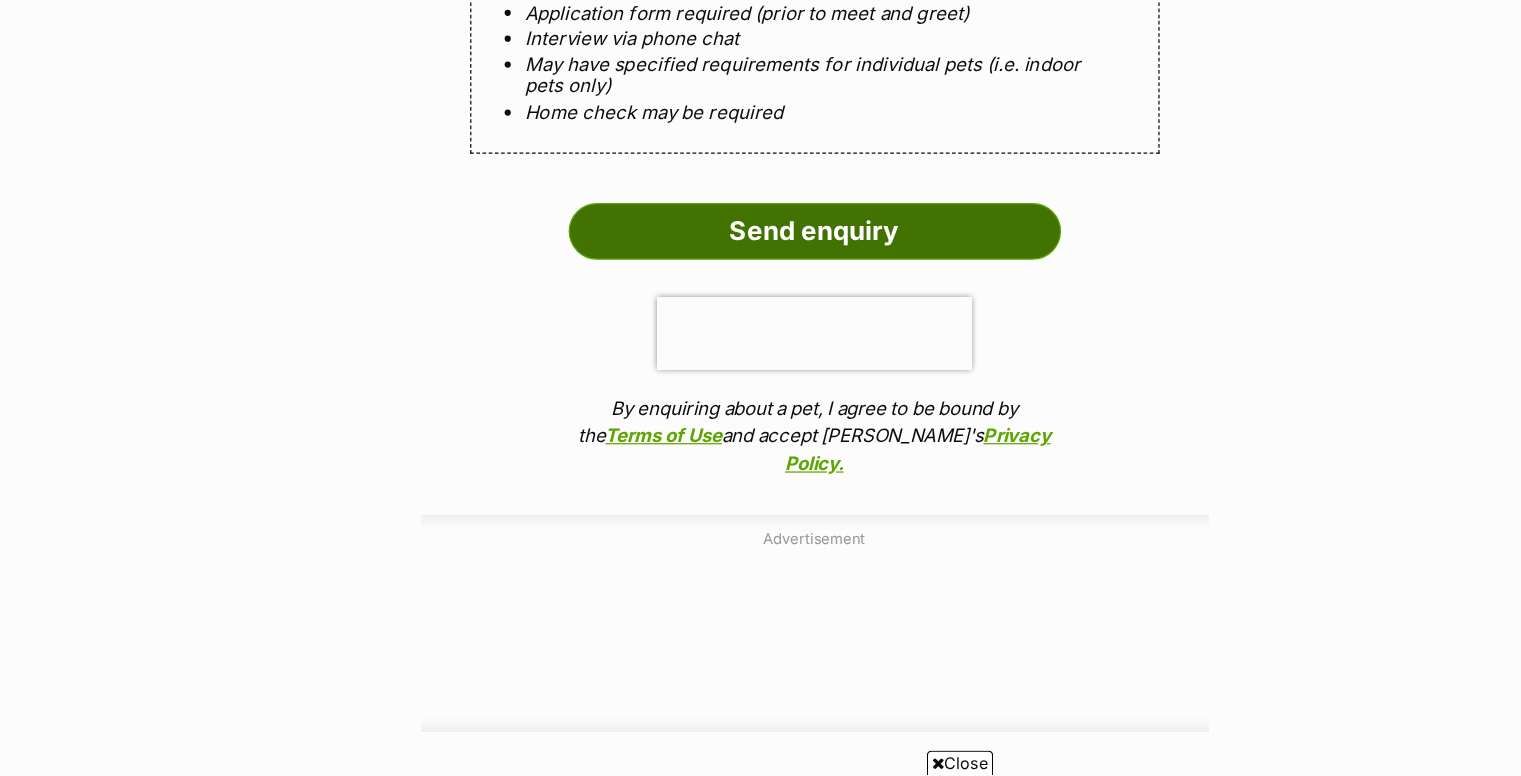 click on "Send enquiry" at bounding box center [761, 226] 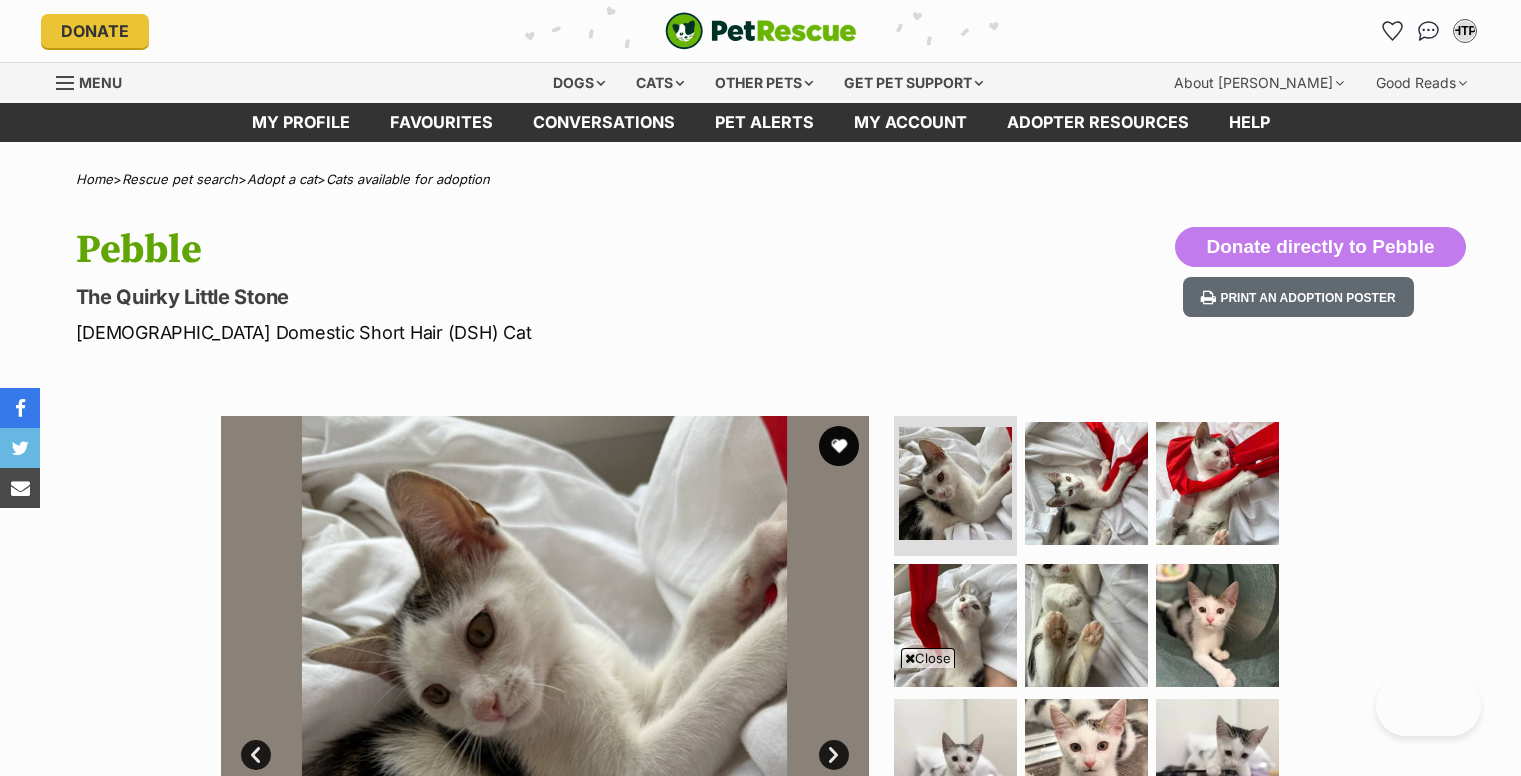 scroll, scrollTop: 1171, scrollLeft: 0, axis: vertical 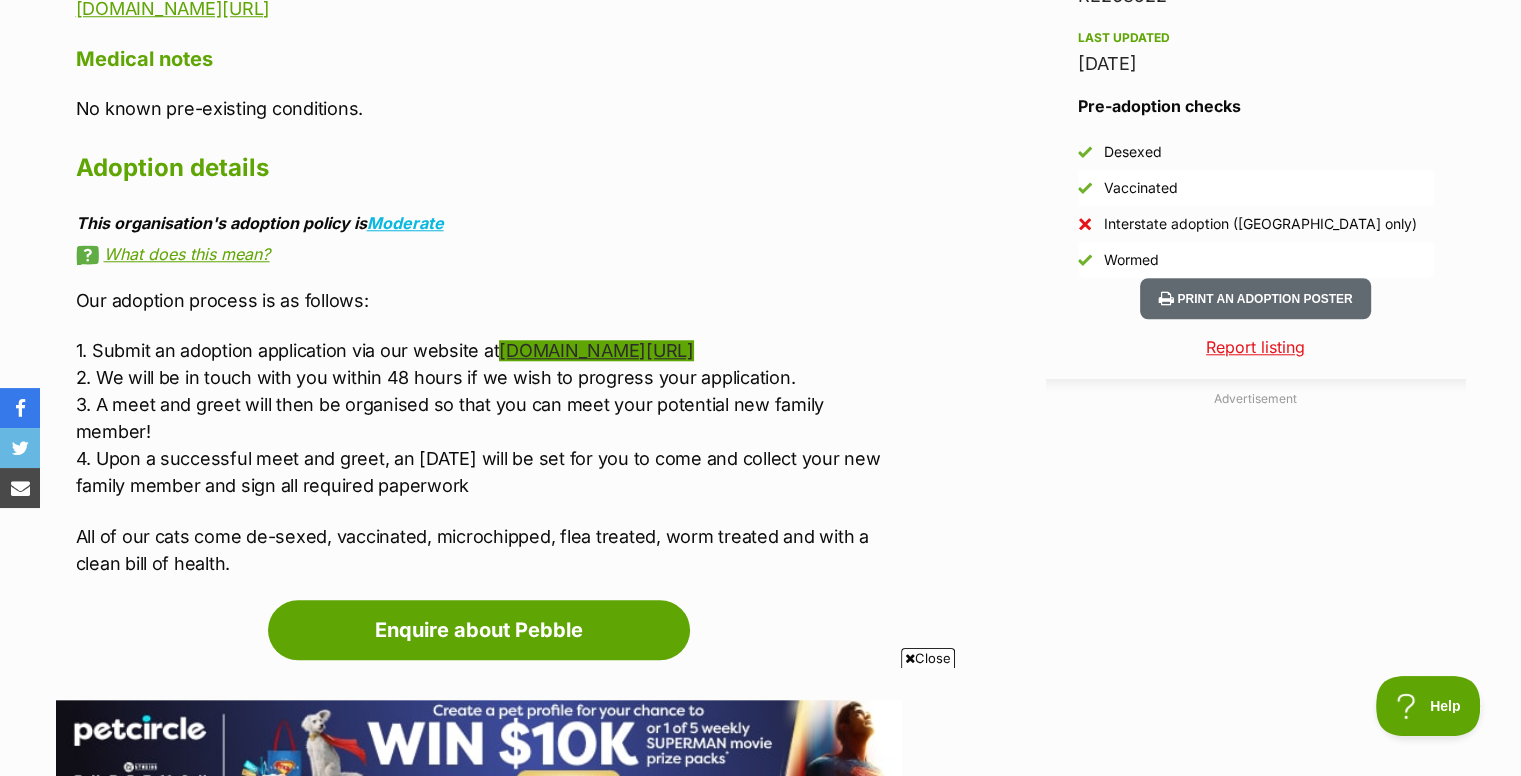 click on "[DOMAIN_NAME][URL]" at bounding box center (596, 350) 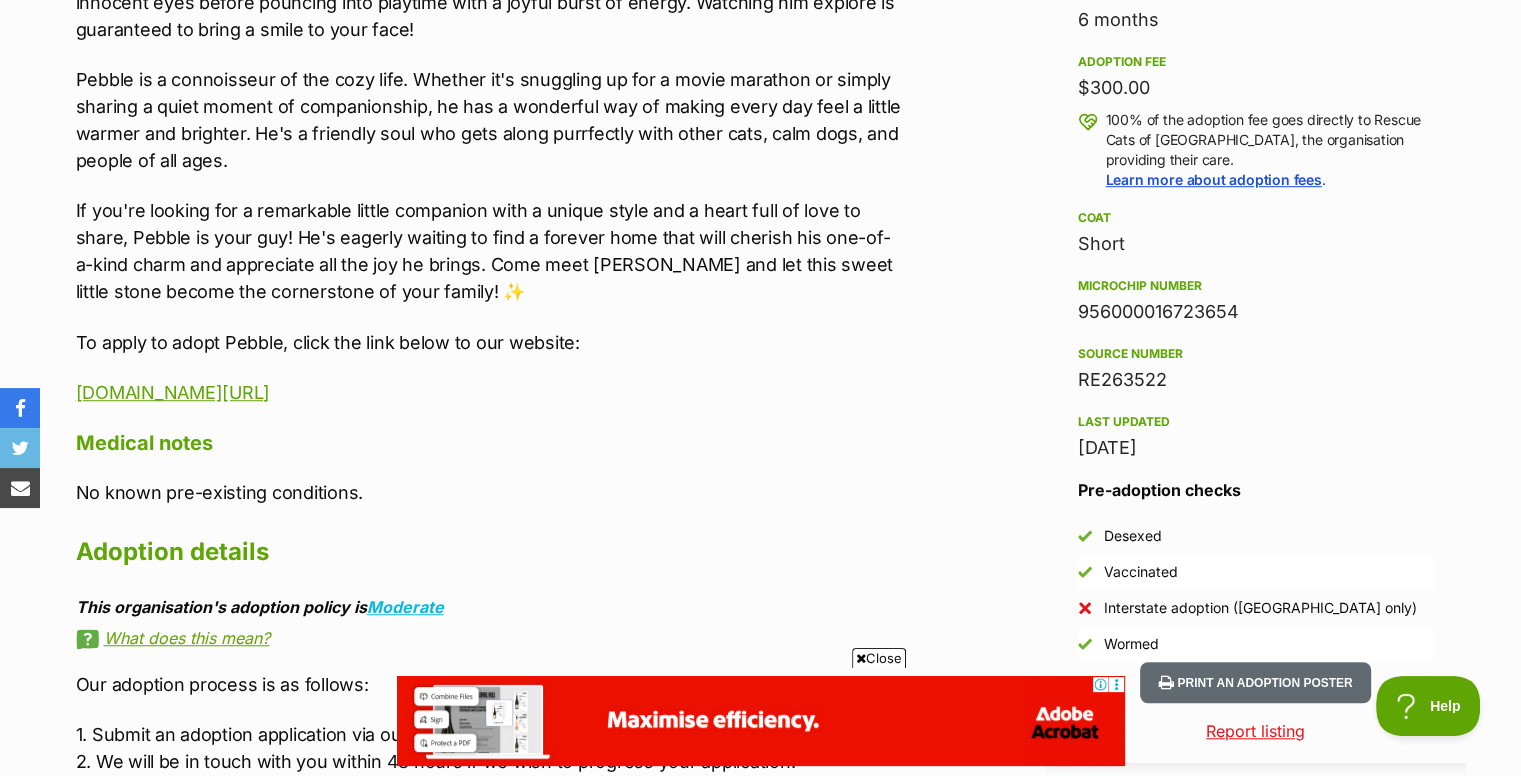 scroll, scrollTop: 0, scrollLeft: 0, axis: both 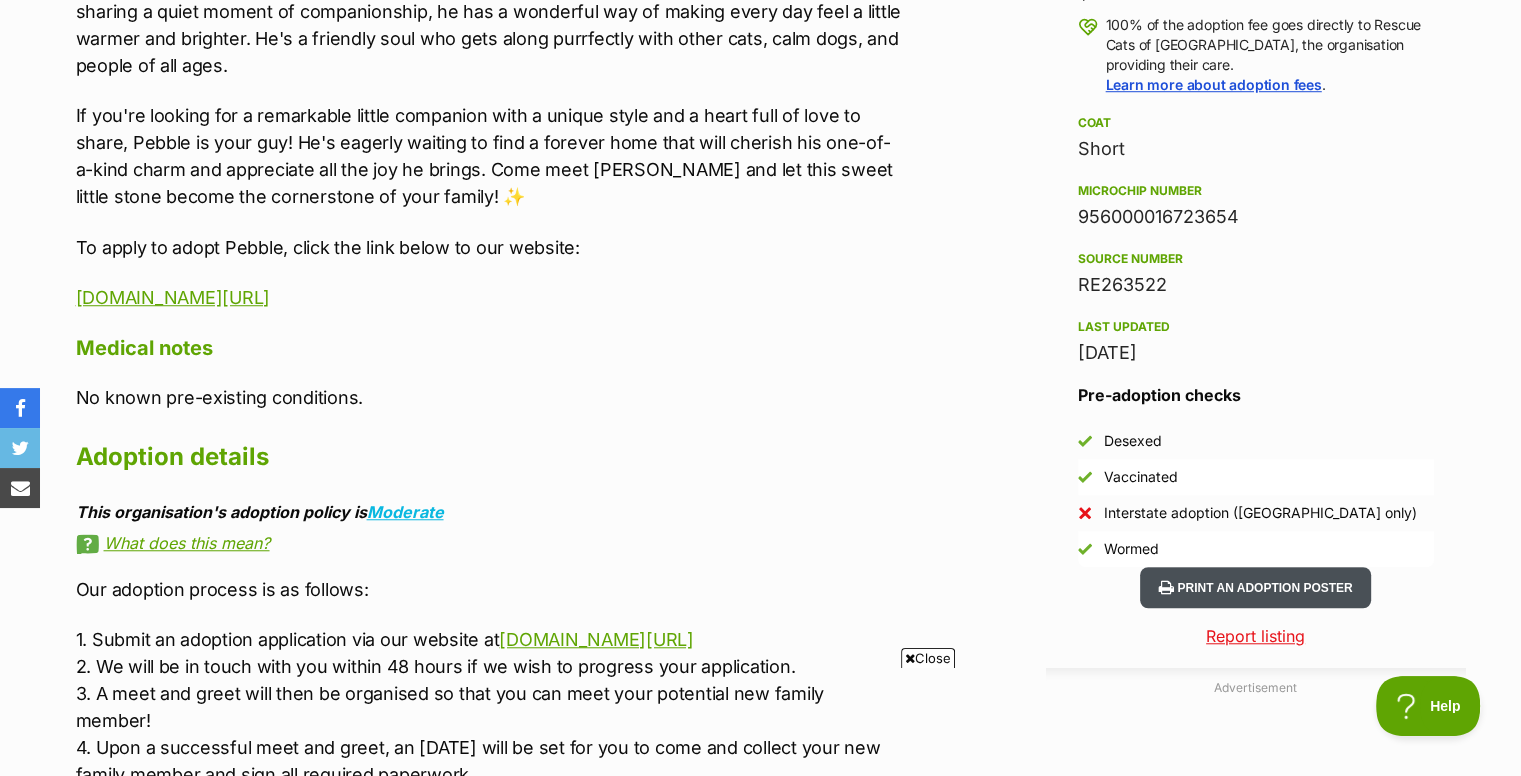 click on "Print an adoption poster" at bounding box center (1255, 587) 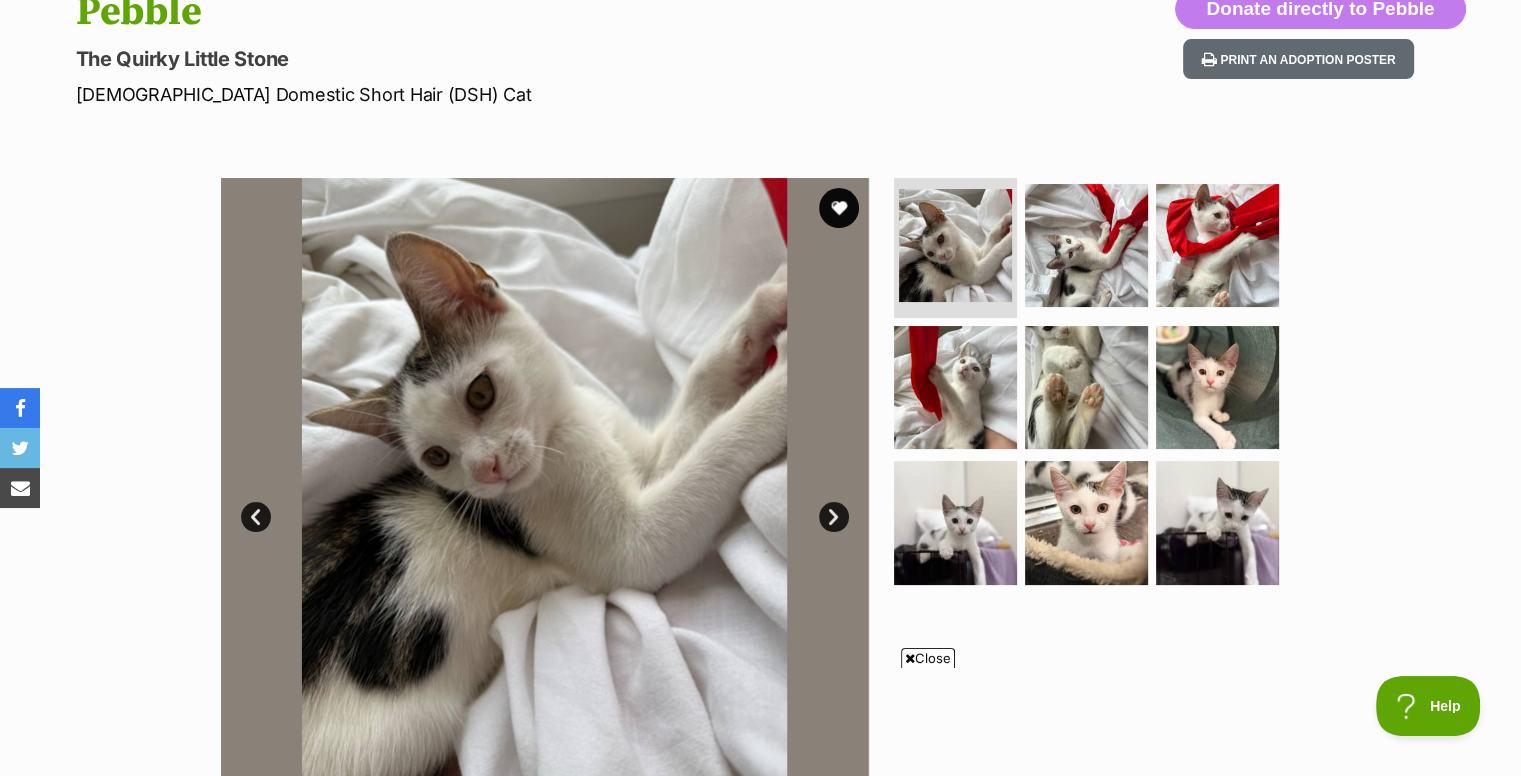 scroll, scrollTop: 232, scrollLeft: 0, axis: vertical 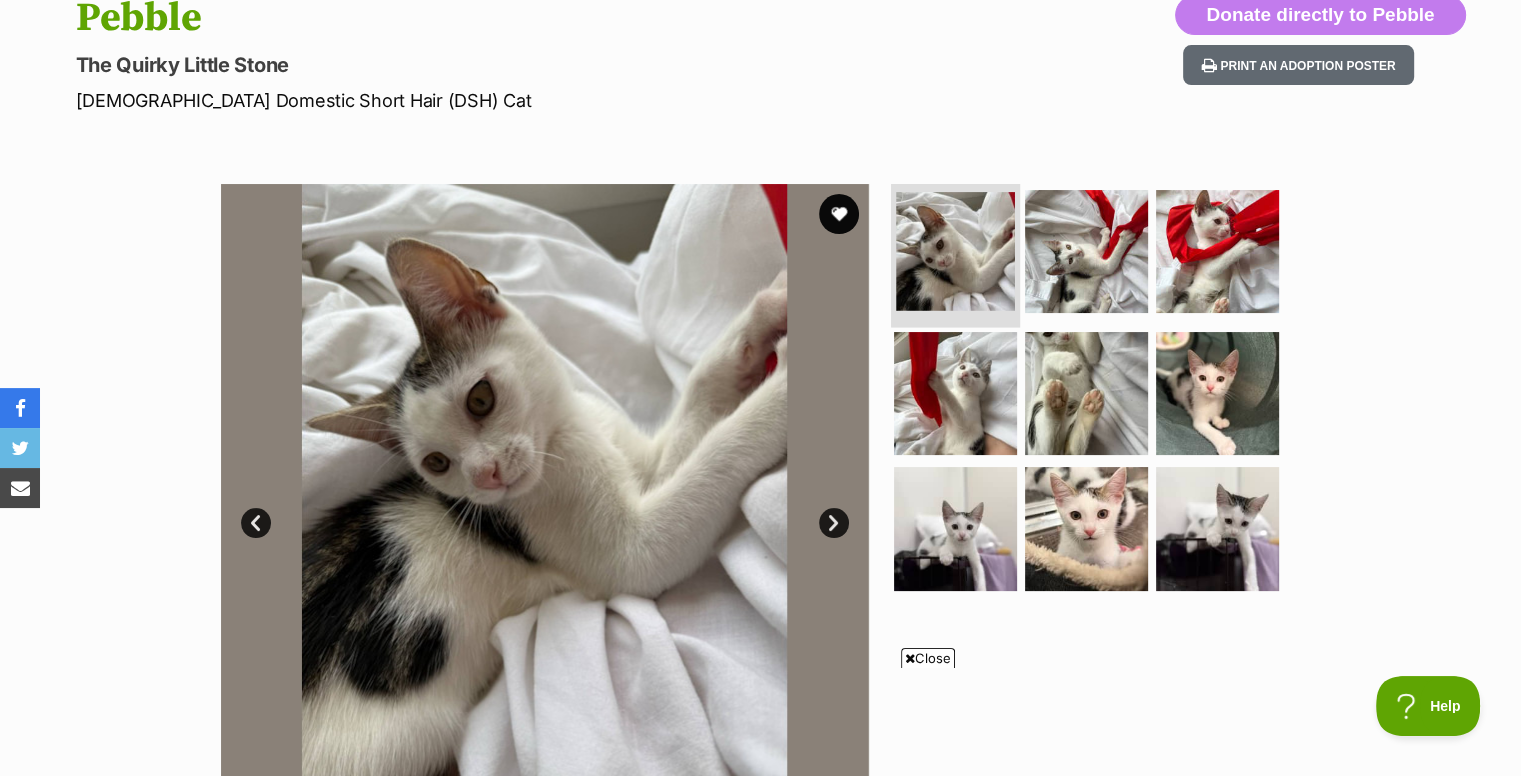 click at bounding box center (955, 253) 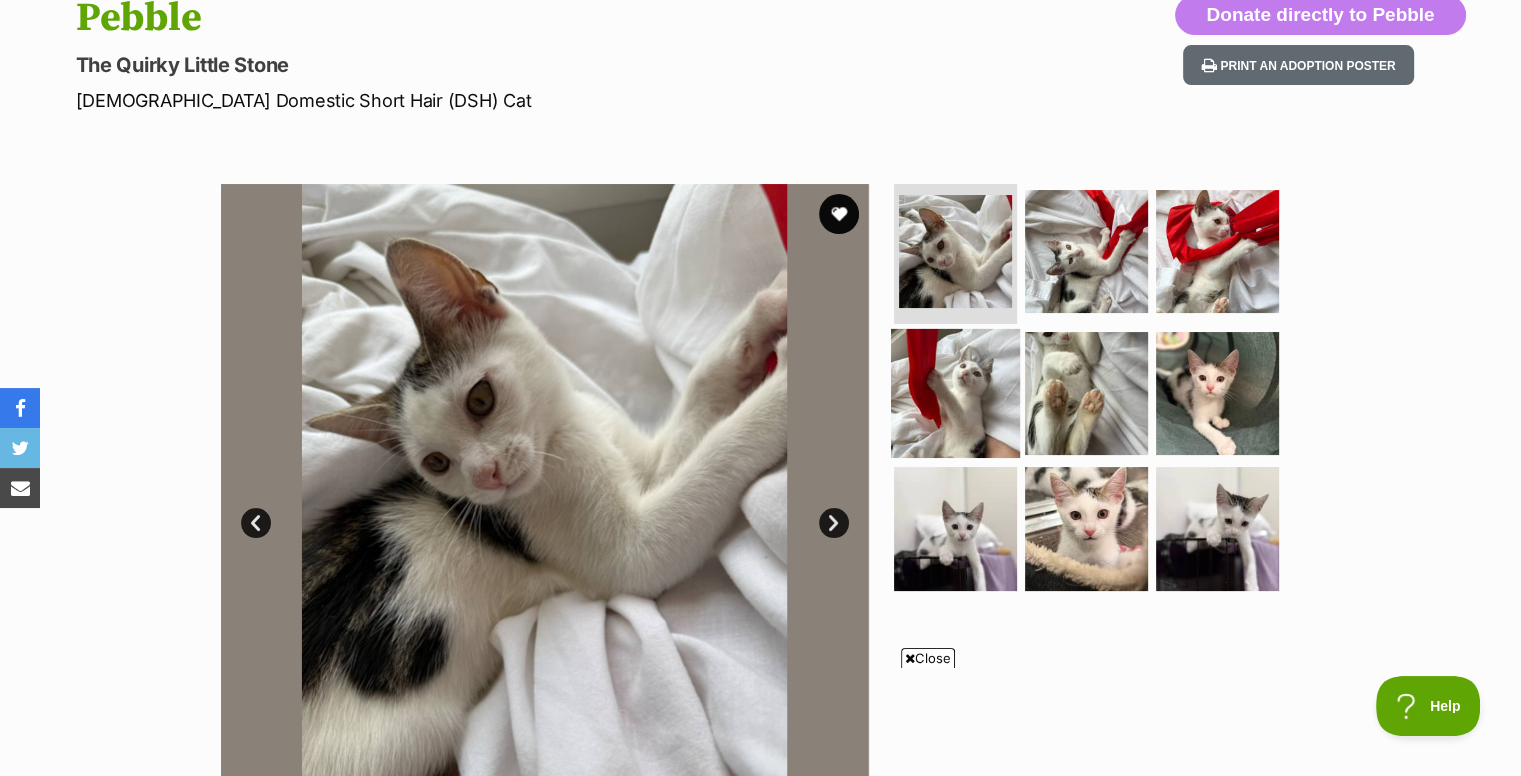 click at bounding box center [955, 392] 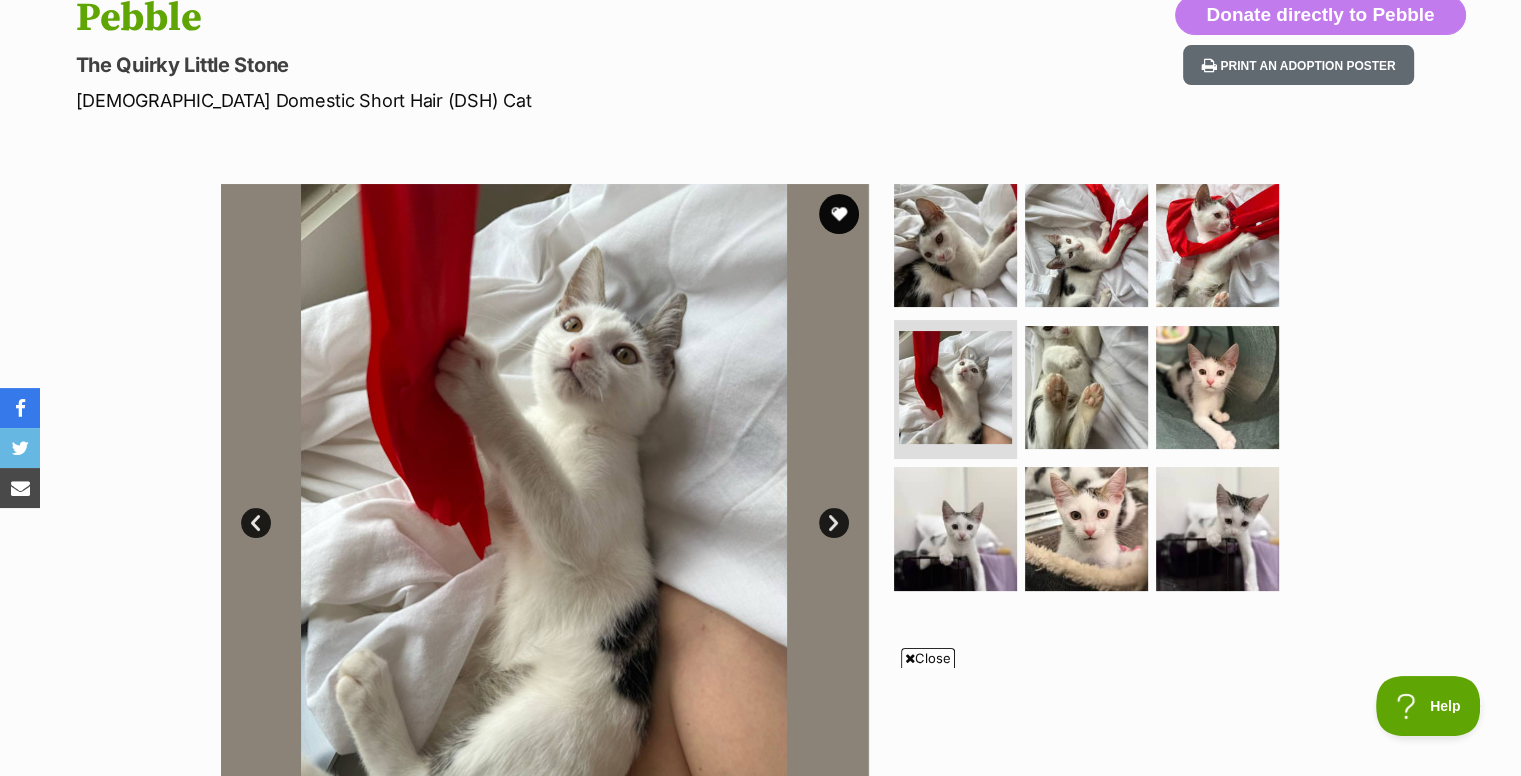 click at bounding box center [1095, 393] 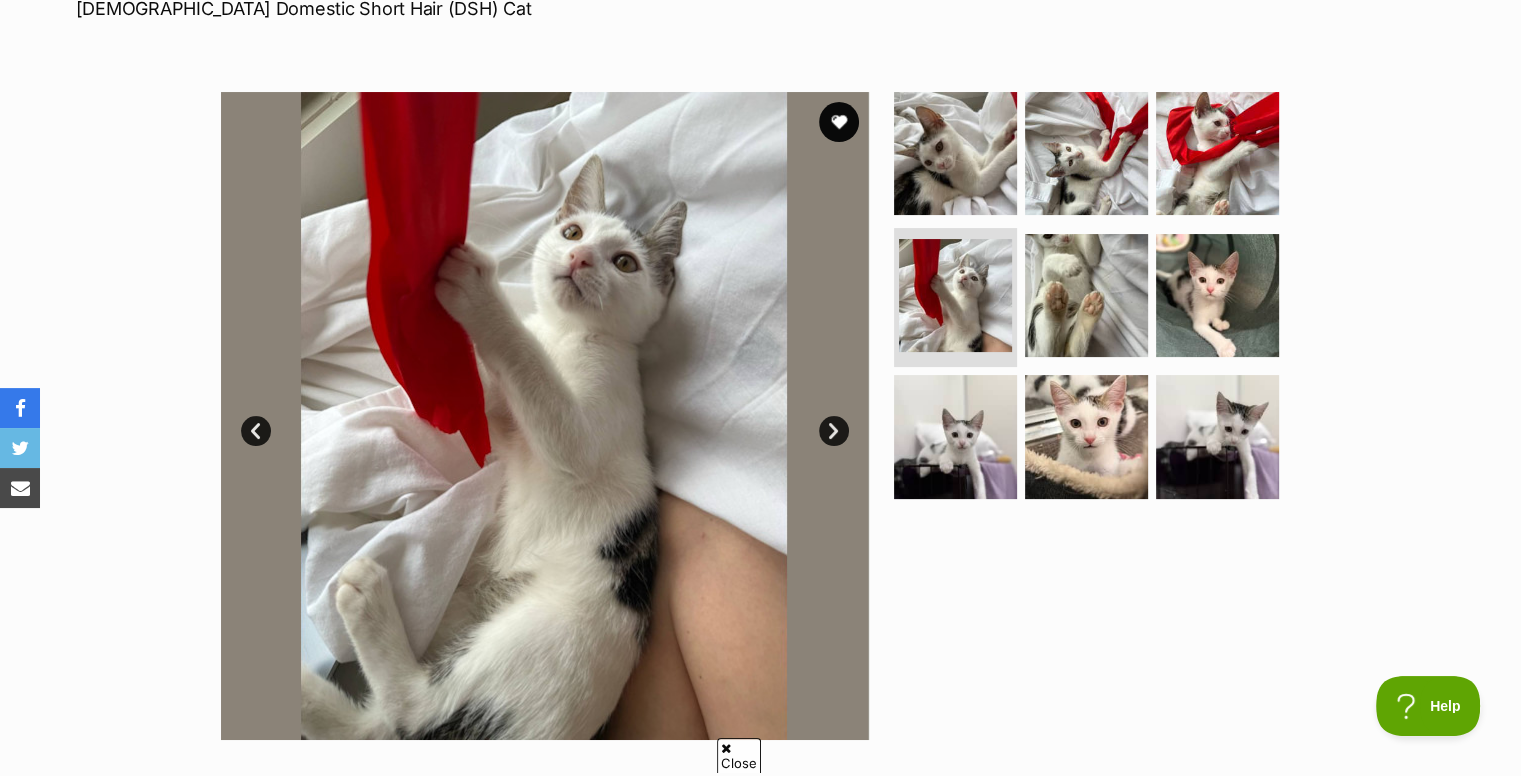 scroll, scrollTop: 0, scrollLeft: 0, axis: both 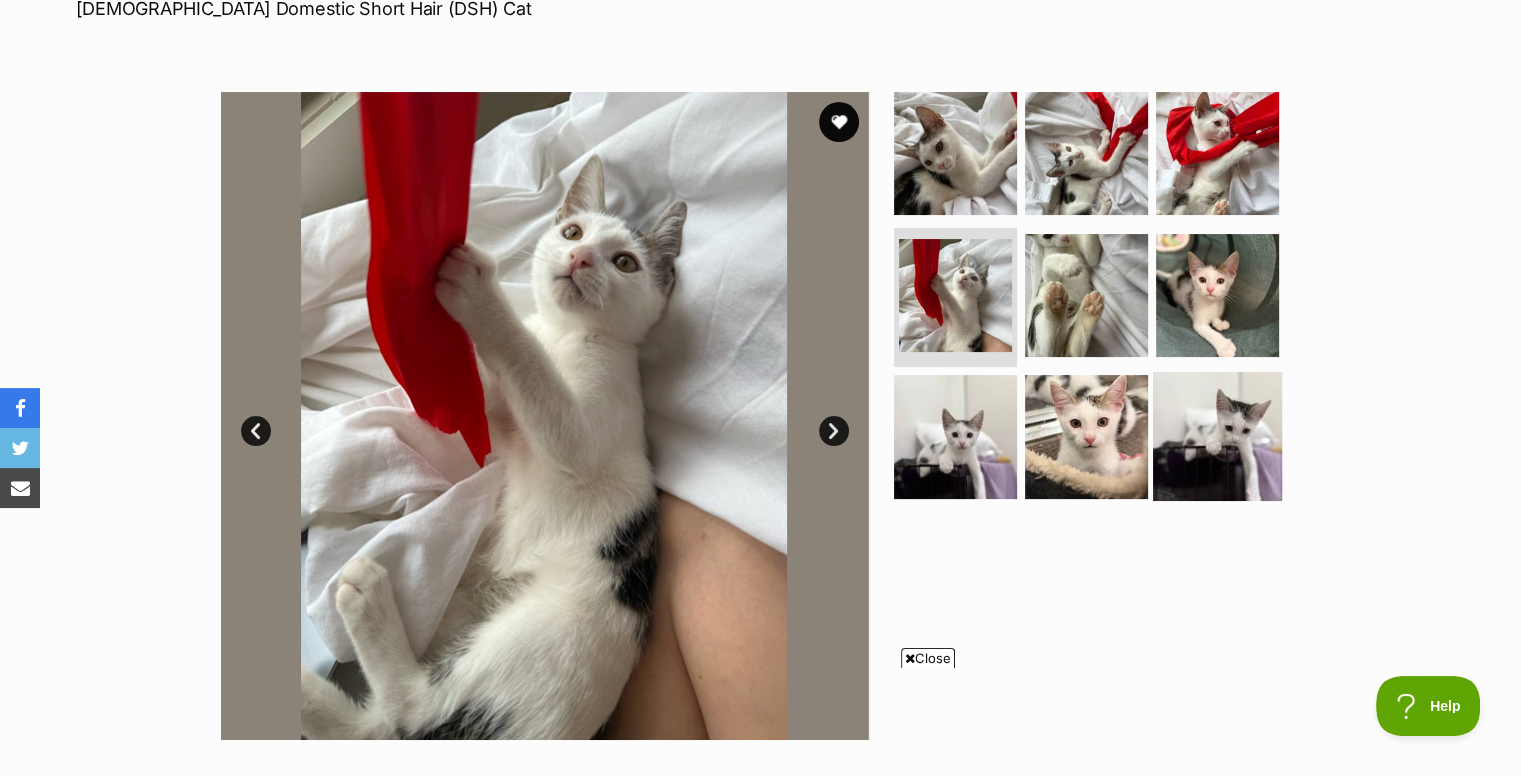 click at bounding box center (1217, 436) 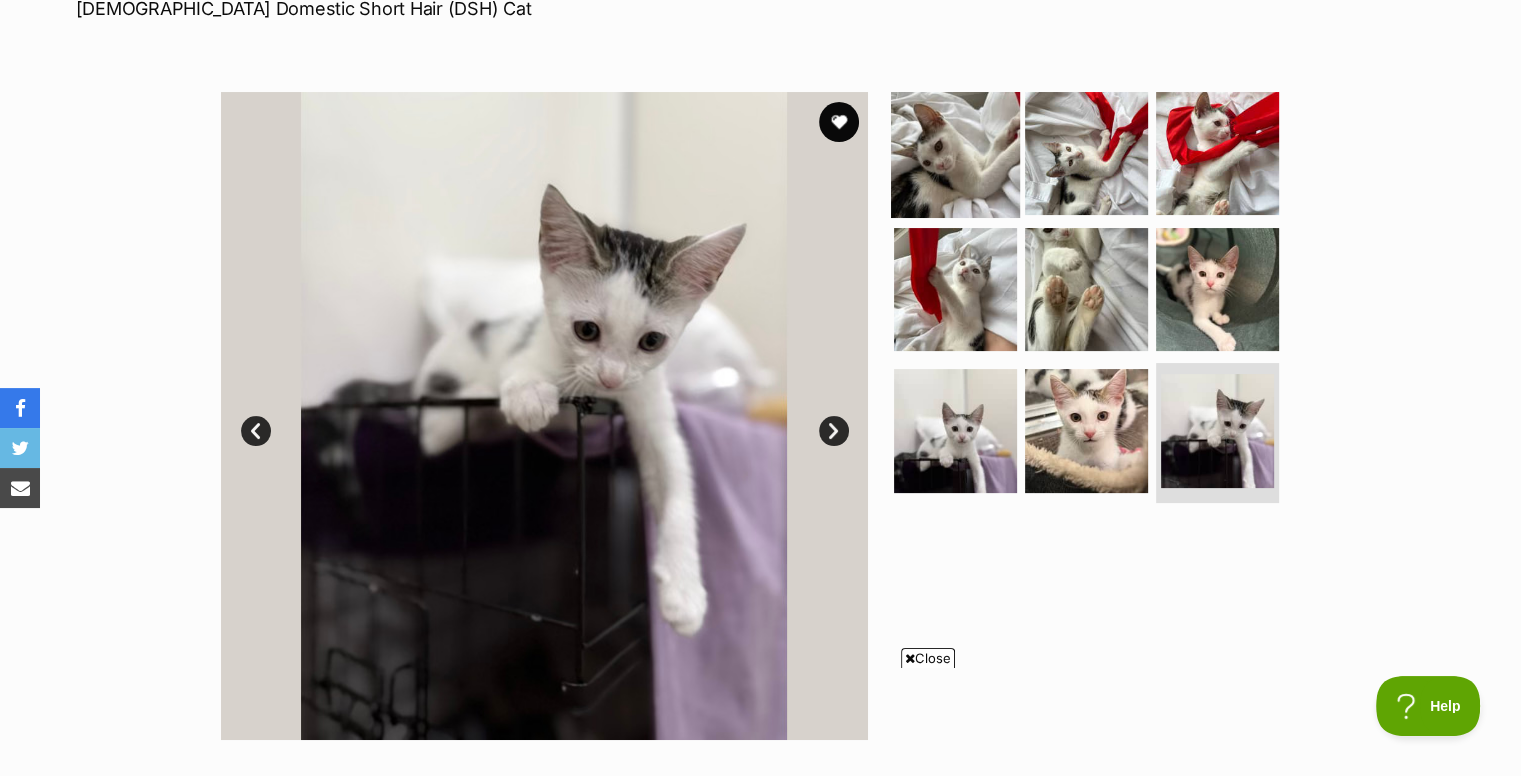 click at bounding box center (955, 153) 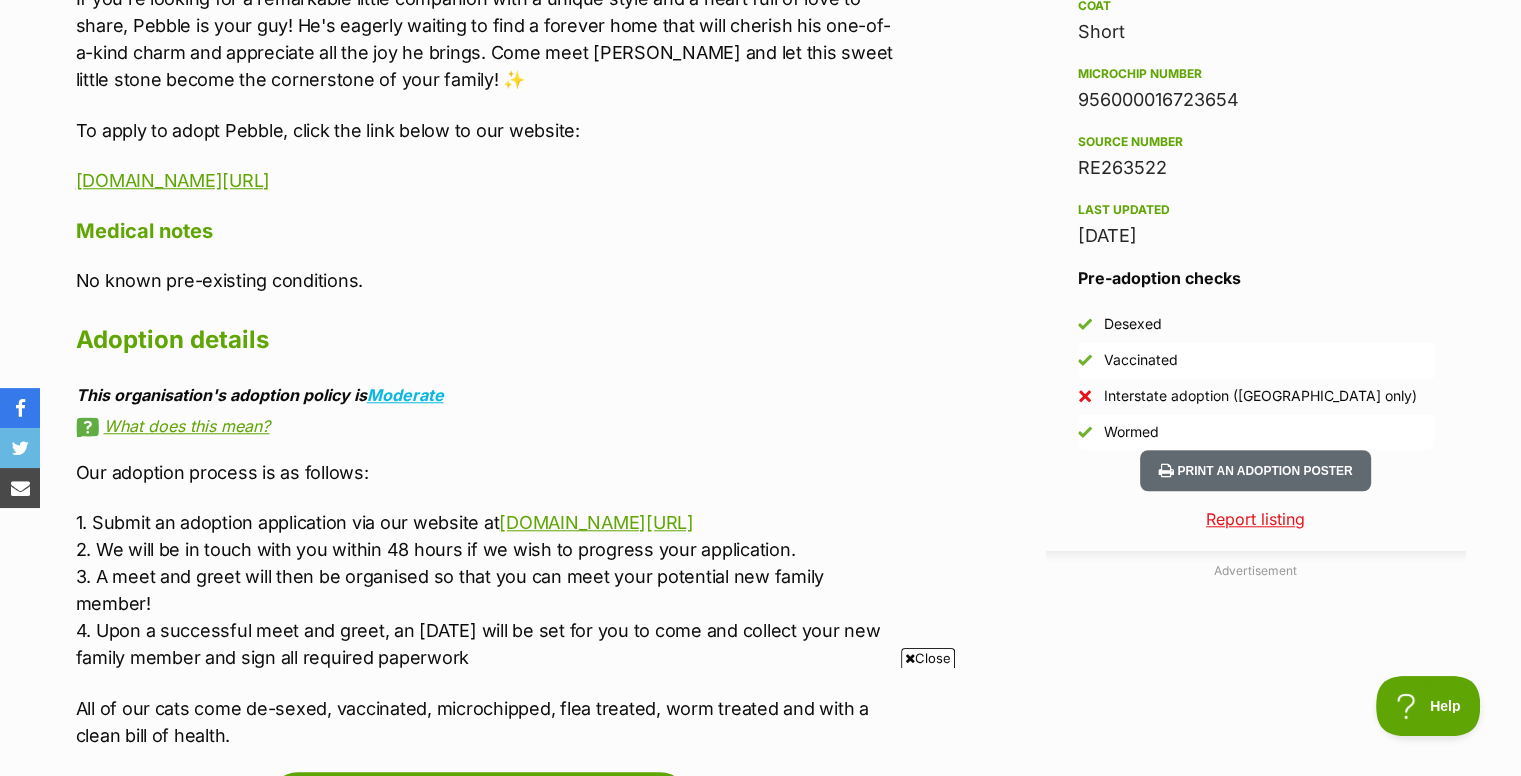 scroll, scrollTop: 1704, scrollLeft: 0, axis: vertical 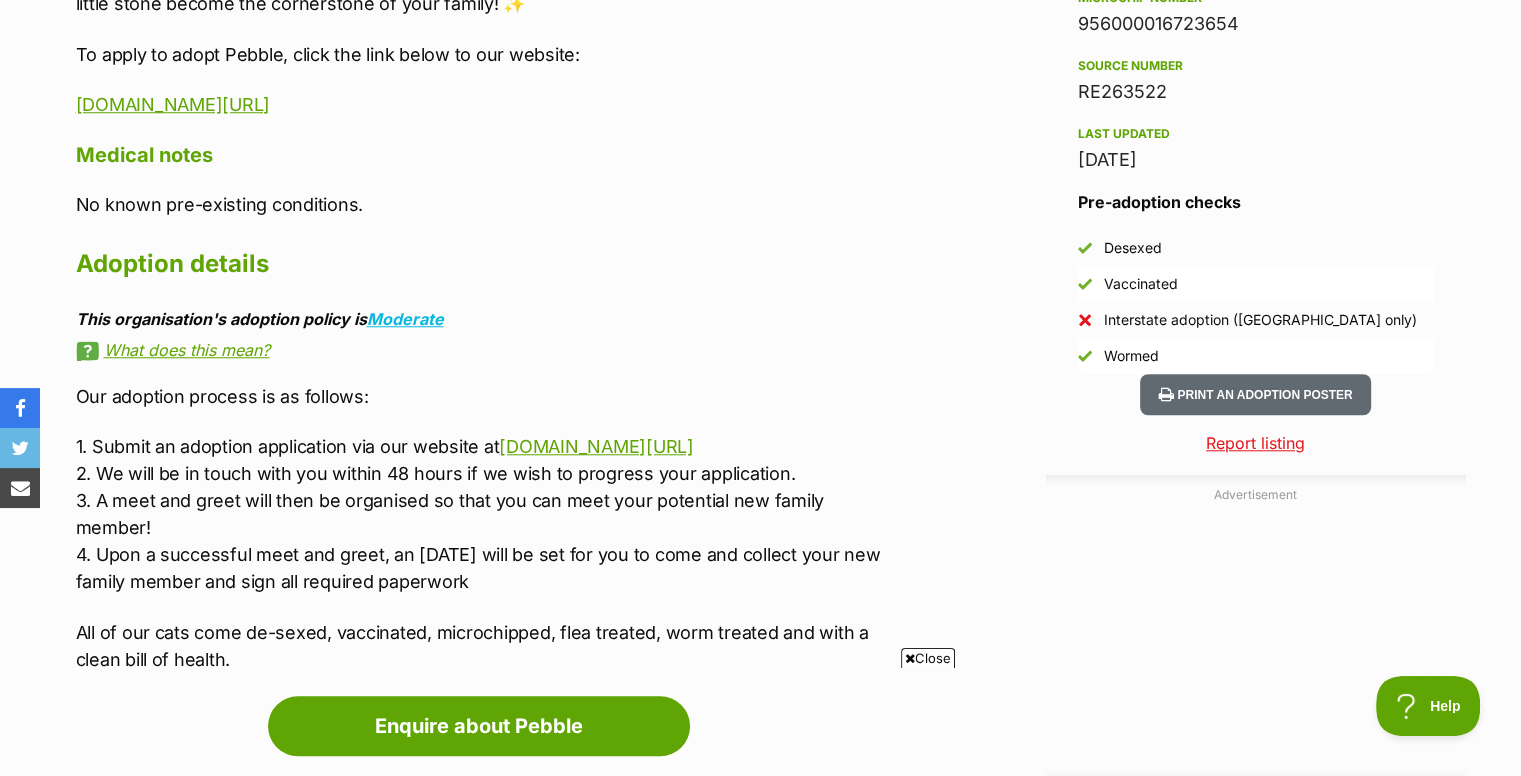 click on "1. Submit an adoption application via our website at  www.rescuecatsofmelbourne.com.au/adopt
2. We will be in touch with you within 48 hours if we wish to progress your application.
3. A meet and greet will then be organised so that you can meet your potential new family member!
4. Upon a successful meet and greet, an adoption day will be set for you to come and collect your new family member and sign all required paperwork" at bounding box center (489, 514) 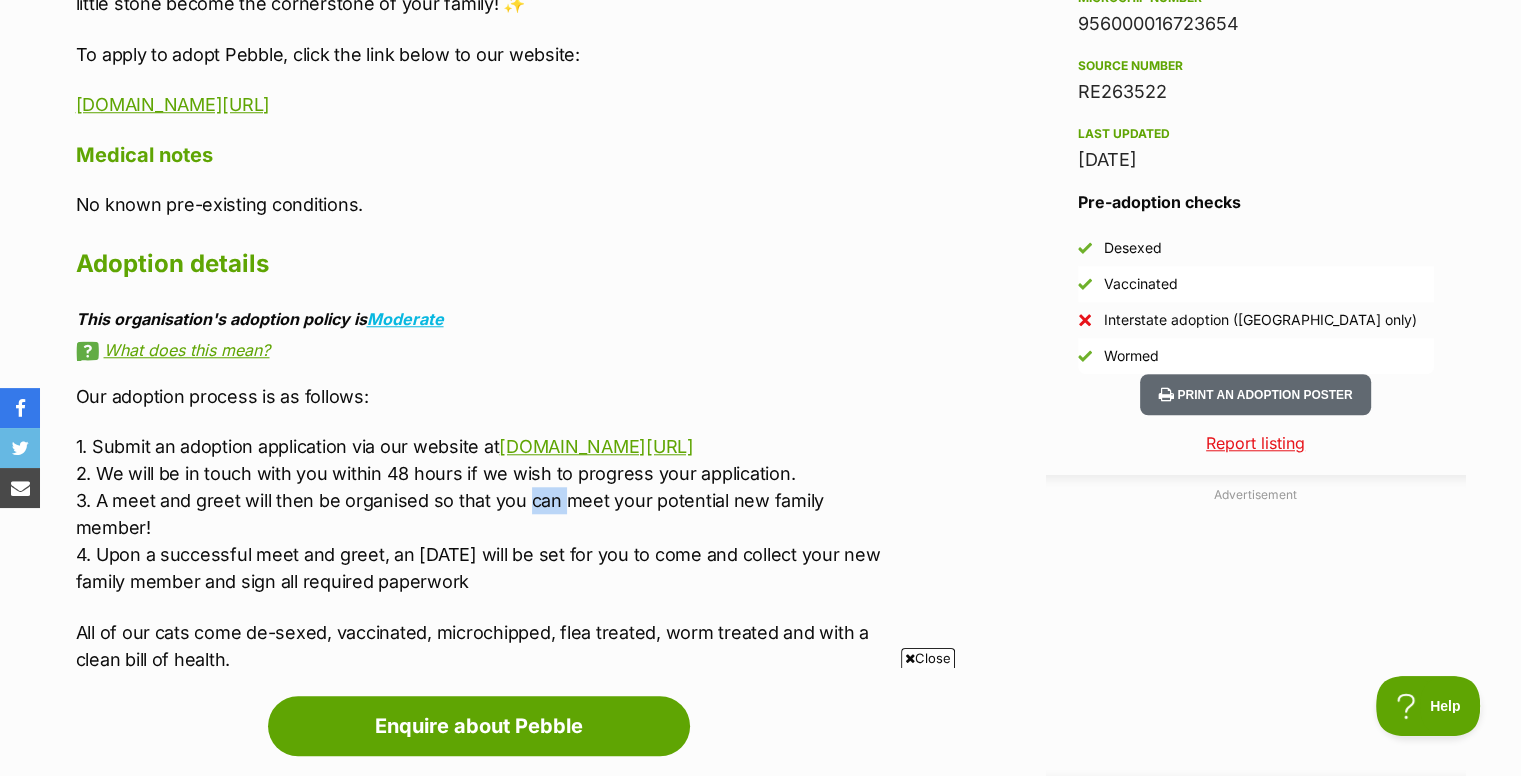 click on "1. Submit an adoption application via our website at  www.rescuecatsofmelbourne.com.au/adopt
2. We will be in touch with you within 48 hours if we wish to progress your application.
3. A meet and greet will then be organised so that you can meet your potential new family member!
4. Upon a successful meet and greet, an adoption day will be set for you to come and collect your new family member and sign all required paperwork" at bounding box center (489, 514) 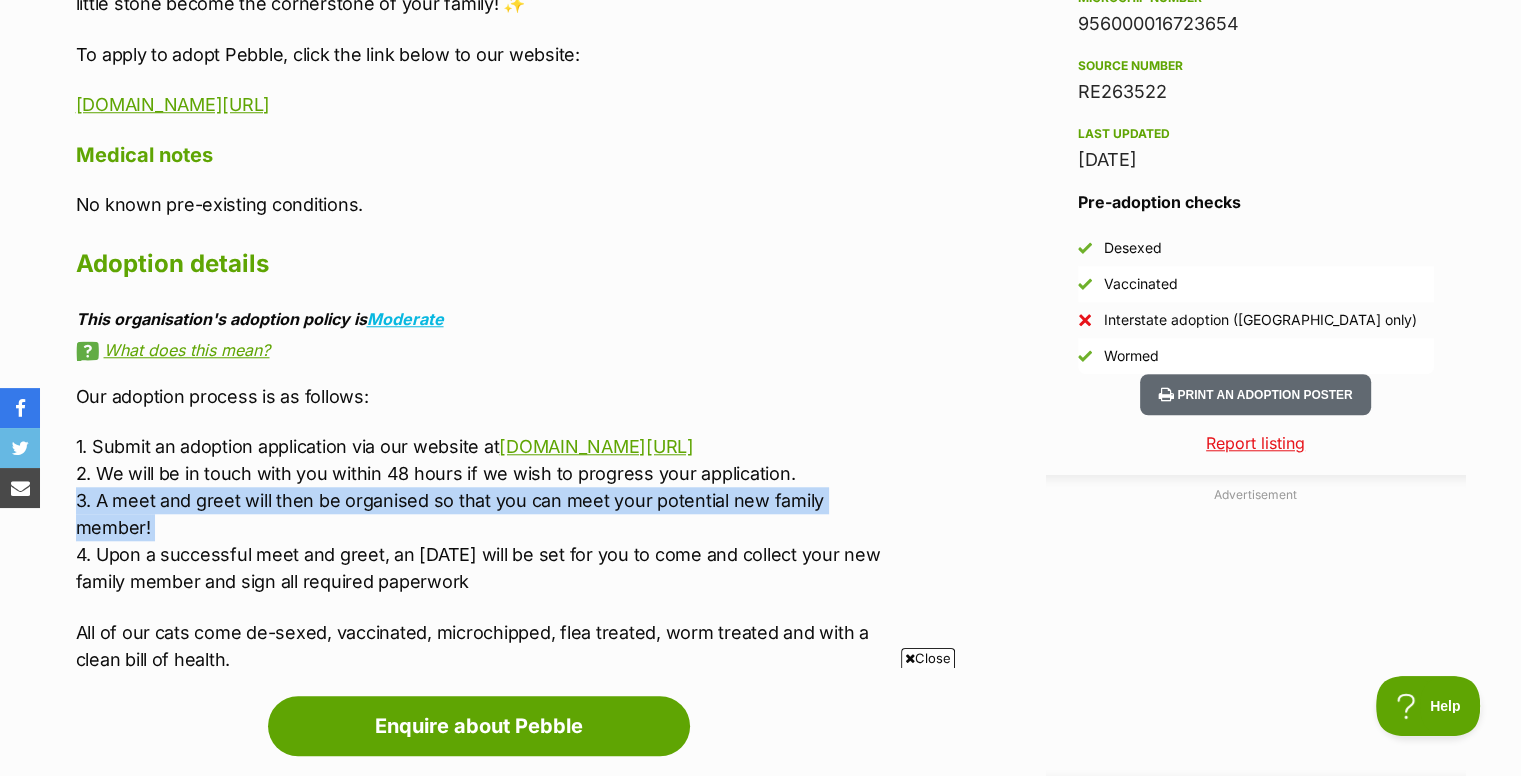 click on "1. Submit an adoption application via our website at  www.rescuecatsofmelbourne.com.au/adopt
2. We will be in touch with you within 48 hours if we wish to progress your application.
3. A meet and greet will then be organised so that you can meet your potential new family member!
4. Upon a successful meet and greet, an adoption day will be set for you to come and collect your new family member and sign all required paperwork" at bounding box center [489, 514] 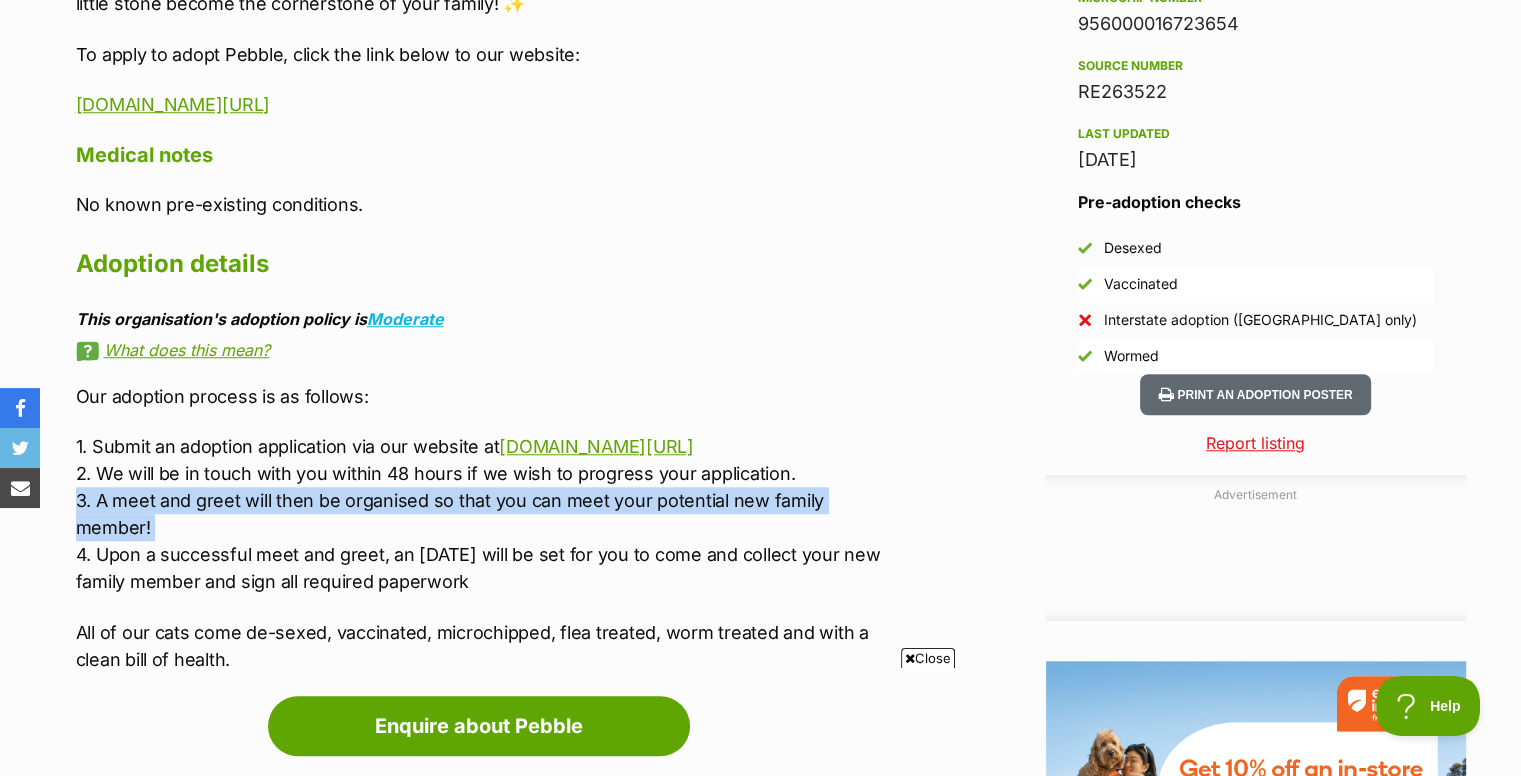 click on "1. Submit an adoption application via our website at  www.rescuecatsofmelbourne.com.au/adopt
2. We will be in touch with you within 48 hours if we wish to progress your application.
3. A meet and greet will then be organised so that you can meet your potential new family member!
4. Upon a successful meet and greet, an adoption day will be set for you to come and collect your new family member and sign all required paperwork" at bounding box center (489, 514) 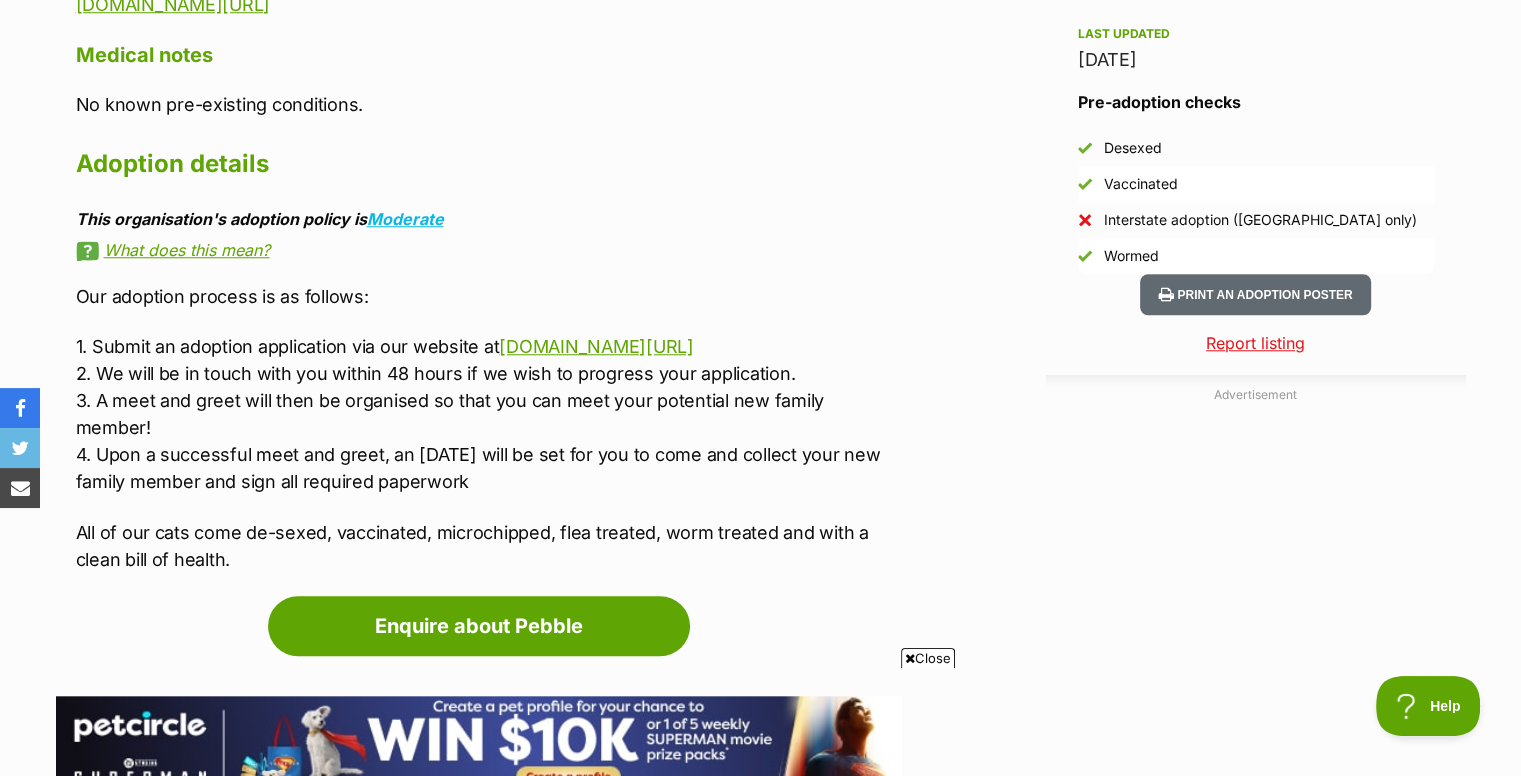 scroll, scrollTop: 1803, scrollLeft: 0, axis: vertical 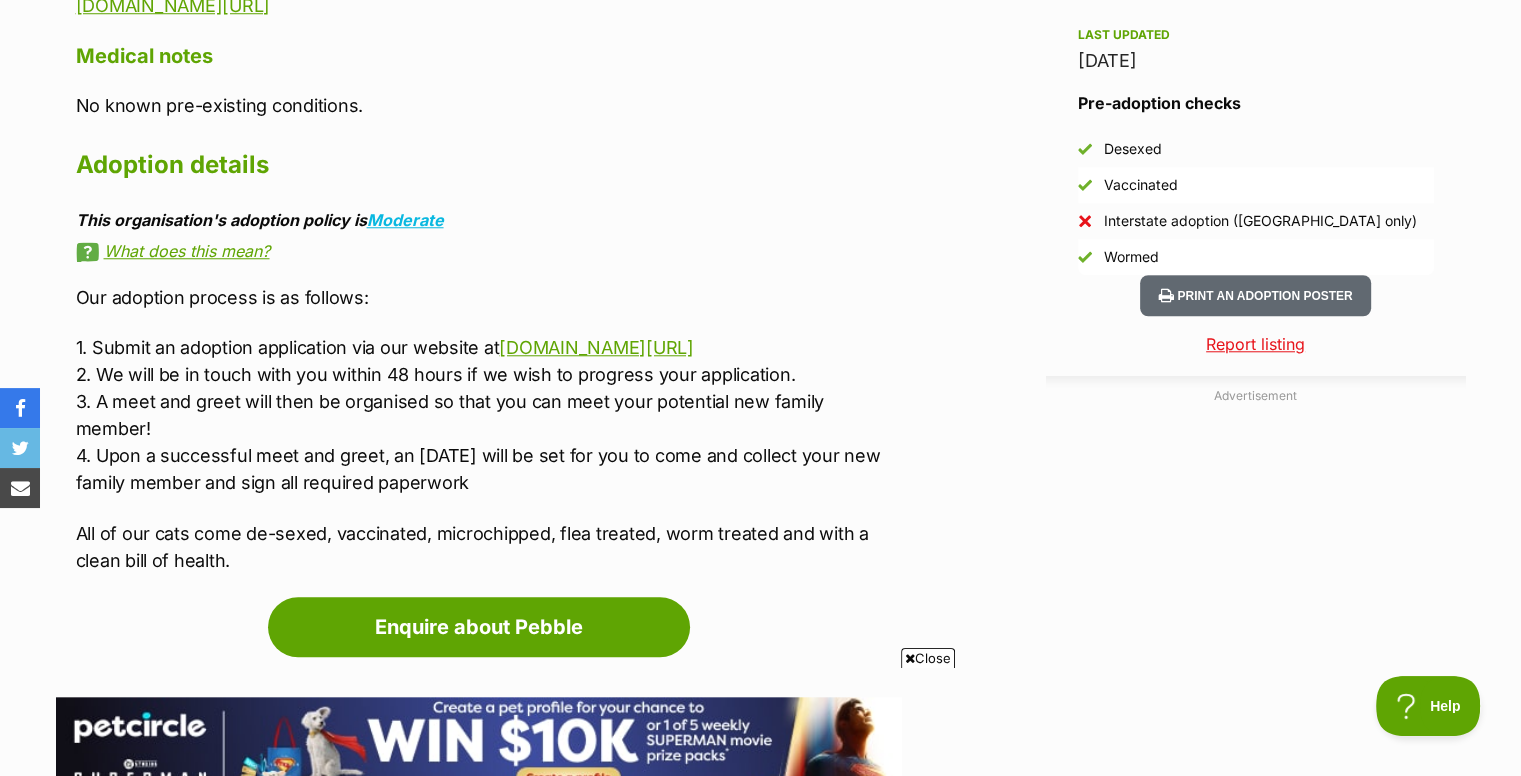 click on "1. Submit an adoption application via our website at  www.rescuecatsofmelbourne.com.au/adopt
2. We will be in touch with you within 48 hours if we wish to progress your application.
3. A meet and greet will then be organised so that you can meet your potential new family member!
4. Upon a successful meet and greet, an adoption day will be set for you to come and collect your new family member and sign all required paperwork" at bounding box center [489, 415] 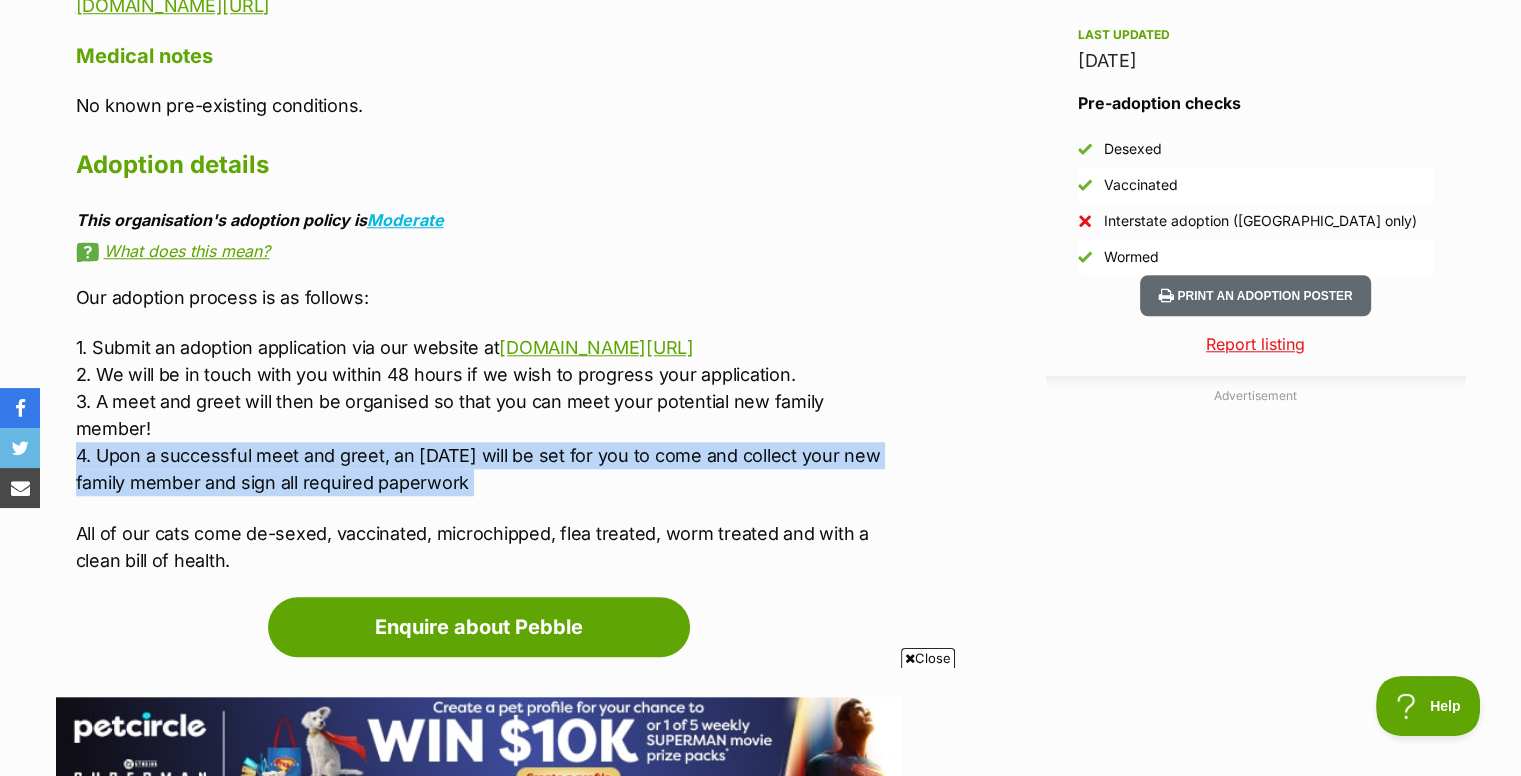 click on "1. Submit an adoption application via our website at  www.rescuecatsofmelbourne.com.au/adopt
2. We will be in touch with you within 48 hours if we wish to progress your application.
3. A meet and greet will then be organised so that you can meet your potential new family member!
4. Upon a successful meet and greet, an adoption day will be set for you to come and collect your new family member and sign all required paperwork" at bounding box center [489, 415] 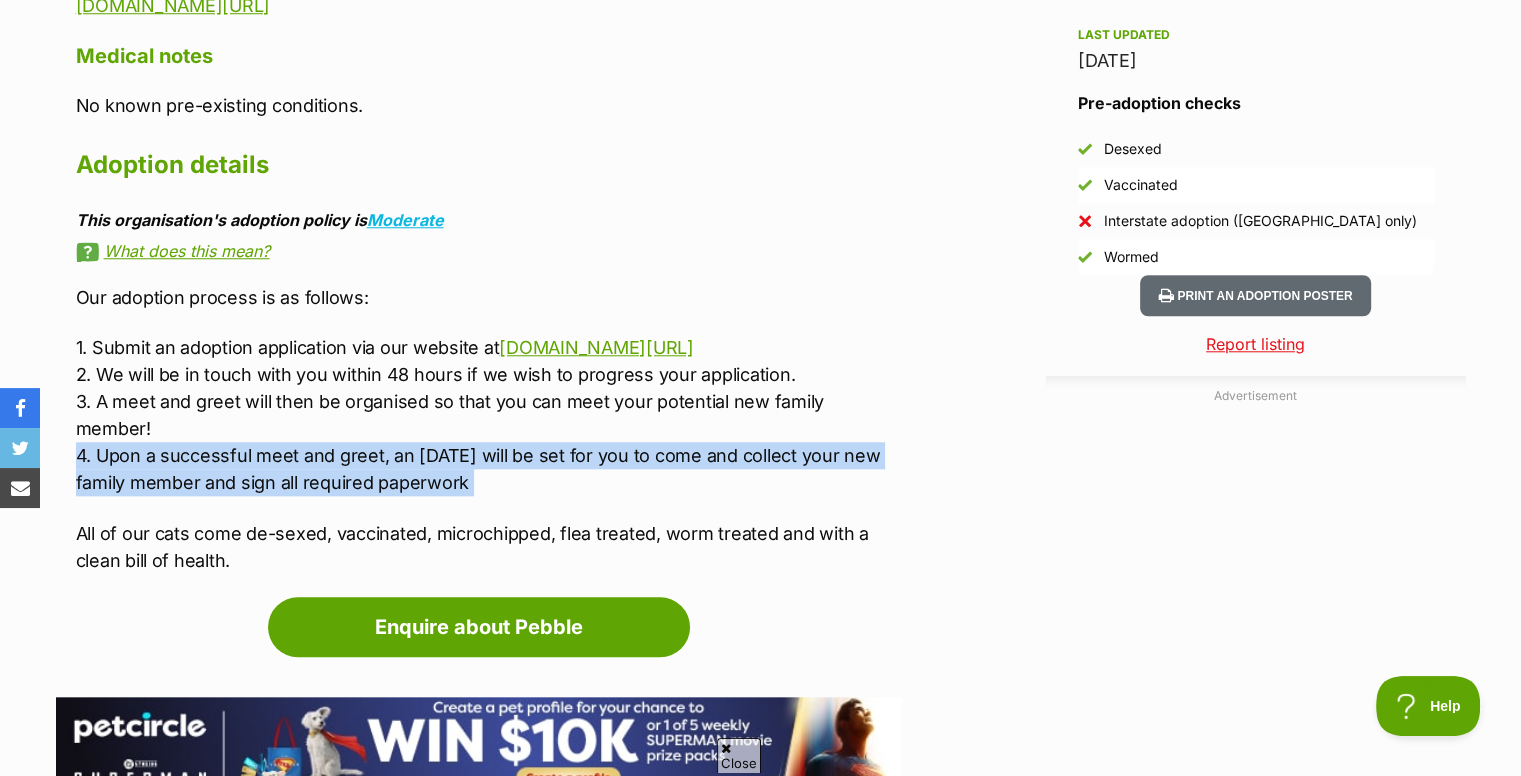 click on "1. Submit an adoption application via our website at  www.rescuecatsofmelbourne.com.au/adopt
2. We will be in touch with you within 48 hours if we wish to progress your application.
3. A meet and greet will then be organised so that you can meet your potential new family member!
4. Upon a successful meet and greet, an adoption day will be set for you to come and collect your new family member and sign all required paperwork" at bounding box center [489, 415] 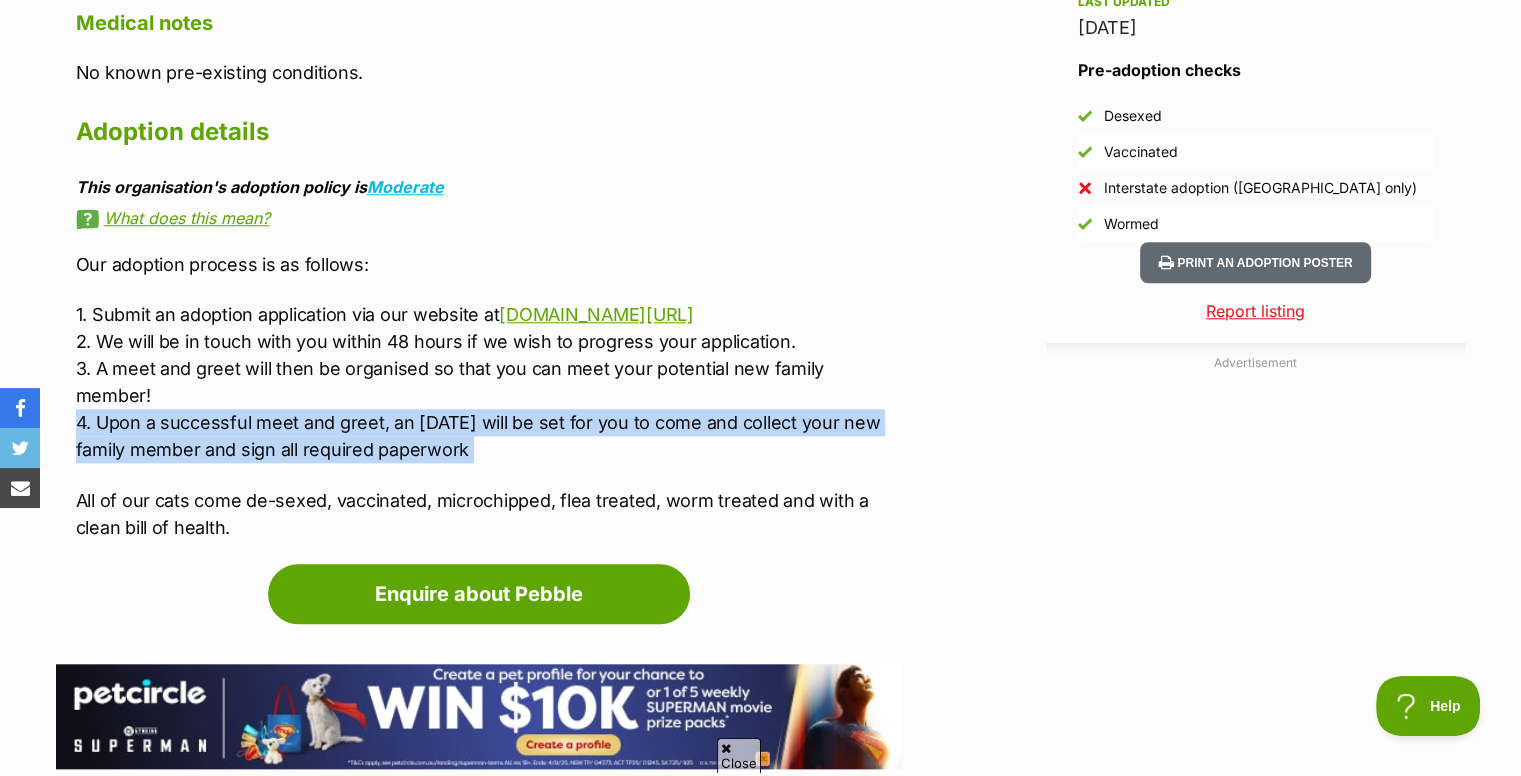 scroll, scrollTop: 0, scrollLeft: 0, axis: both 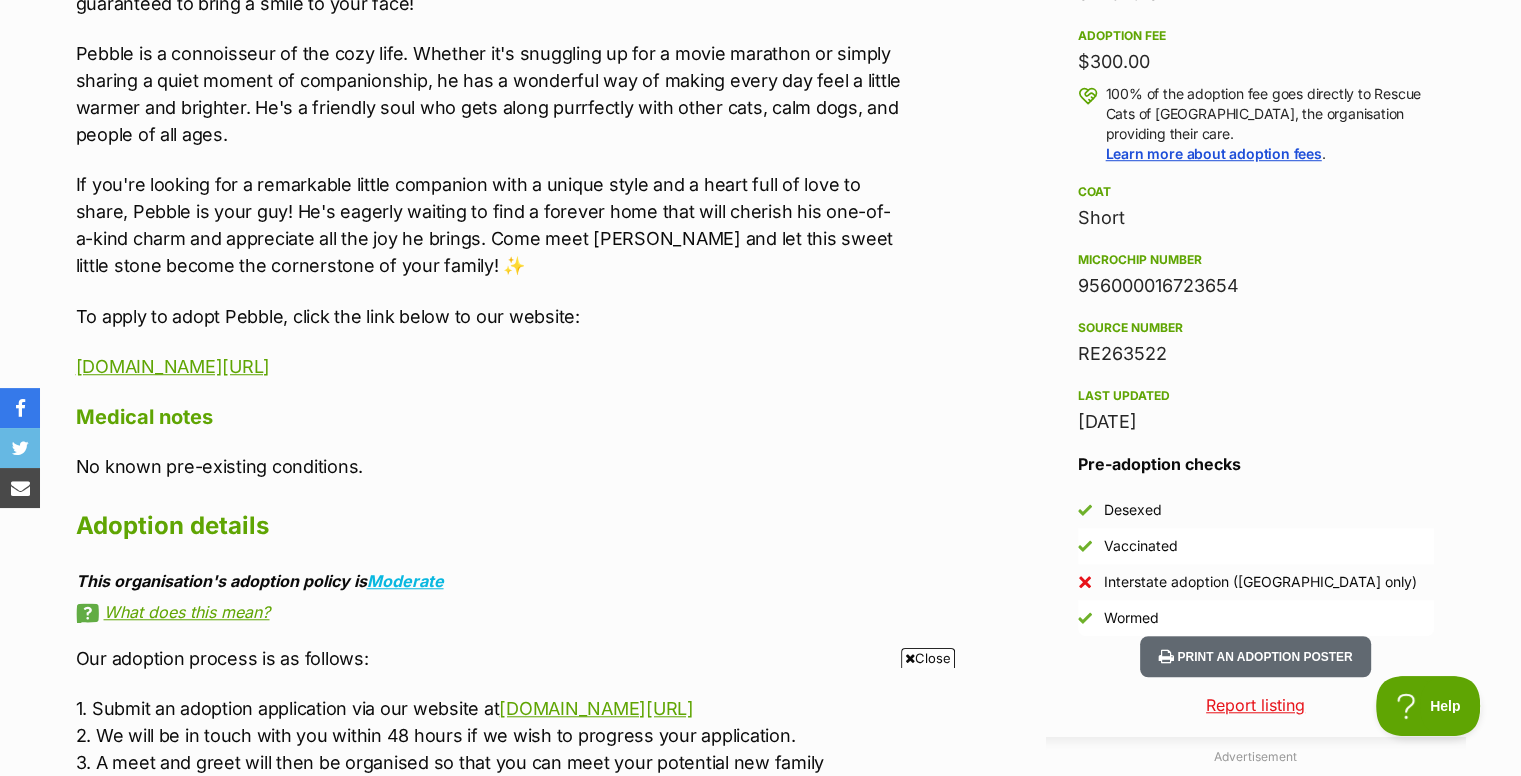 click on "Meet Pebble,
A truly special little gem who's ready to roll his way into your heart! 💖 This charming boy boasts a coat with the most adorable pebble-like patterns – a one-of-a-kind masterpiece! And wait until you see the perfect circle spot on his tummy – it's just begging for gentle tickles!
Adding to his unique charm is his sweet, eyebrow-free gaze, which he sports with the cutest confidence. This funny little fellow is brimming with curiosity, often gazing at the world with wide, innocent eyes before pouncing into playtime with a joyful burst of energy. Watching him explore is guaranteed to bring a smile to your face!
Pebble is a connoisseur of the cozy life. Whether it's snuggling up for a movie marathon or simply sharing a quiet moment of companionship, he has a wonderful way of making every day feel a little warmer and brighter. He's a friendly soul who gets along purrfectly with other cats, calm dogs, and people of all ages.
www.rescuecatsofmelbourne.com.au/adopt" at bounding box center (489, 67) 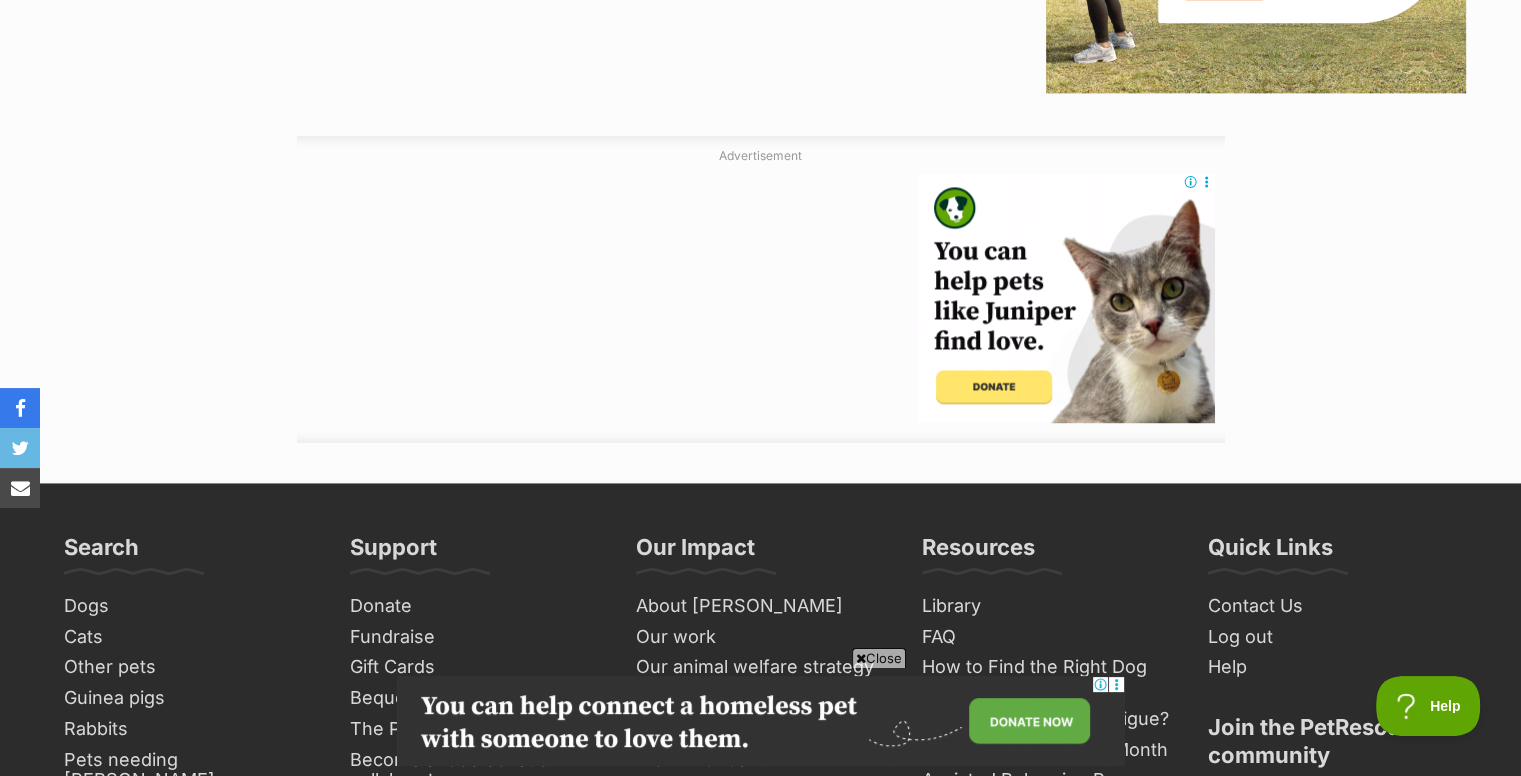 scroll, scrollTop: 2784, scrollLeft: 0, axis: vertical 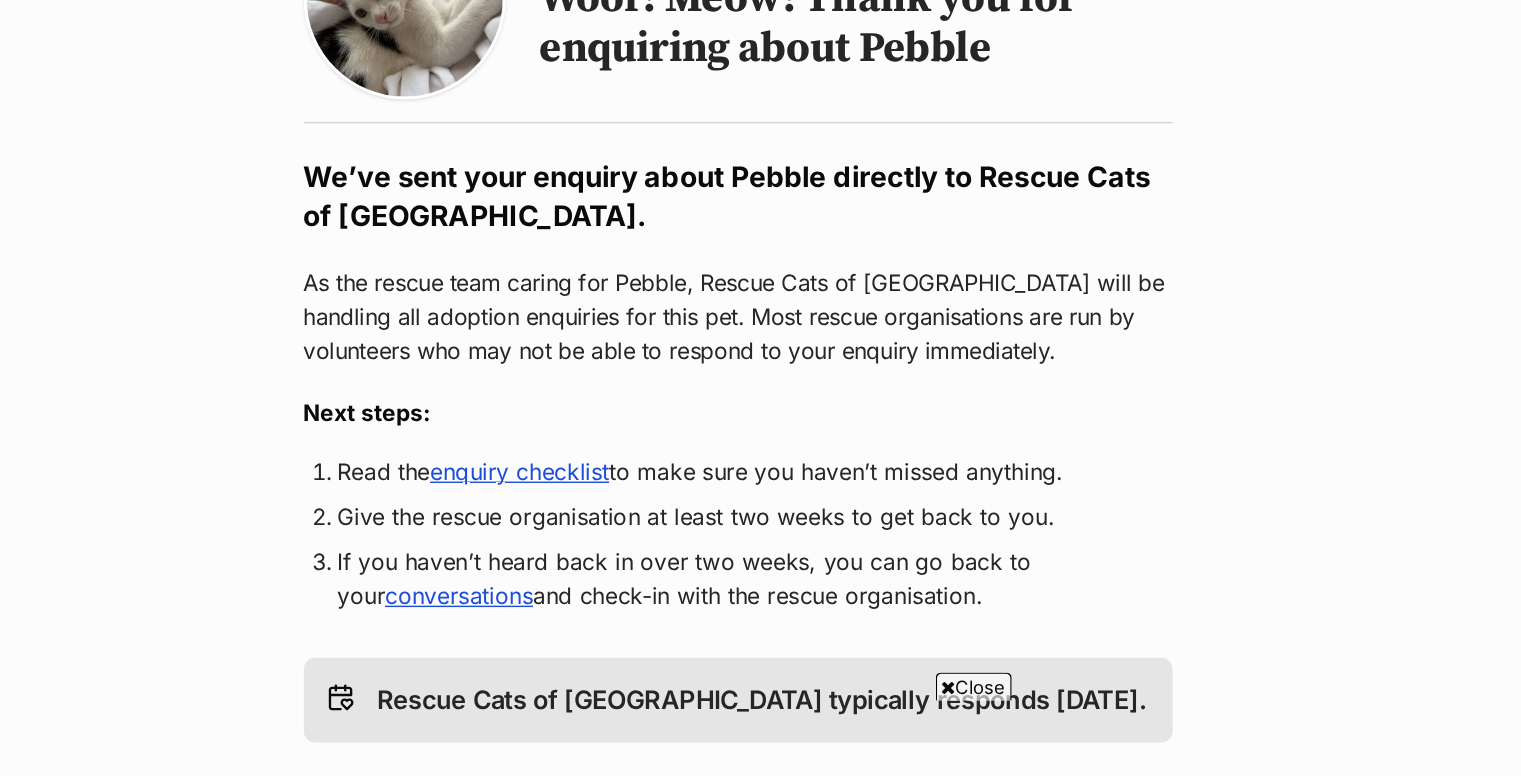 click on "enquiry checklist" at bounding box center (606, 506) 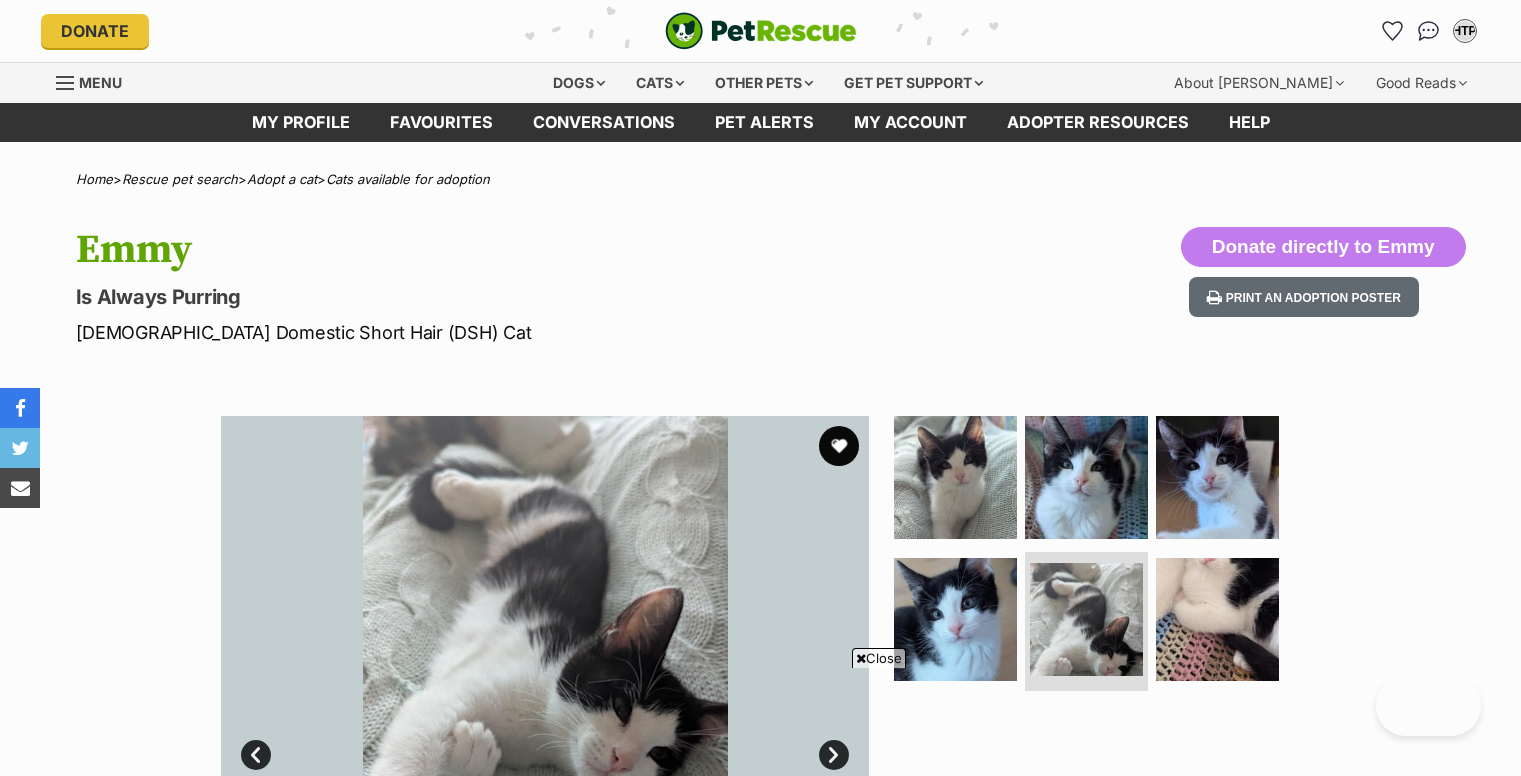 scroll, scrollTop: 1144, scrollLeft: 0, axis: vertical 